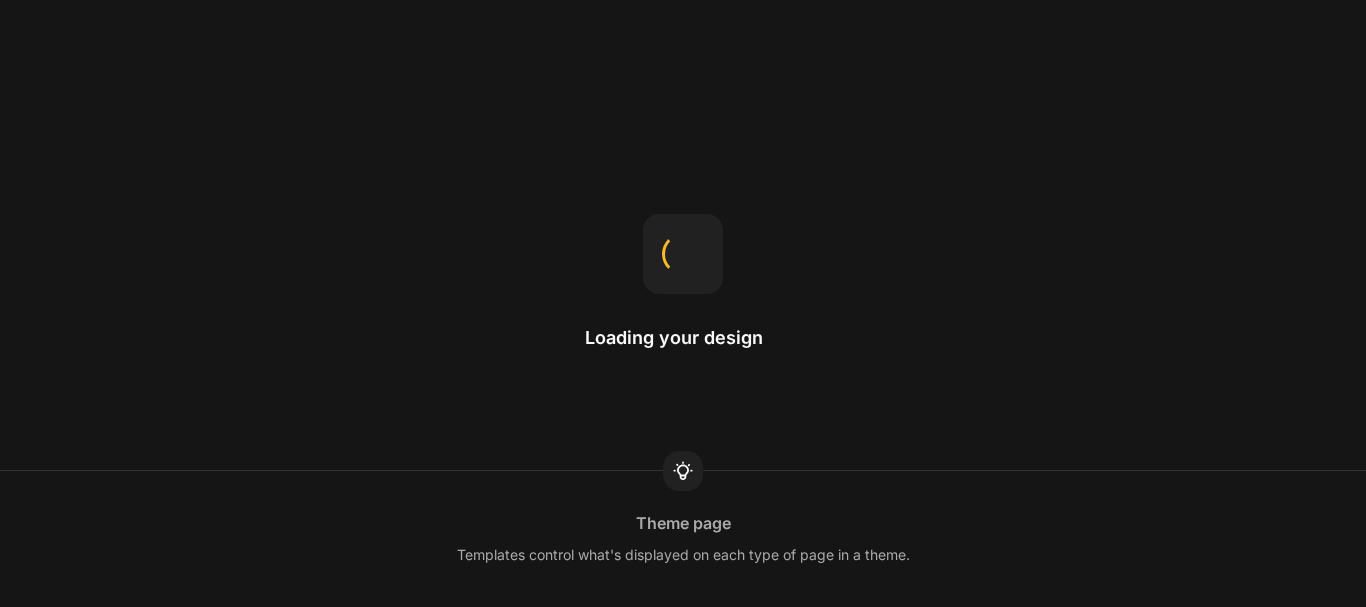 scroll, scrollTop: 0, scrollLeft: 0, axis: both 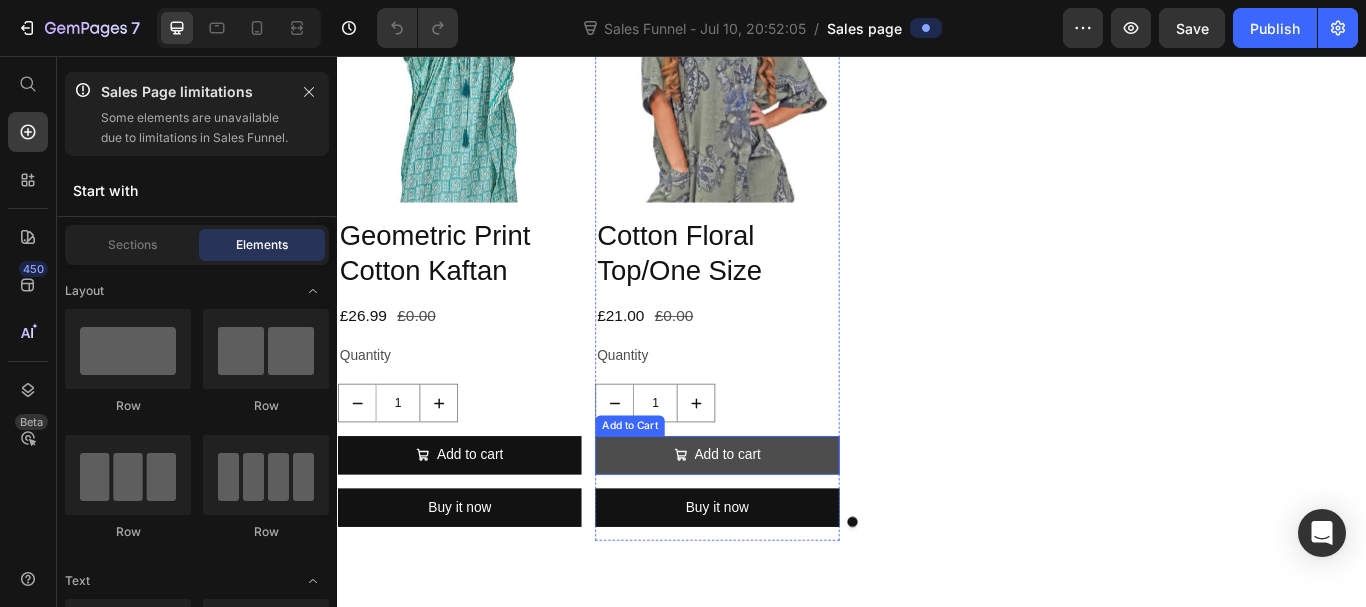 click on "Add to cart" at bounding box center (779, 521) 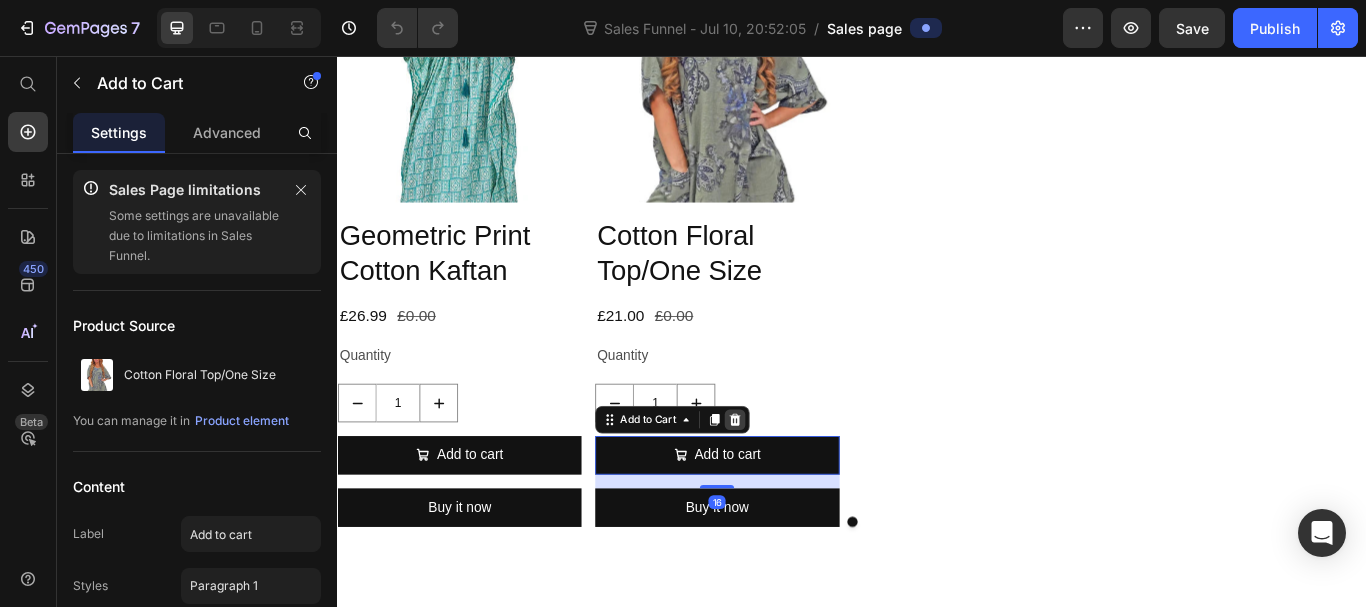 click 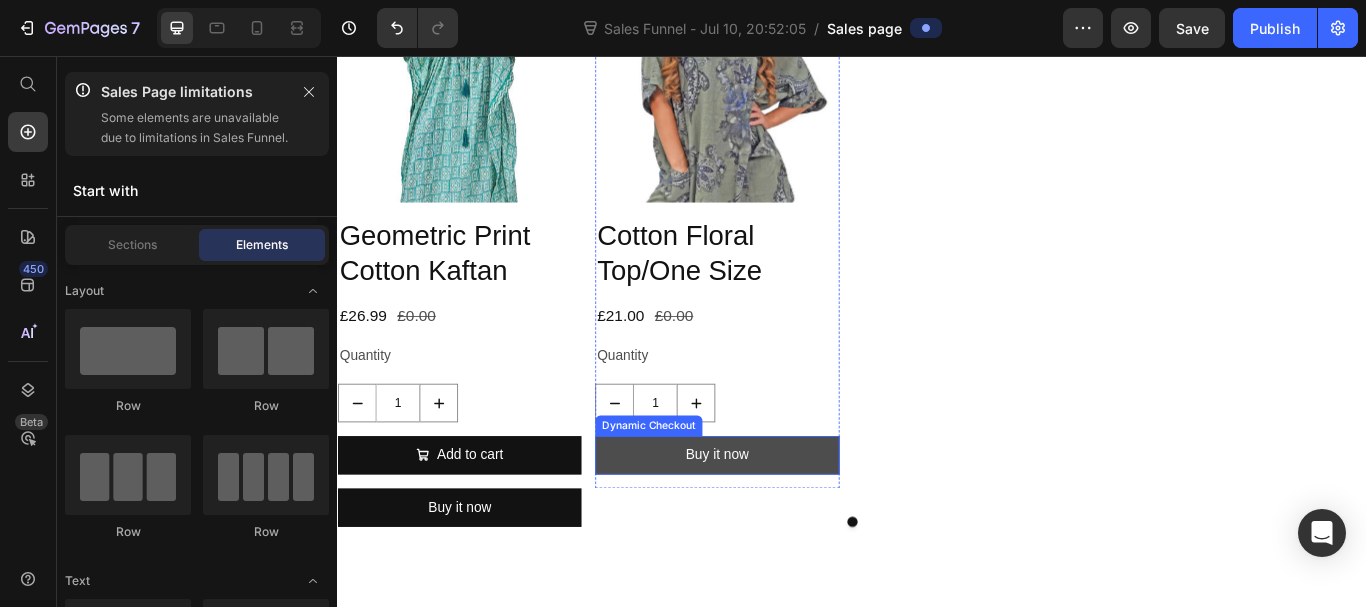 click on "Buy it now" at bounding box center [779, 521] 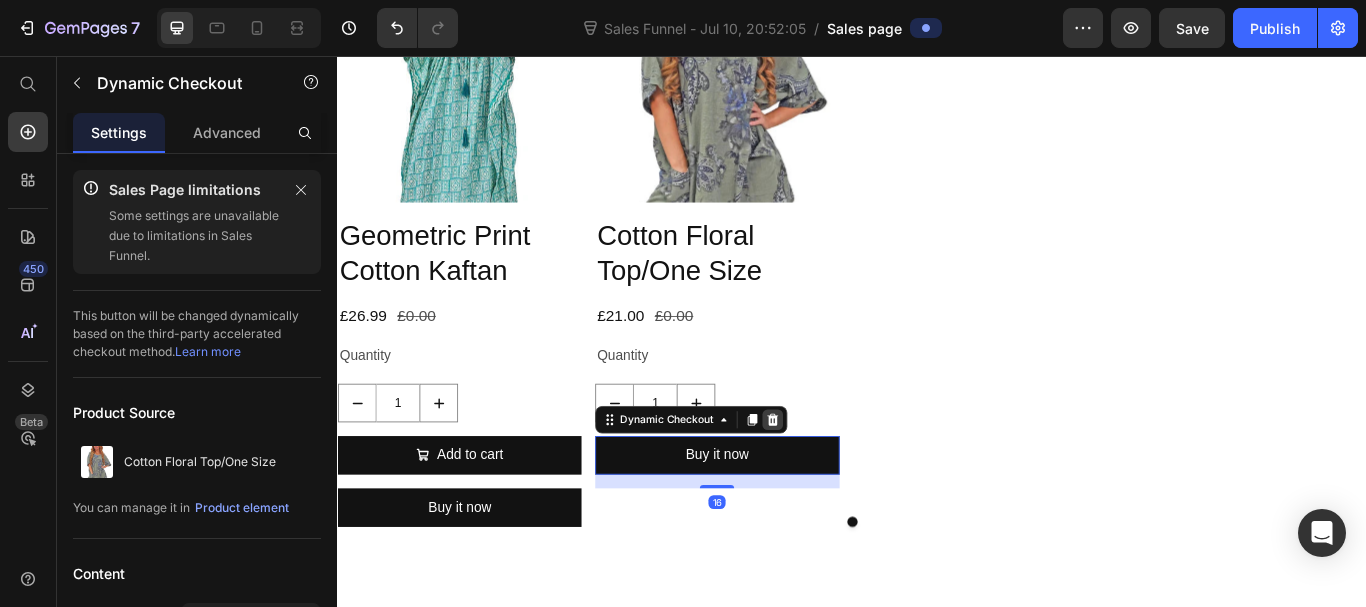 click 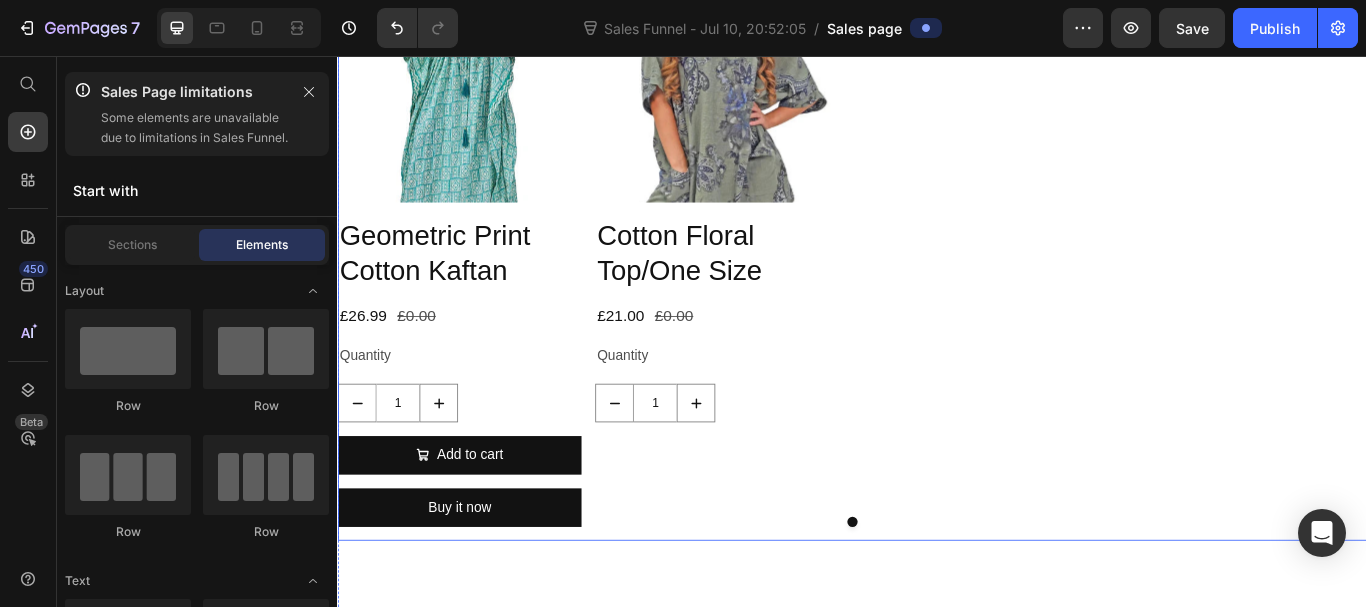 click at bounding box center (937, 599) 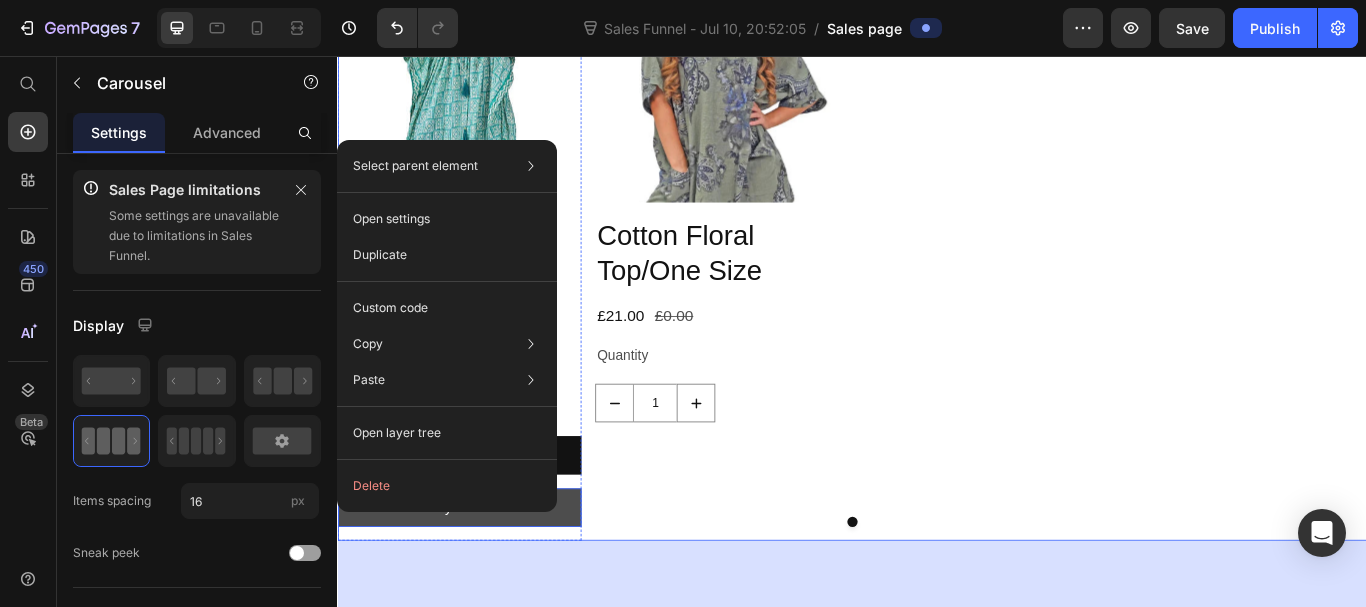 click on "Buy it now" at bounding box center [479, 582] 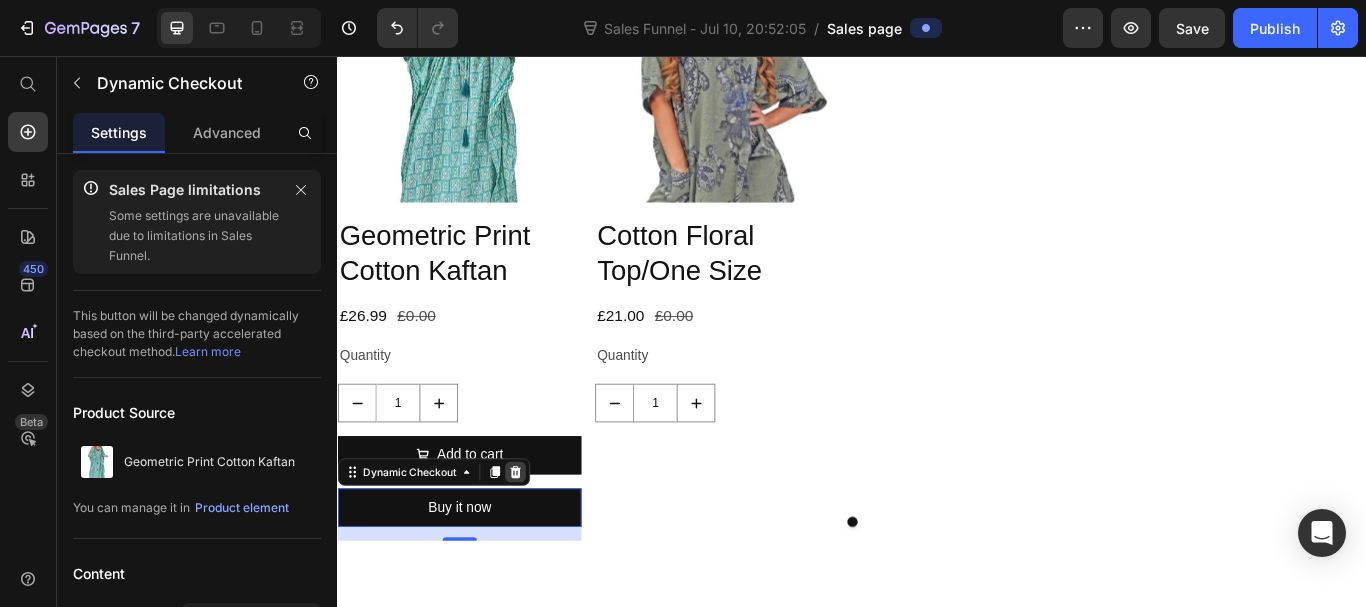 click 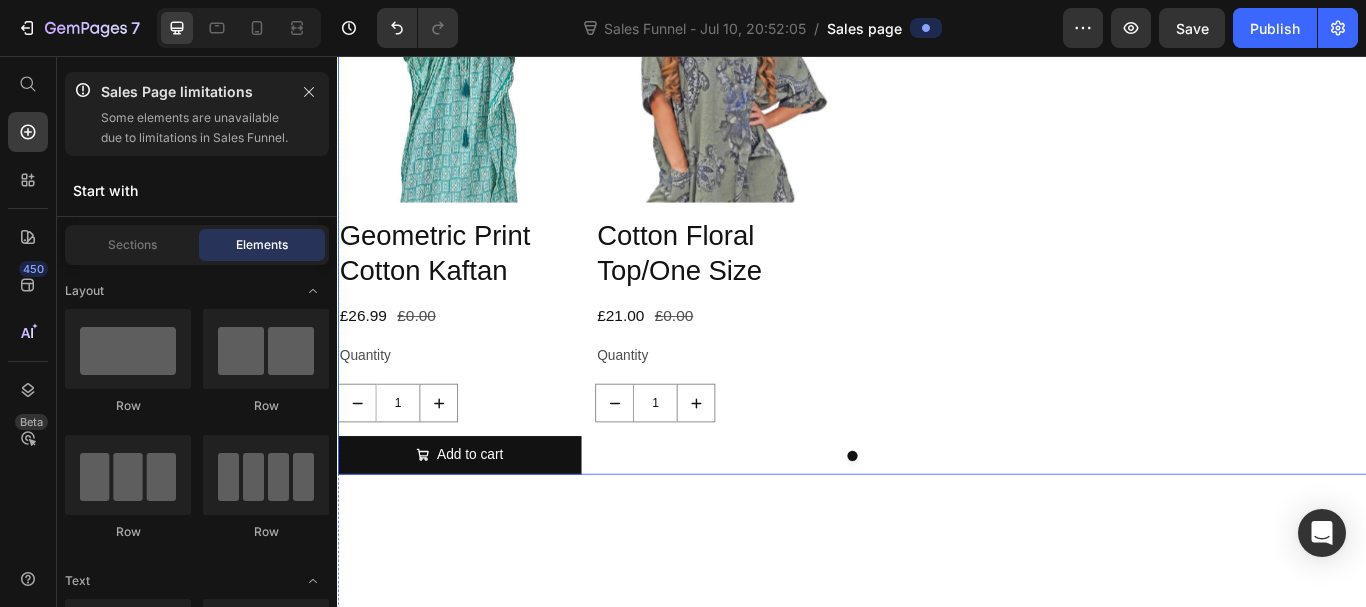 click at bounding box center [937, 522] 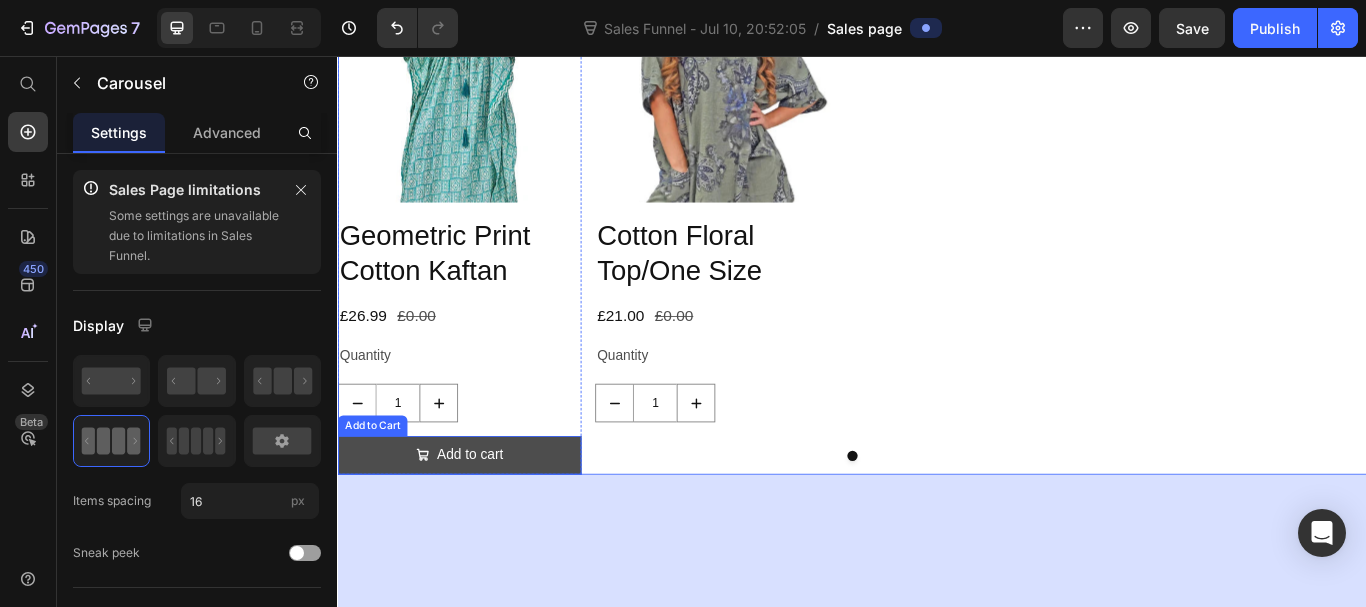 click on "Add to cart" at bounding box center (479, 521) 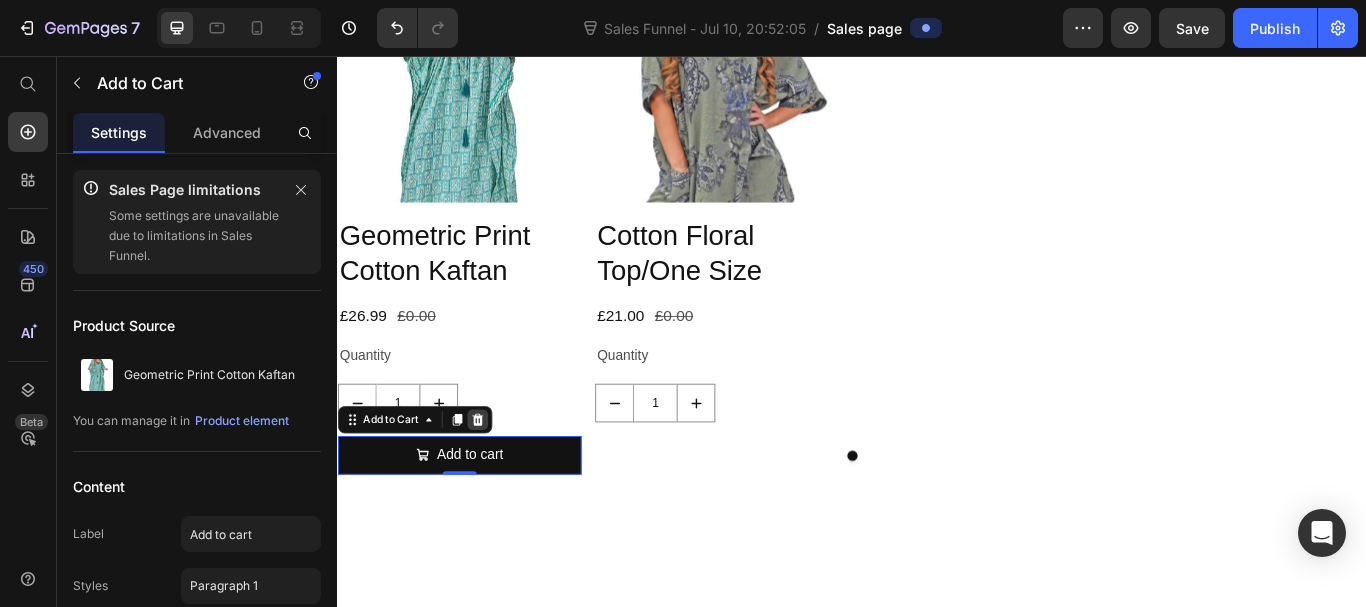click 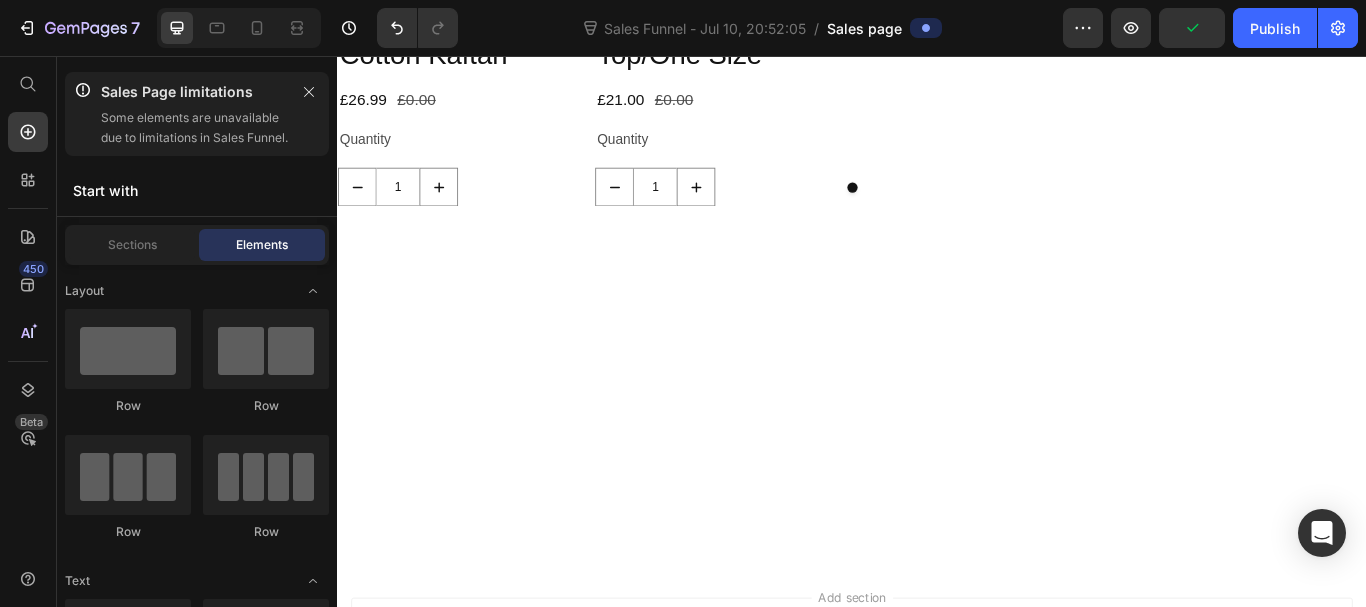 scroll, scrollTop: 1188, scrollLeft: 0, axis: vertical 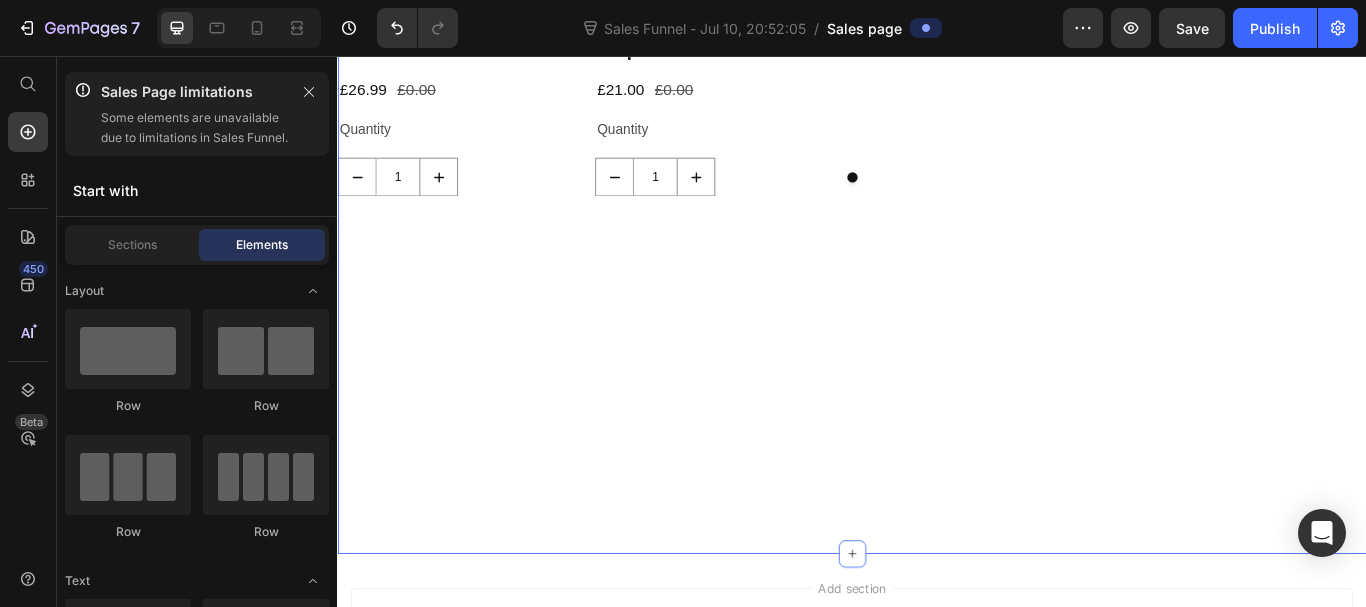 click on "Product Images Geometric Print Cotton Kaftan Product Title £26.99 Product Price £0.00 Product Price Row Quantity Text Block 1 Product Quantity Product Product Images Cotton Floral Top/One Size Product Title £21.00 Product Price £0.00 Product Price Row Quantity Text Block 1 Product Quantity Product
Carousel" at bounding box center (937, 119) 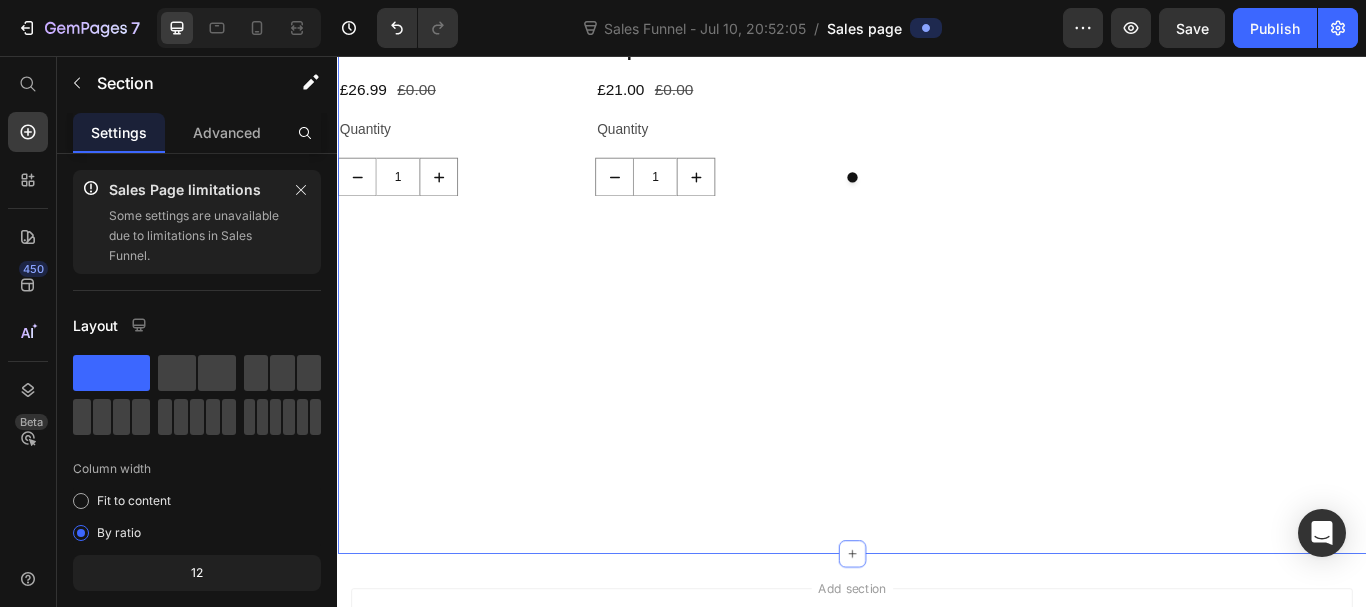 click on "Product Images Geometric Print Cotton Kaftan Product Title £26.99 Product Price £0.00 Product Price Row Quantity Text Block 1 Product Quantity Product Product Images Cotton Floral Top/One Size Product Title £21.00 Product Price £0.00 Product Price Row Quantity Text Block 1 Product Quantity Product
Carousel" at bounding box center (937, 119) 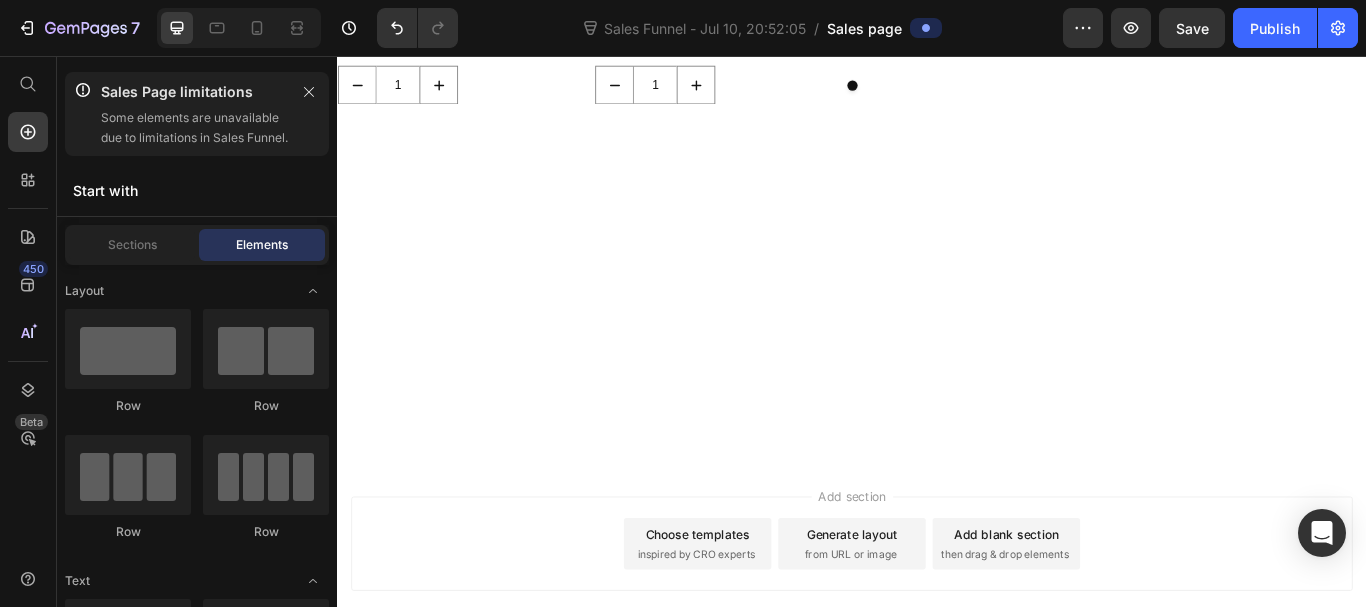 scroll, scrollTop: 1299, scrollLeft: 0, axis: vertical 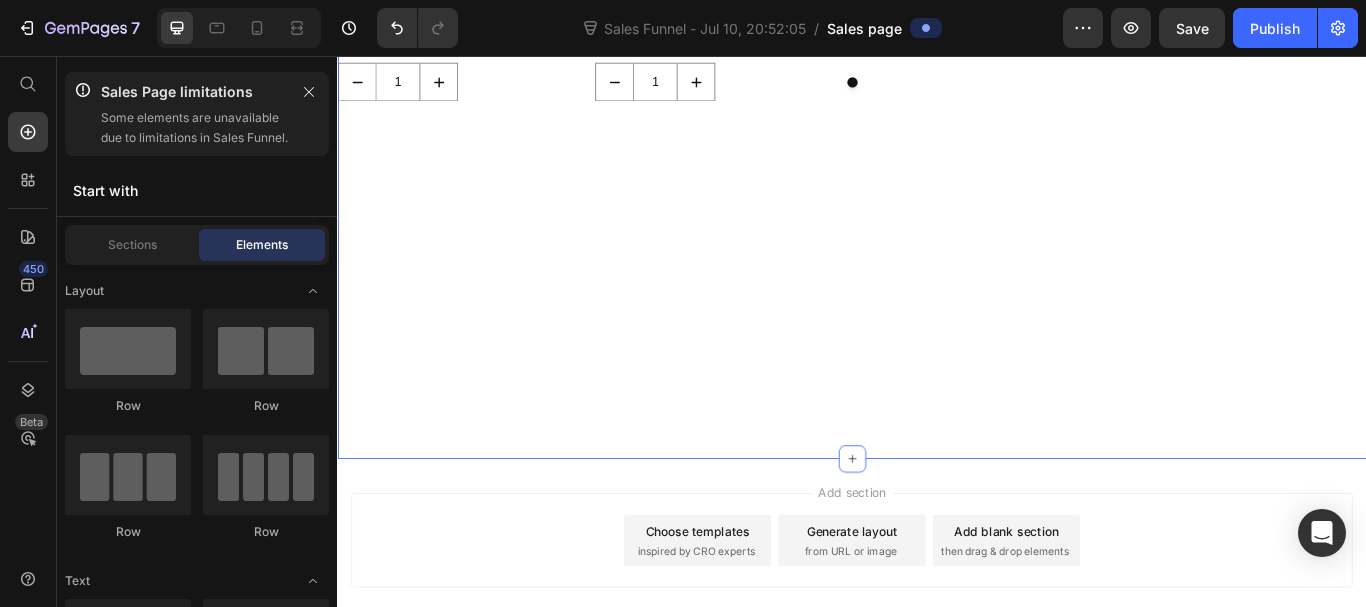 click on "Product Images Geometric Print Cotton Kaftan Product Title £26.99 Product Price £0.00 Product Price Row Quantity Text Block 1 Product Quantity Product Product Images Cotton Floral Top/One Size Product Title £21.00 Product Price £0.00 Product Price Row Quantity Text Block 1 Product Quantity Product
Carousel" at bounding box center (937, 8) 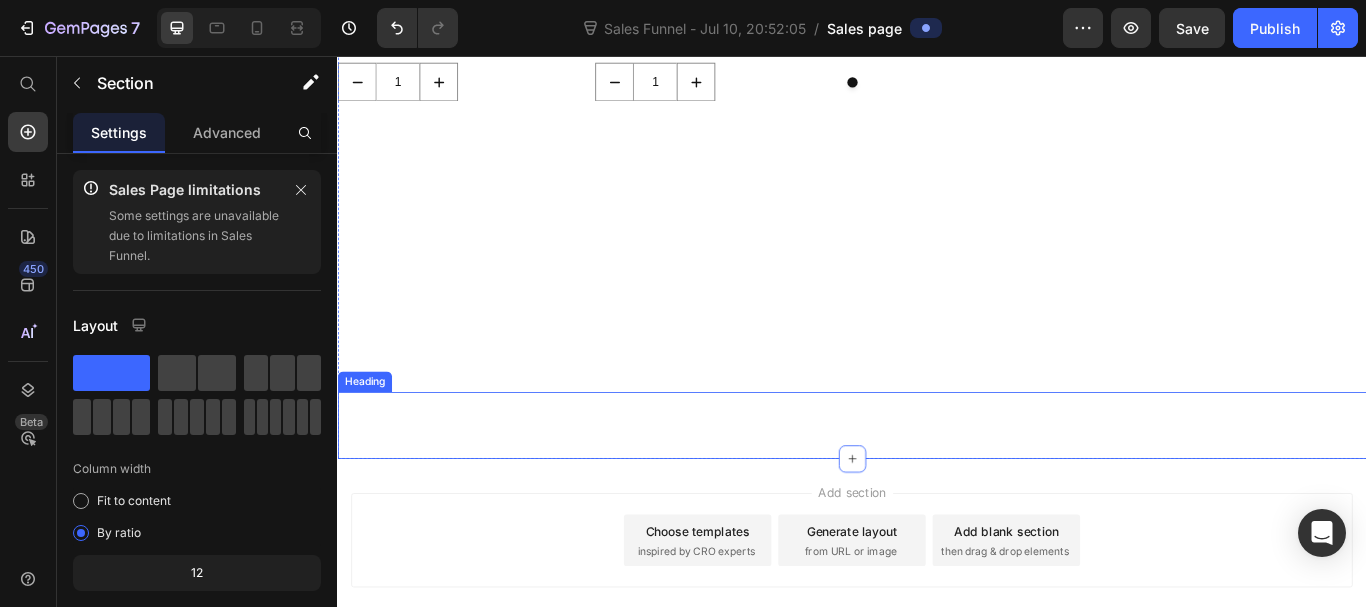 click on "Enjoy an amazingsig" at bounding box center (937, 487) 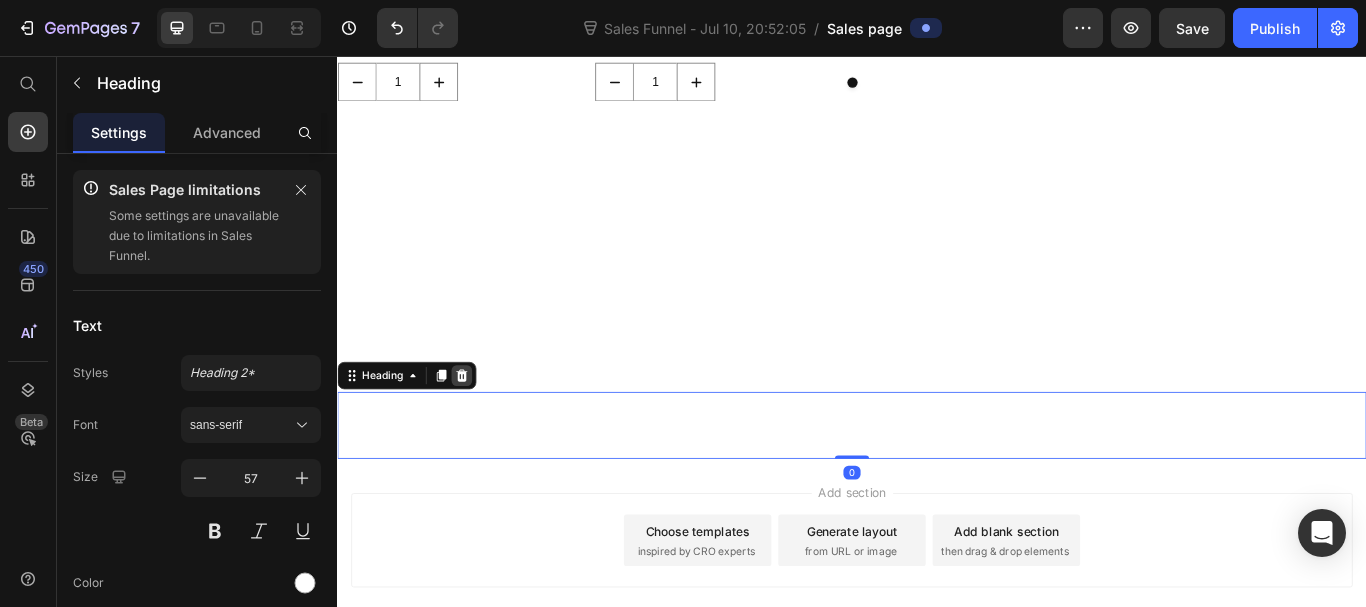 click 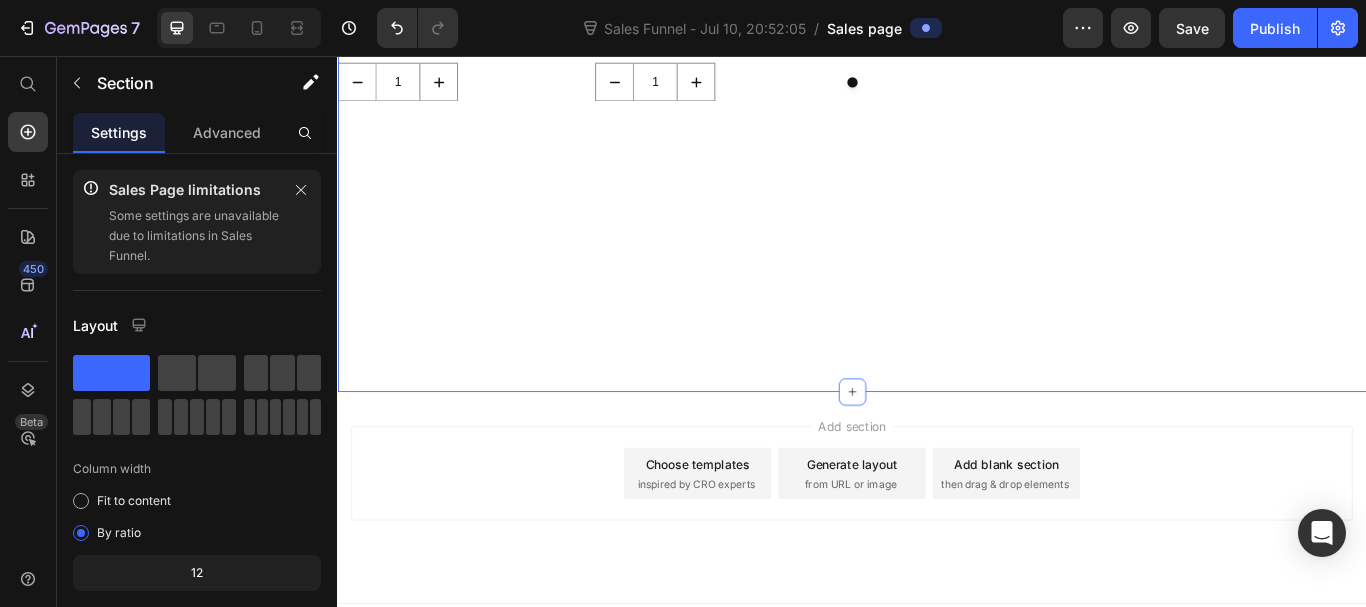 click on "Product Images Geometric Print Cotton Kaftan Product Title £26.99 Product Price £0.00 Product Price Row Quantity Text Block 1 Product Quantity Product Product Images Cotton Floral Top/One Size Product Title £21.00 Product Price £0.00 Product Price Row Quantity Text Block 1 Product Quantity Product
Carousel" at bounding box center [937, 8] 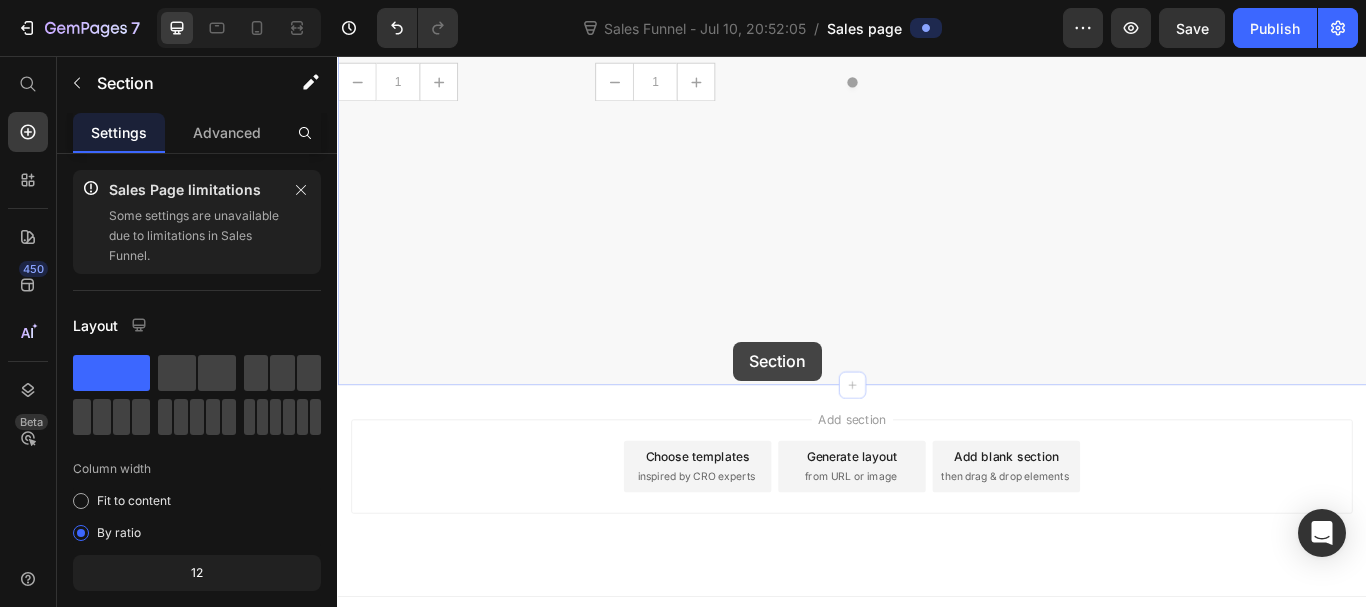 drag, startPoint x: 815, startPoint y: 437, endPoint x: 799, endPoint y: 388, distance: 51.546097 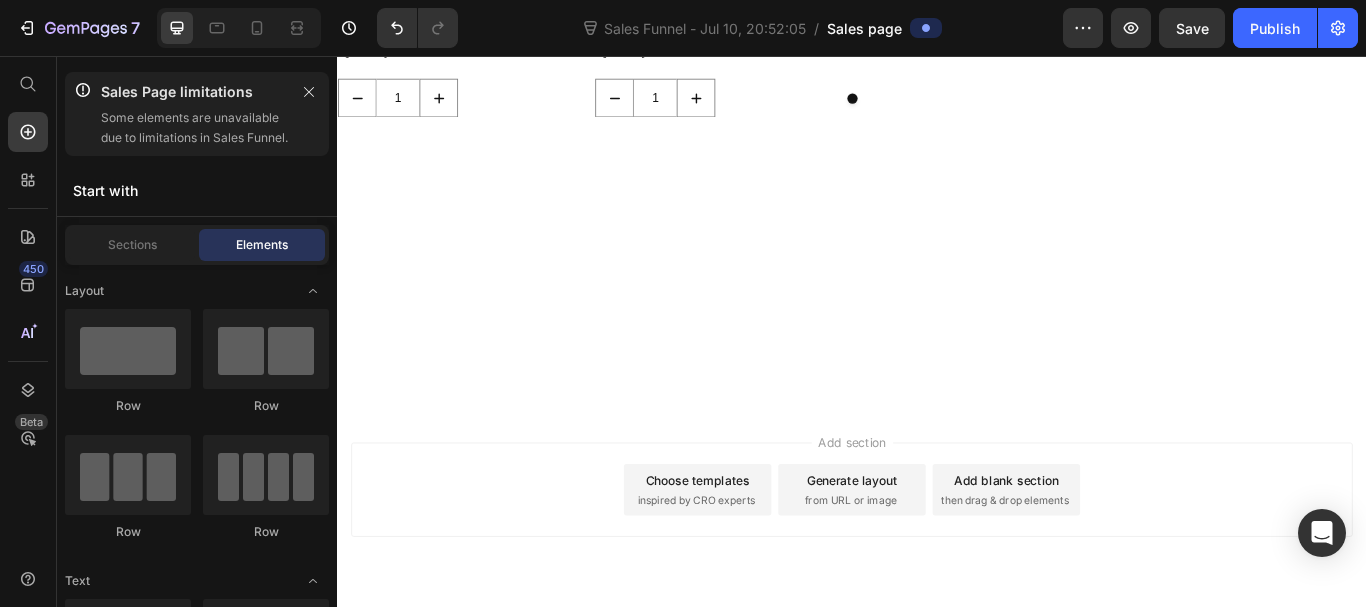 scroll, scrollTop: 1328, scrollLeft: 0, axis: vertical 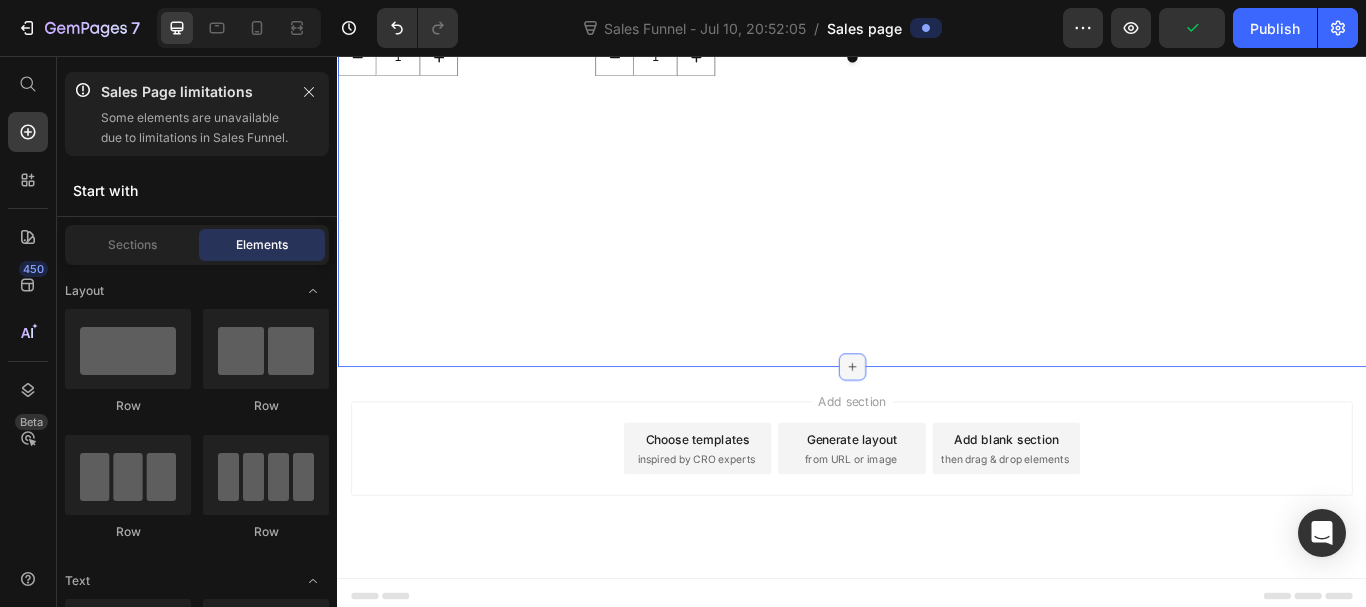 click 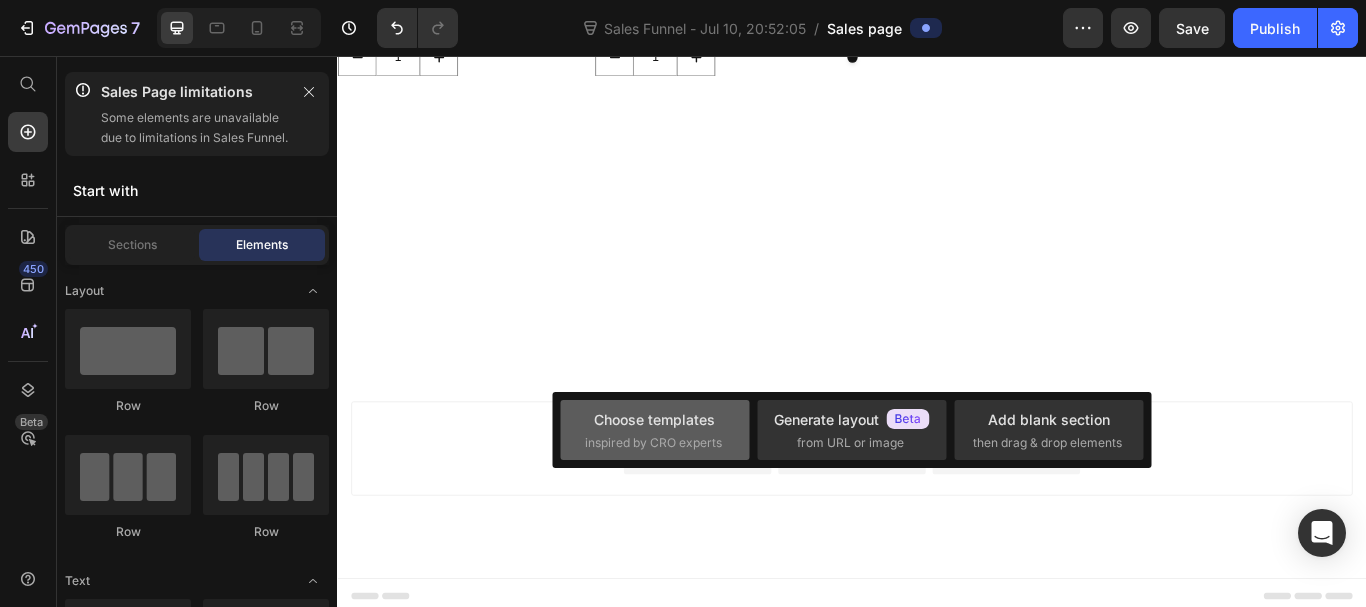 click on "inspired by CRO experts" at bounding box center (653, 443) 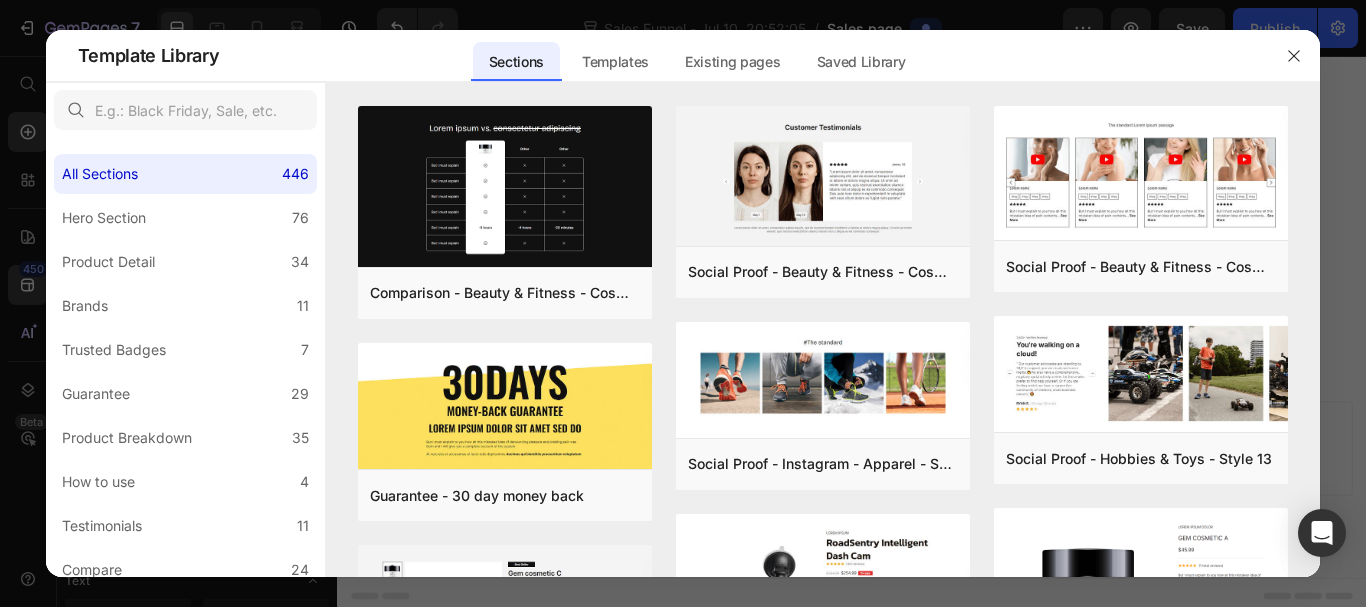 click at bounding box center (185, 110) 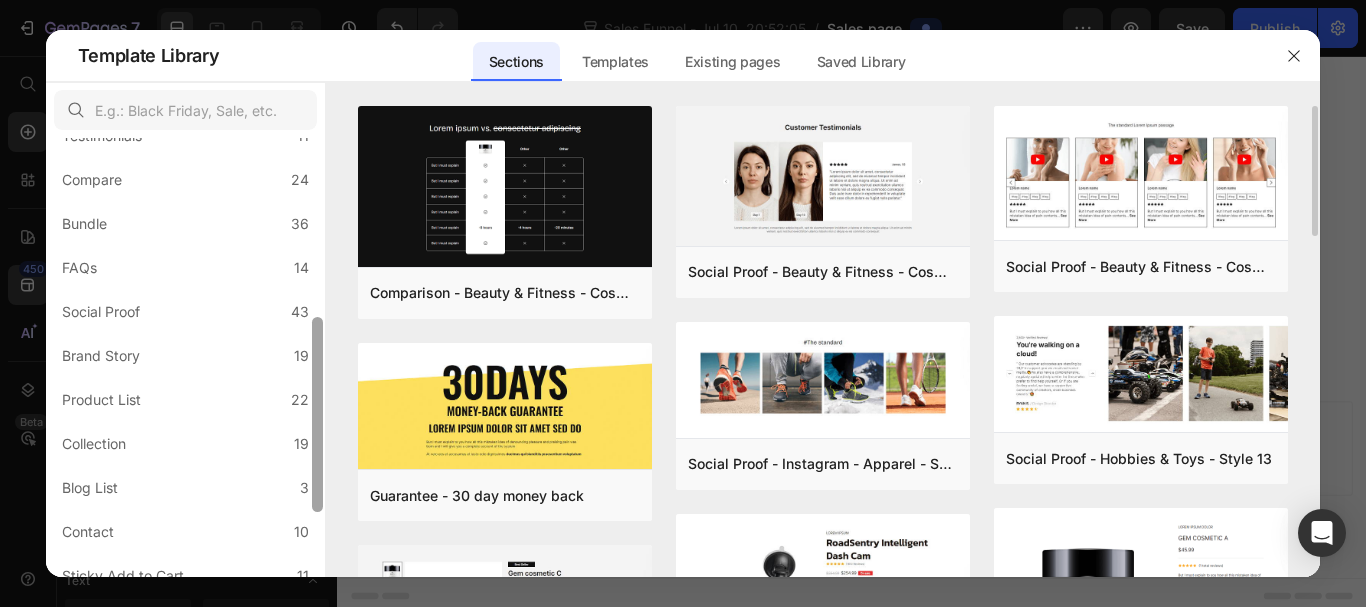 scroll, scrollTop: 401, scrollLeft: 0, axis: vertical 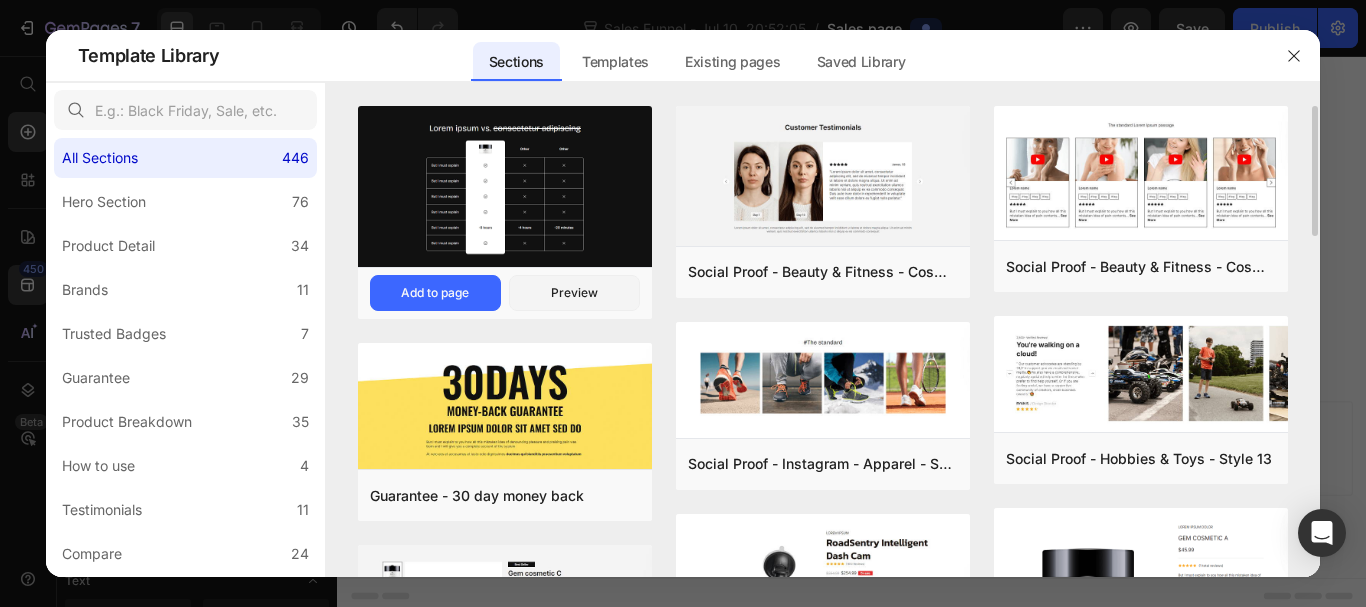 drag, startPoint x: 319, startPoint y: 147, endPoint x: 404, endPoint y: 148, distance: 85.00588 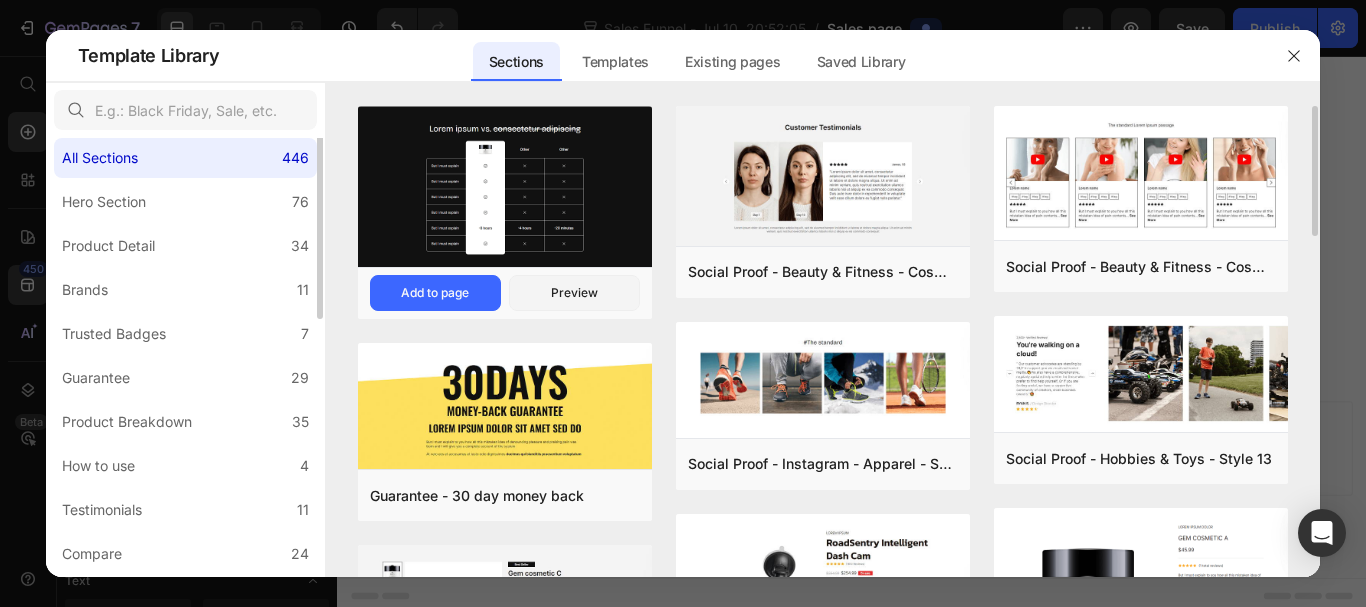 scroll, scrollTop: 2, scrollLeft: 0, axis: vertical 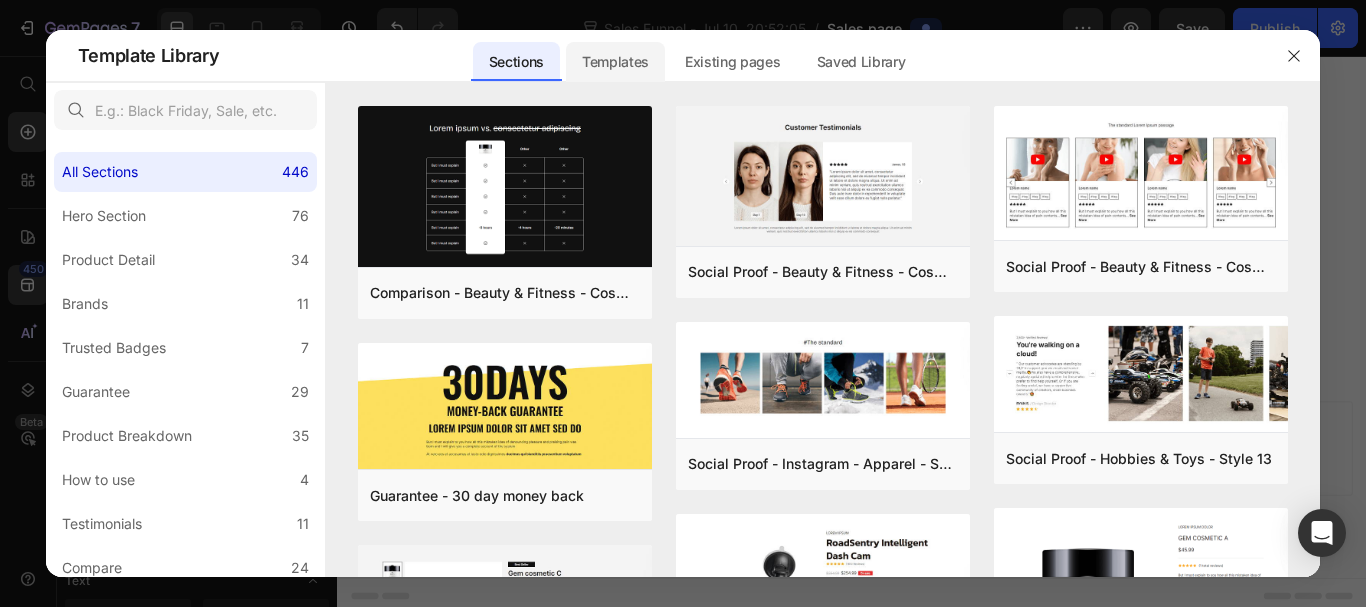 click on "Templates" 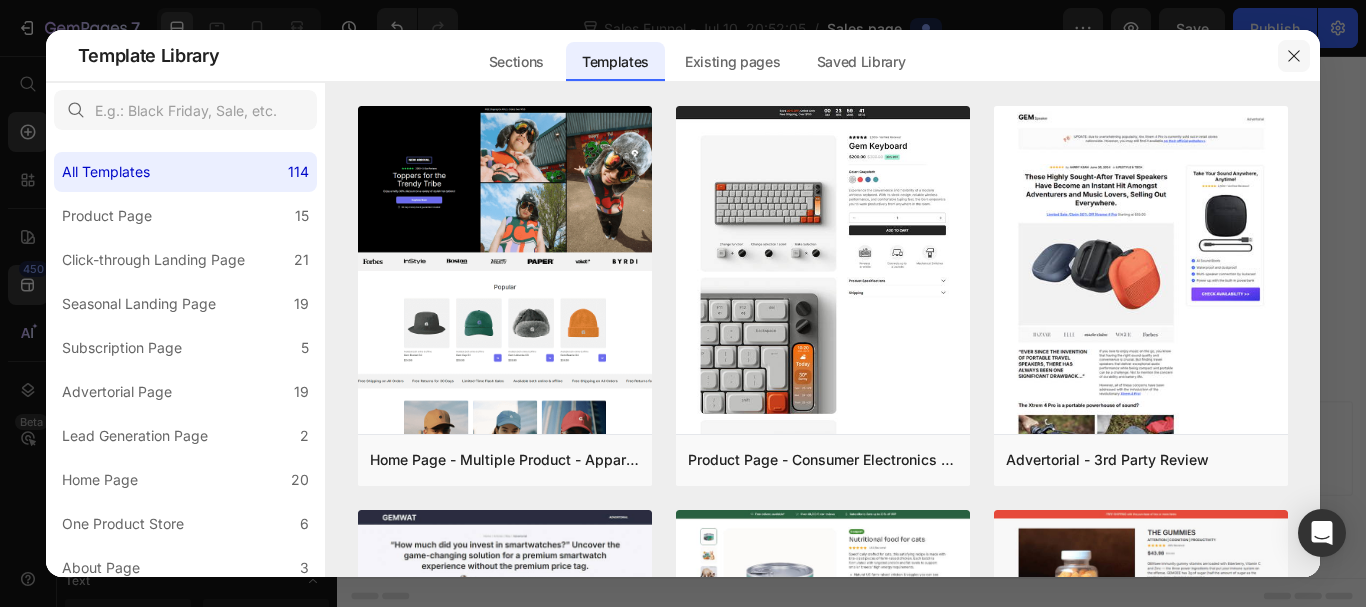 click 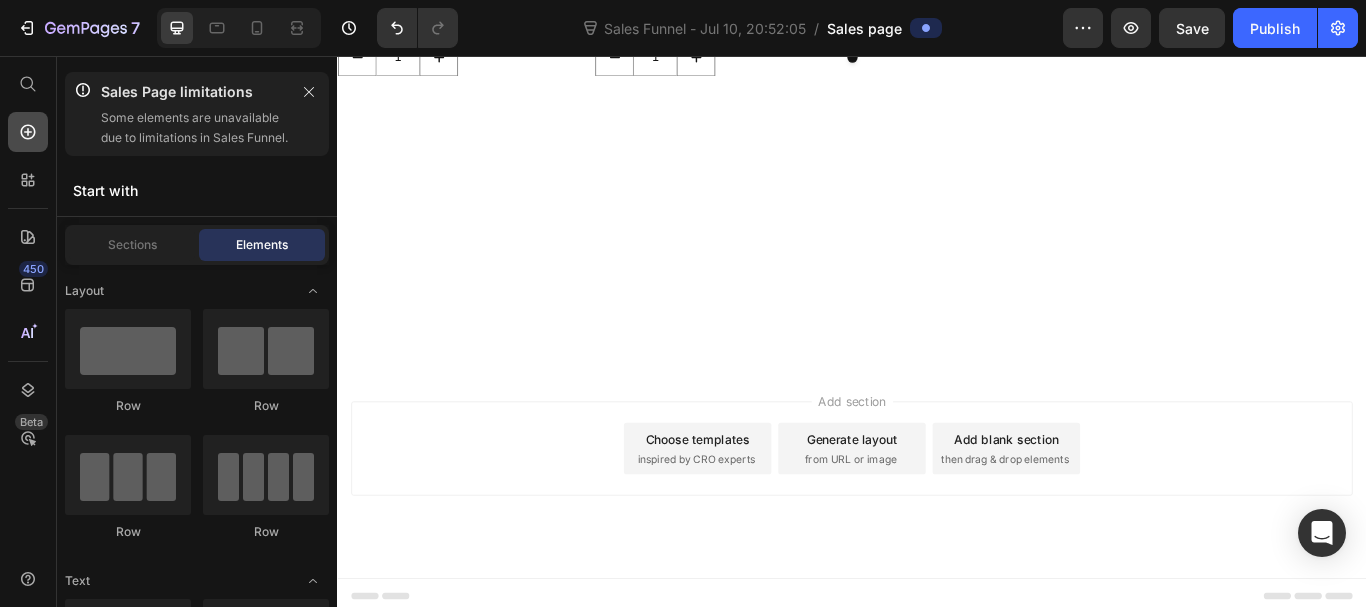 click 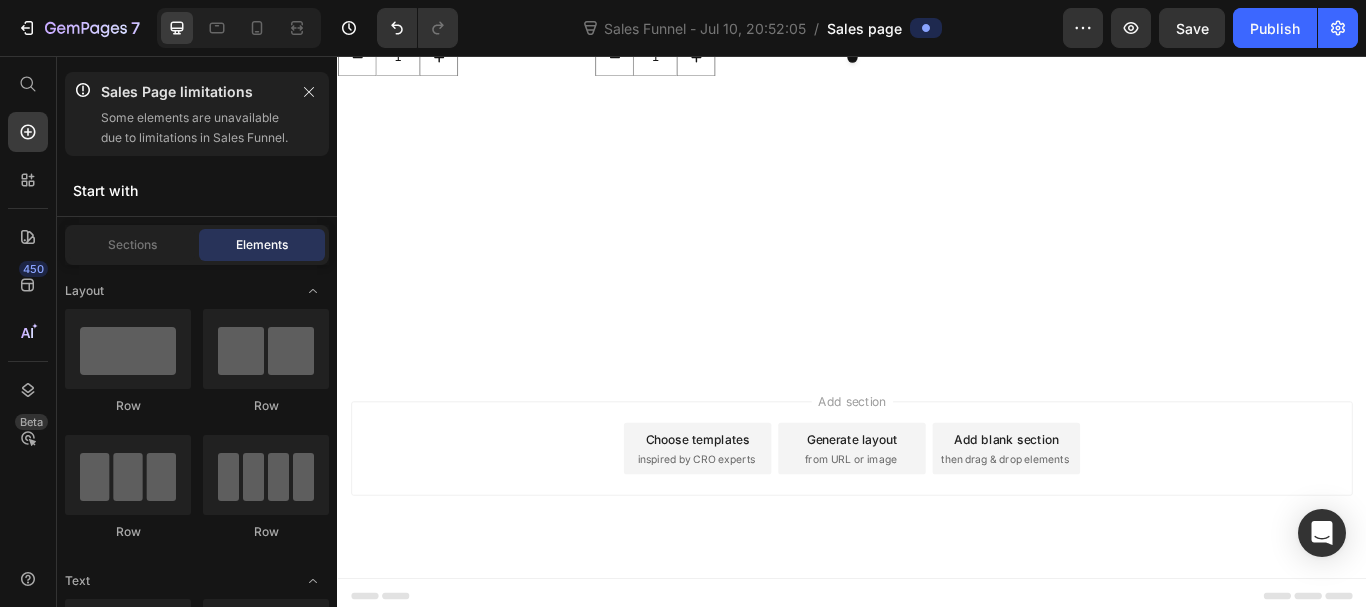click on "Start with" at bounding box center [197, 190] 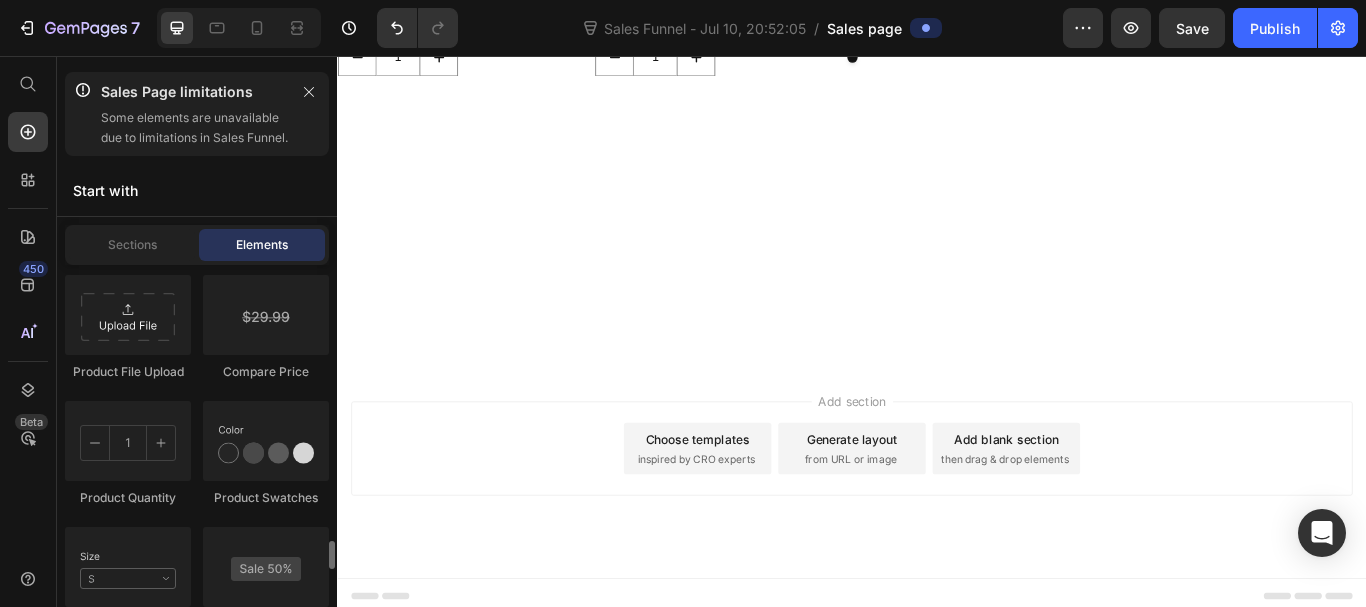 scroll, scrollTop: 3750, scrollLeft: 0, axis: vertical 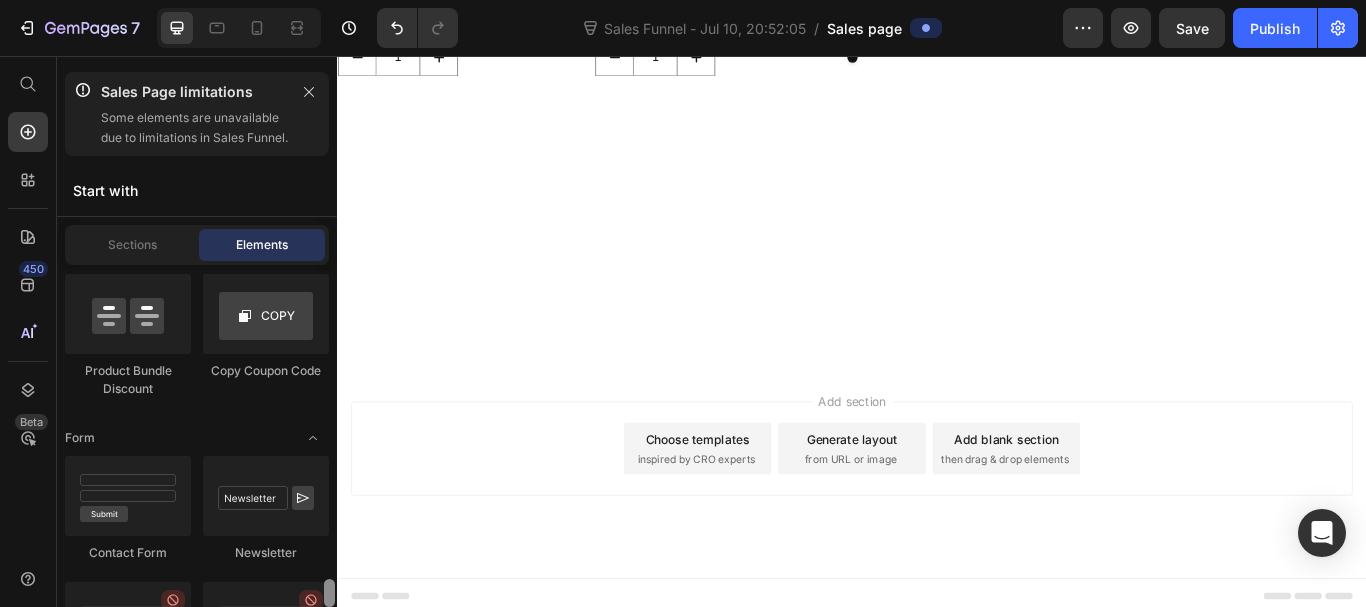 drag, startPoint x: 328, startPoint y: 547, endPoint x: 331, endPoint y: 615, distance: 68.06615 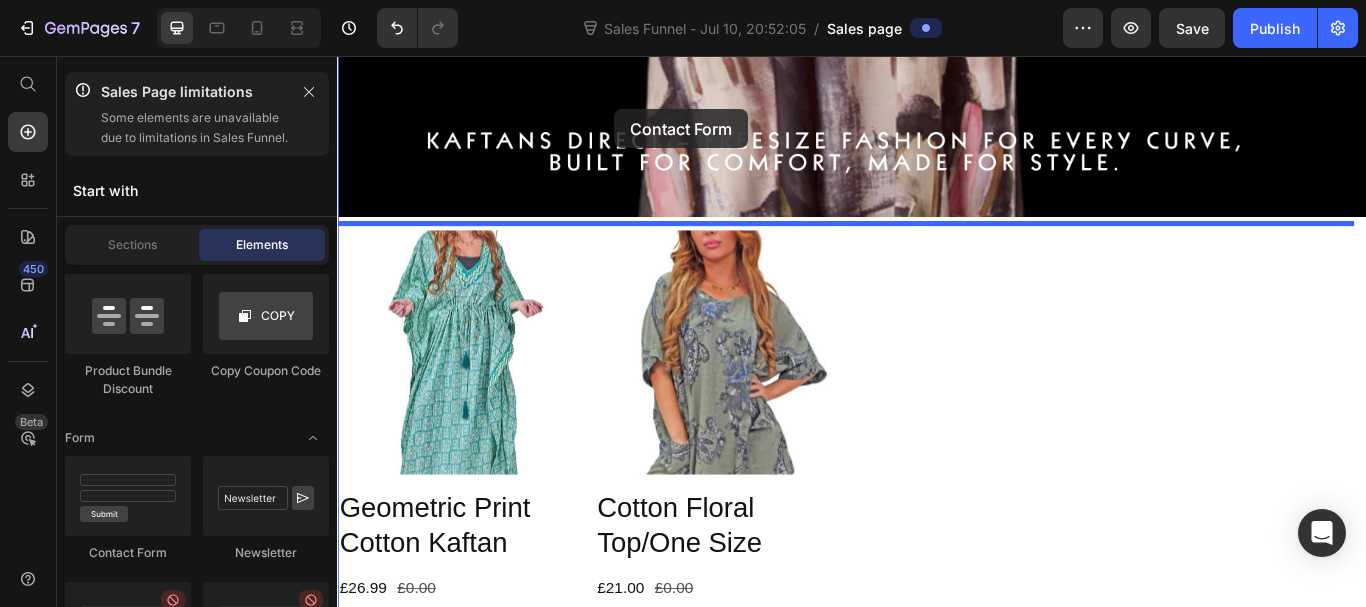 scroll, scrollTop: 558, scrollLeft: 0, axis: vertical 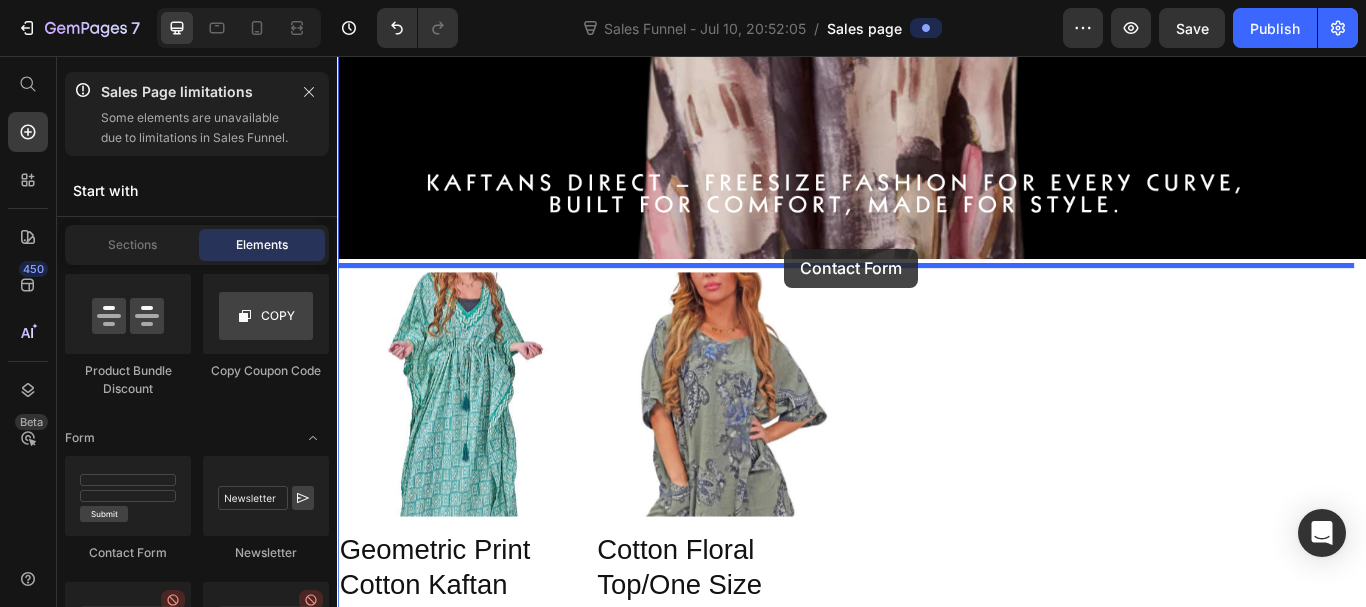 drag, startPoint x: 450, startPoint y: 572, endPoint x: 858, endPoint y: 281, distance: 501.14368 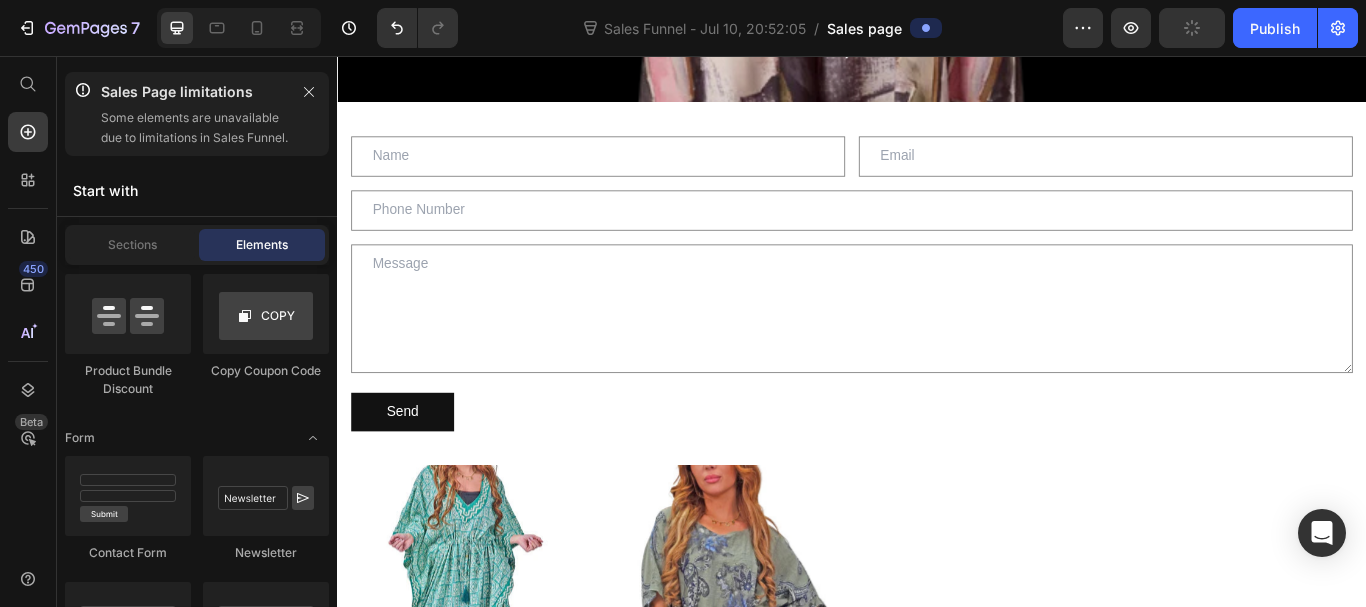 scroll, scrollTop: 745, scrollLeft: 0, axis: vertical 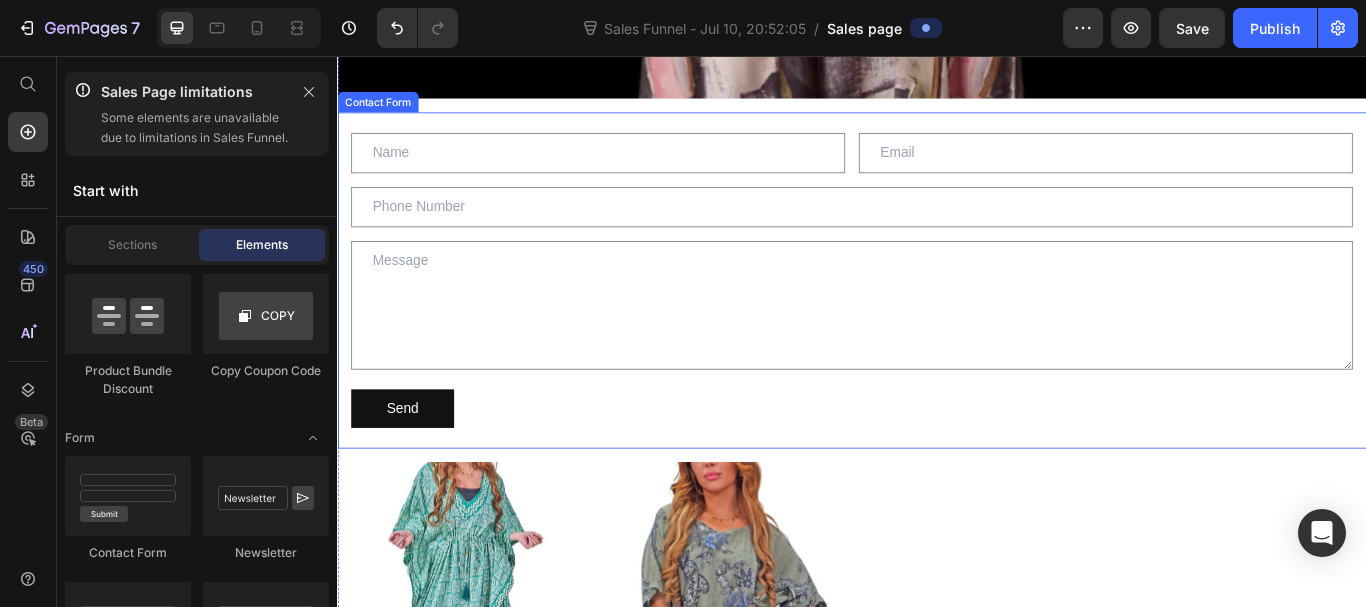 click on "Text Field Email Field Row Text Field Text Area Send Submit Button Contact Form" at bounding box center [937, 317] 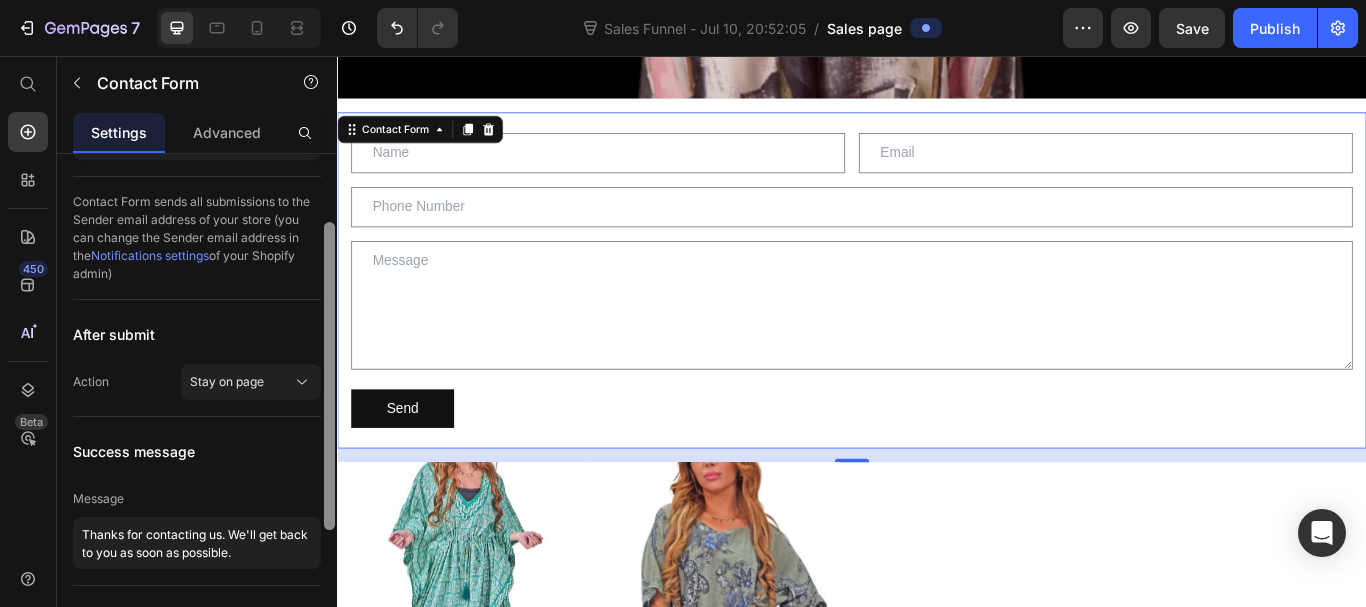 scroll, scrollTop: 118, scrollLeft: 0, axis: vertical 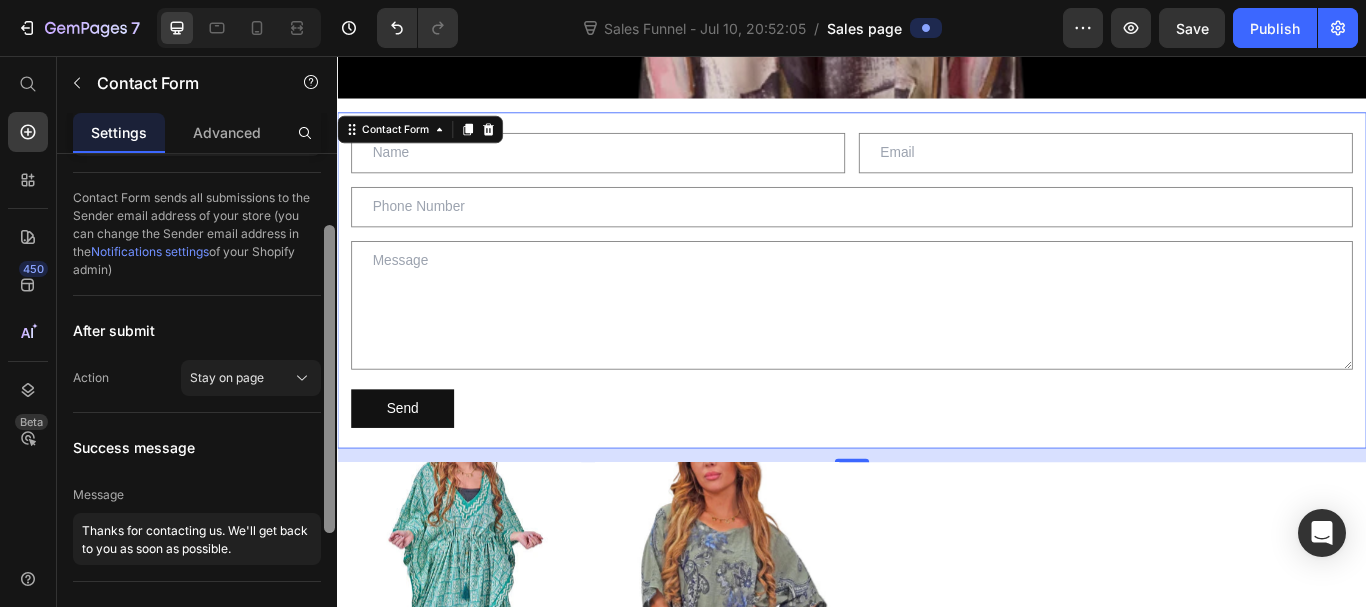 drag, startPoint x: 332, startPoint y: 170, endPoint x: 320, endPoint y: 241, distance: 72.00694 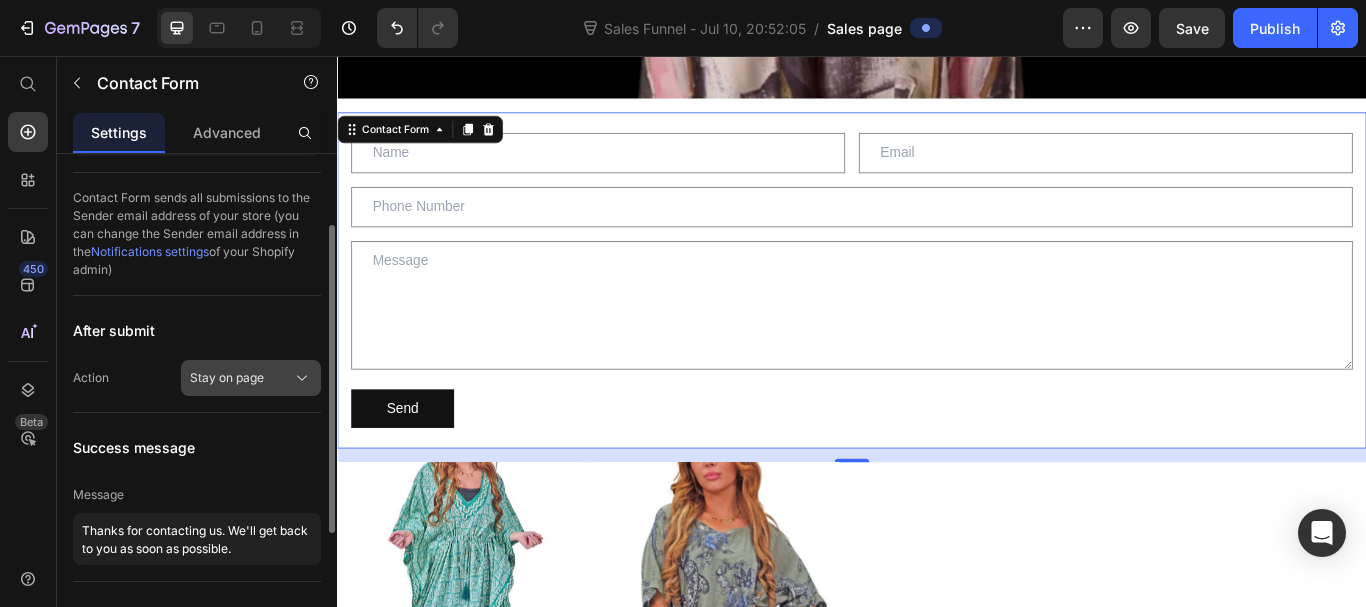 click 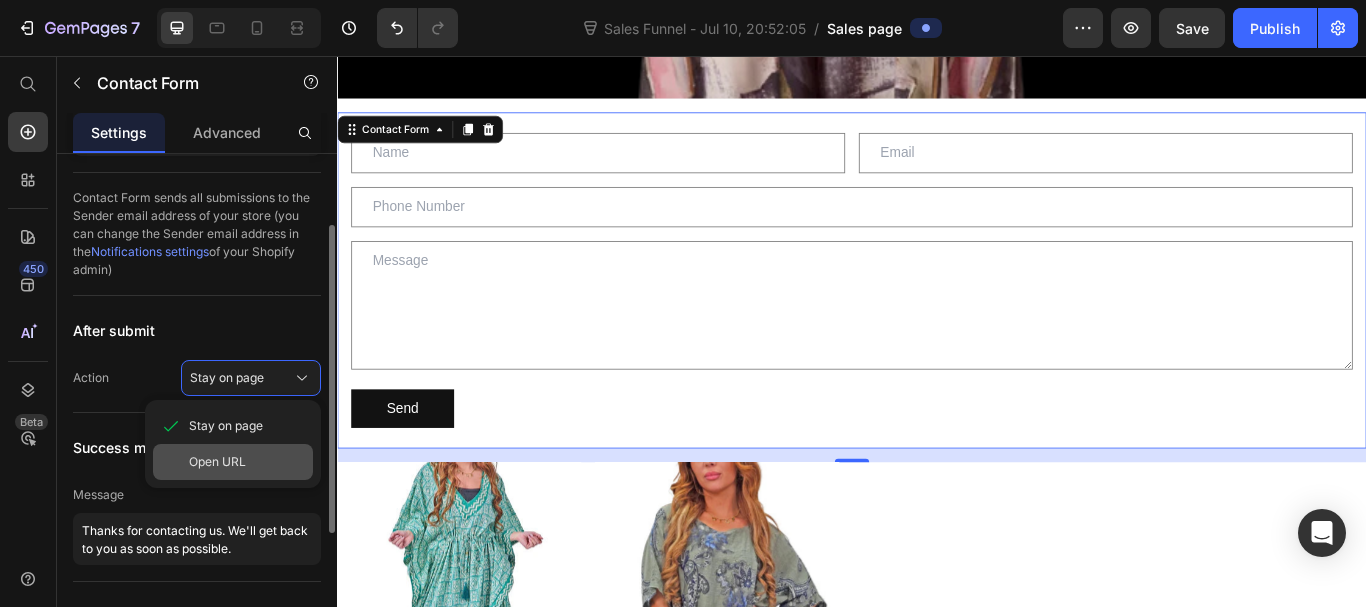 click on "Open URL" at bounding box center [217, 462] 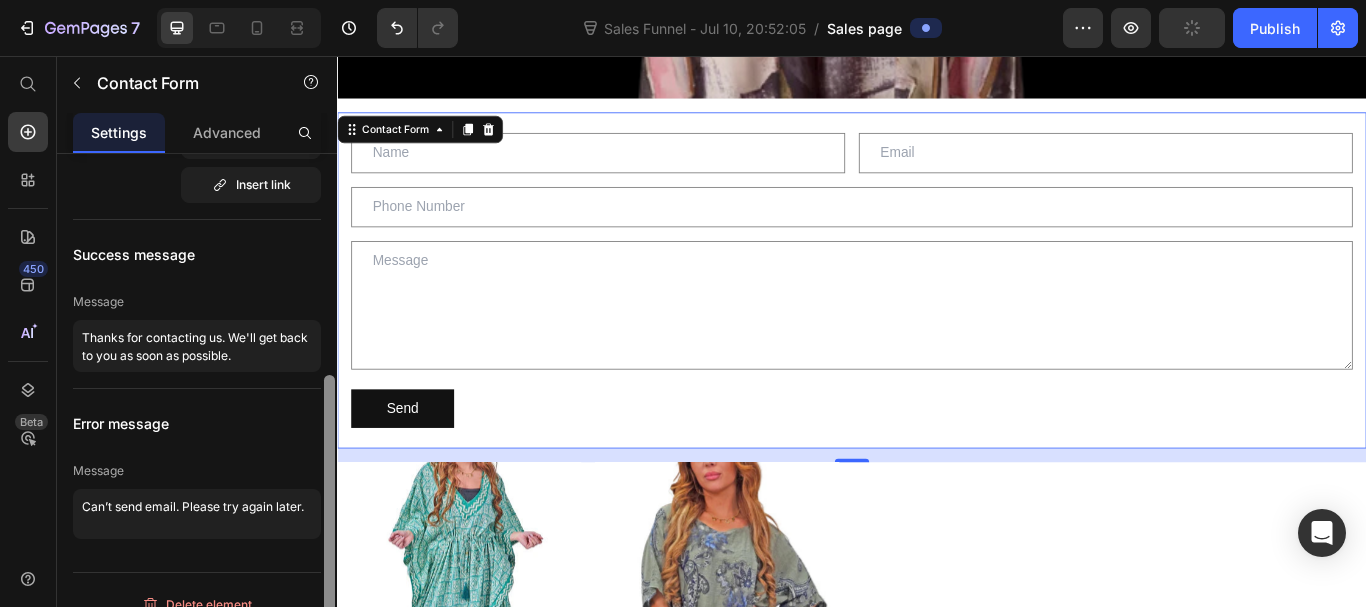 scroll, scrollTop: 0, scrollLeft: 0, axis: both 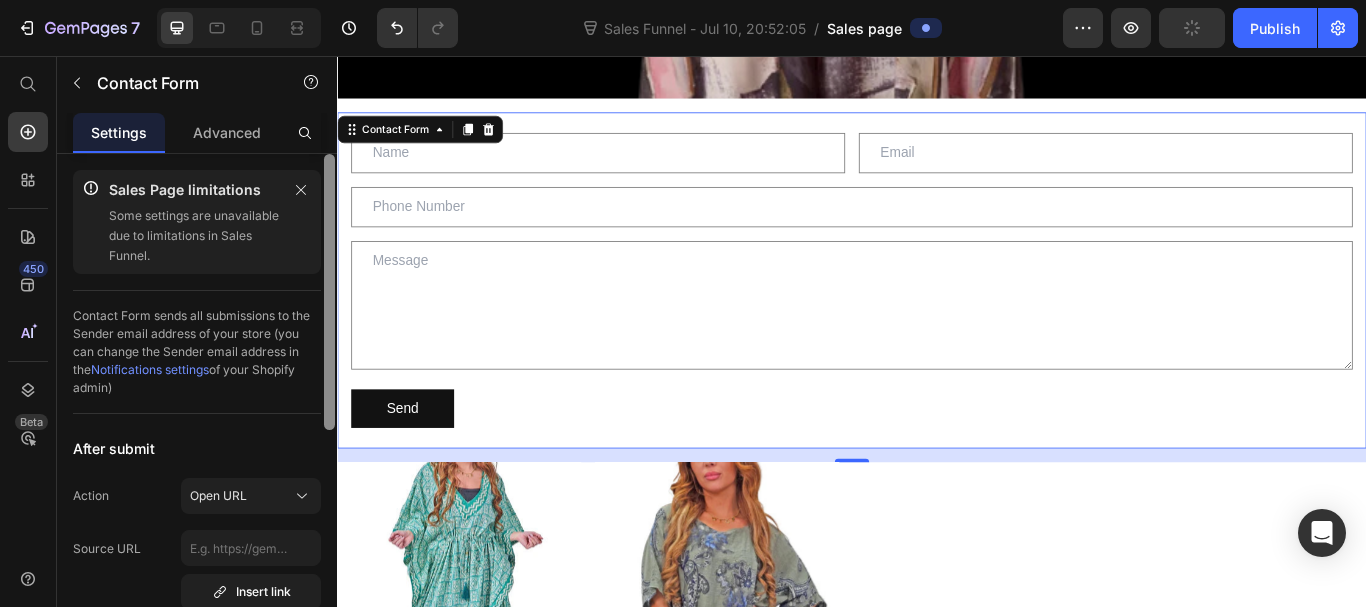 drag, startPoint x: 329, startPoint y: 288, endPoint x: 337, endPoint y: 164, distance: 124.2578 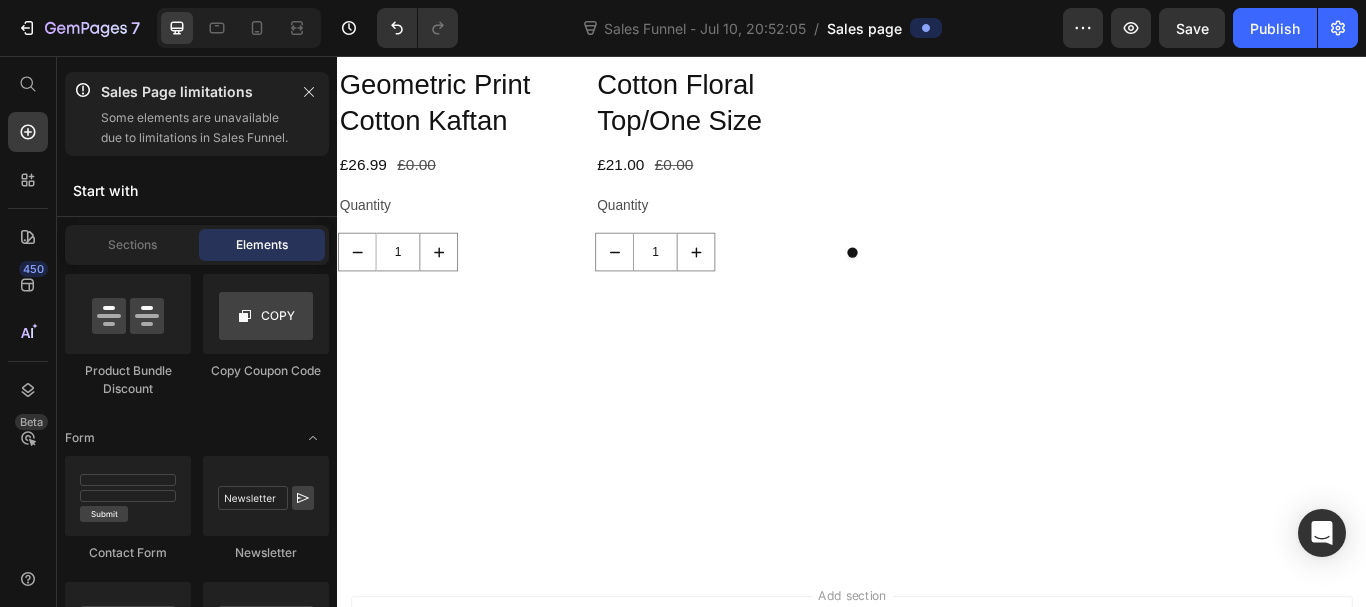 scroll, scrollTop: 1735, scrollLeft: 0, axis: vertical 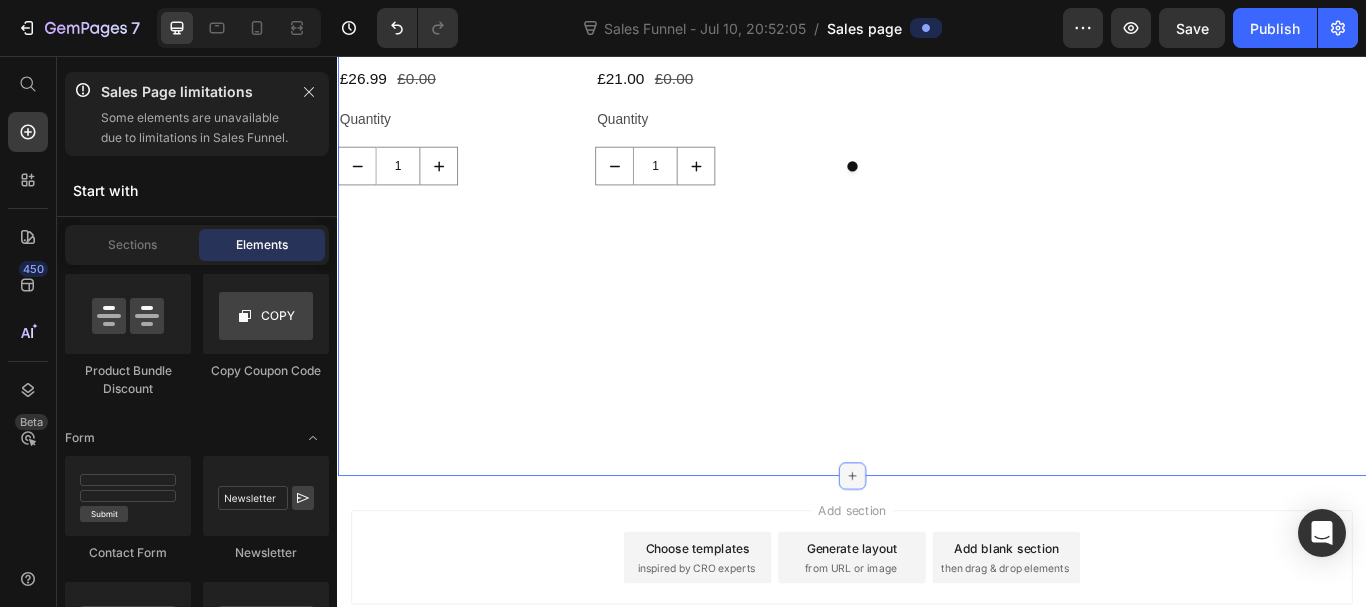 click 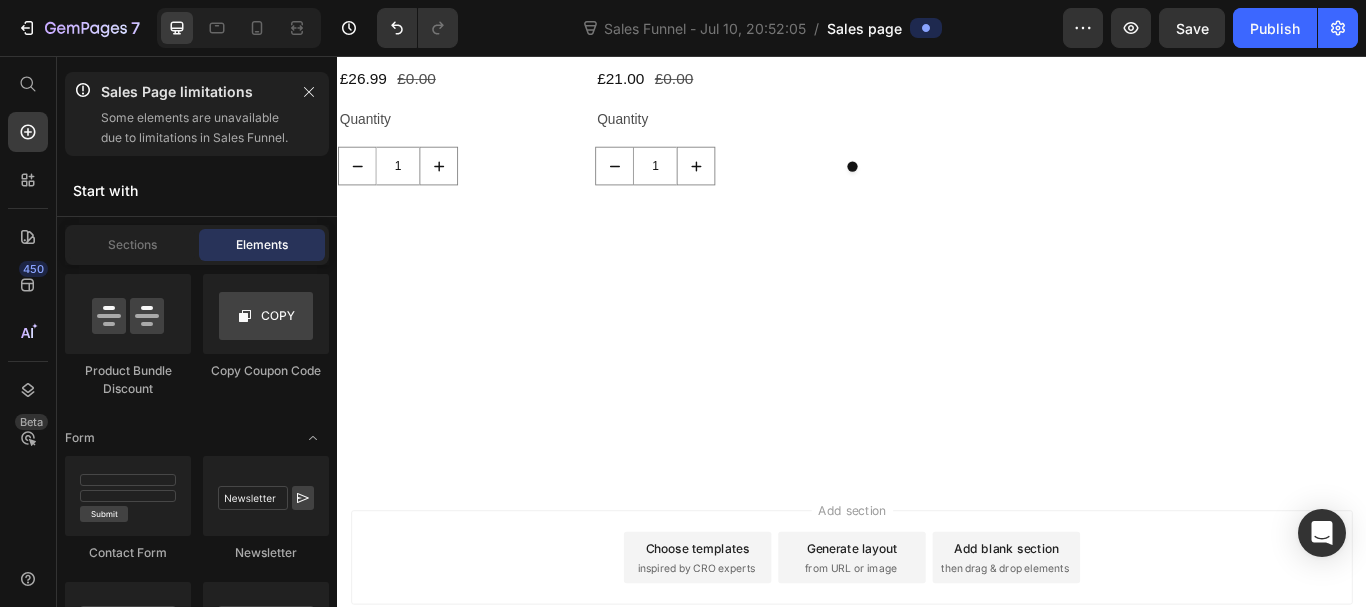 click on "Layout
Row
Row
Row
Row Text
Heading
Text Block Button
Button
Button
Sticky Back to top Media
Image
Image
Video
Video Banner" at bounding box center (197, -1157) 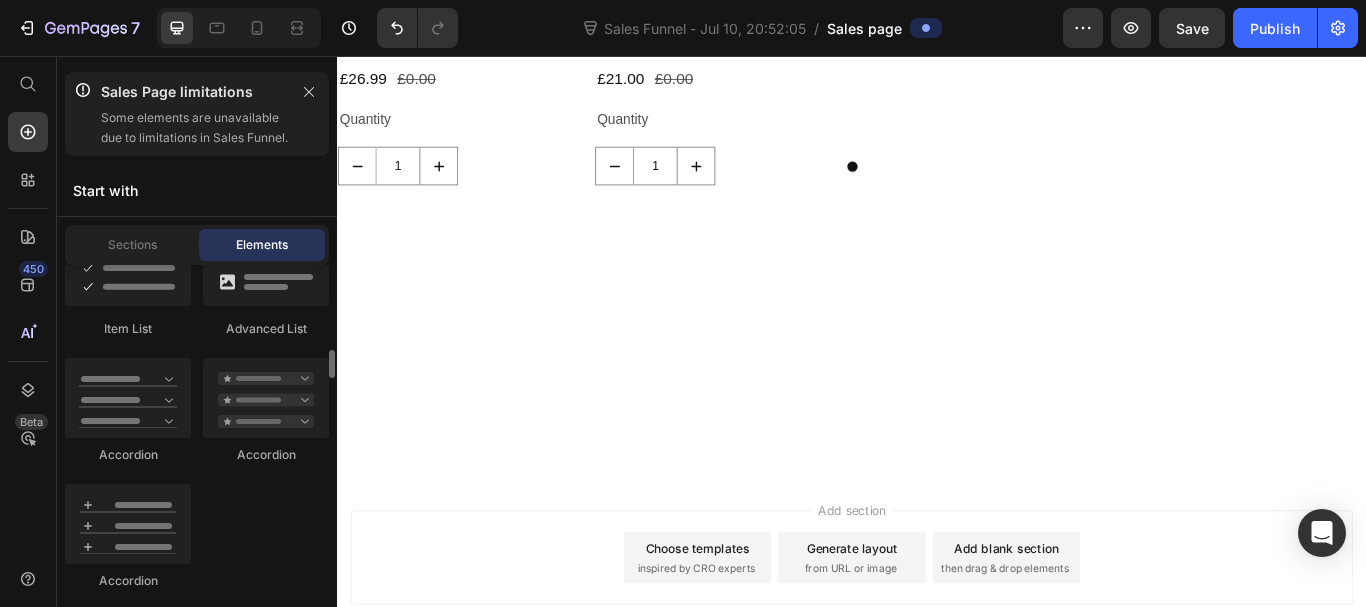 scroll, scrollTop: 1755, scrollLeft: 0, axis: vertical 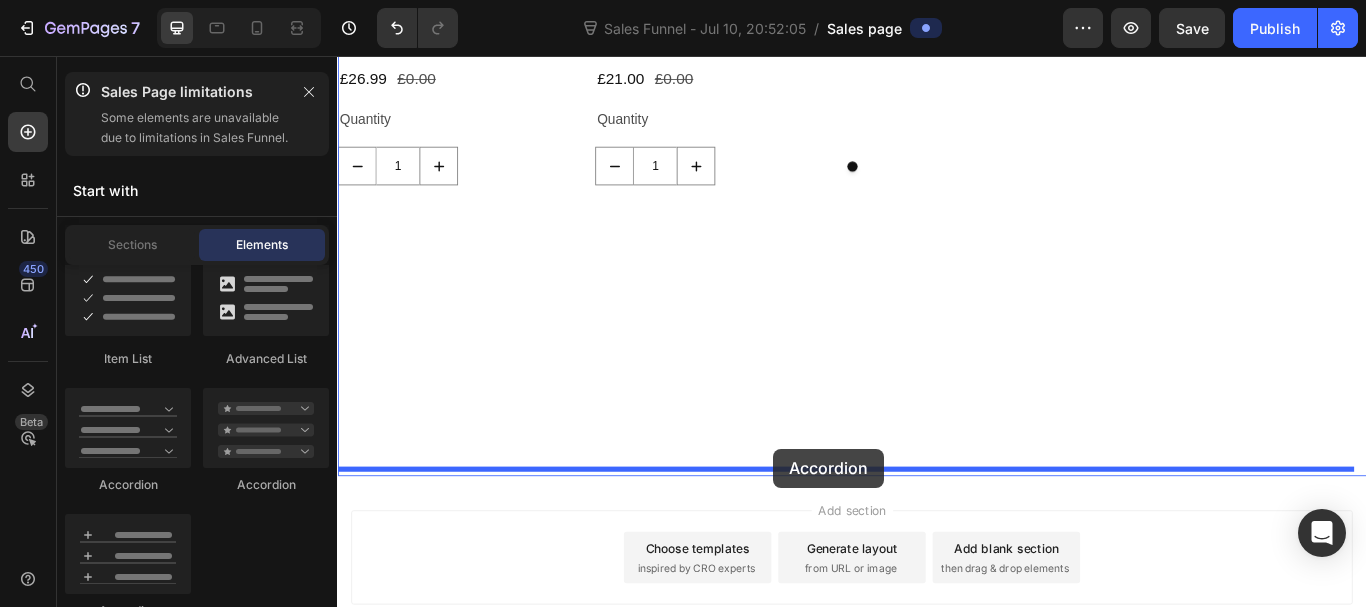 drag, startPoint x: 625, startPoint y: 490, endPoint x: 838, endPoint y: 513, distance: 214.23819 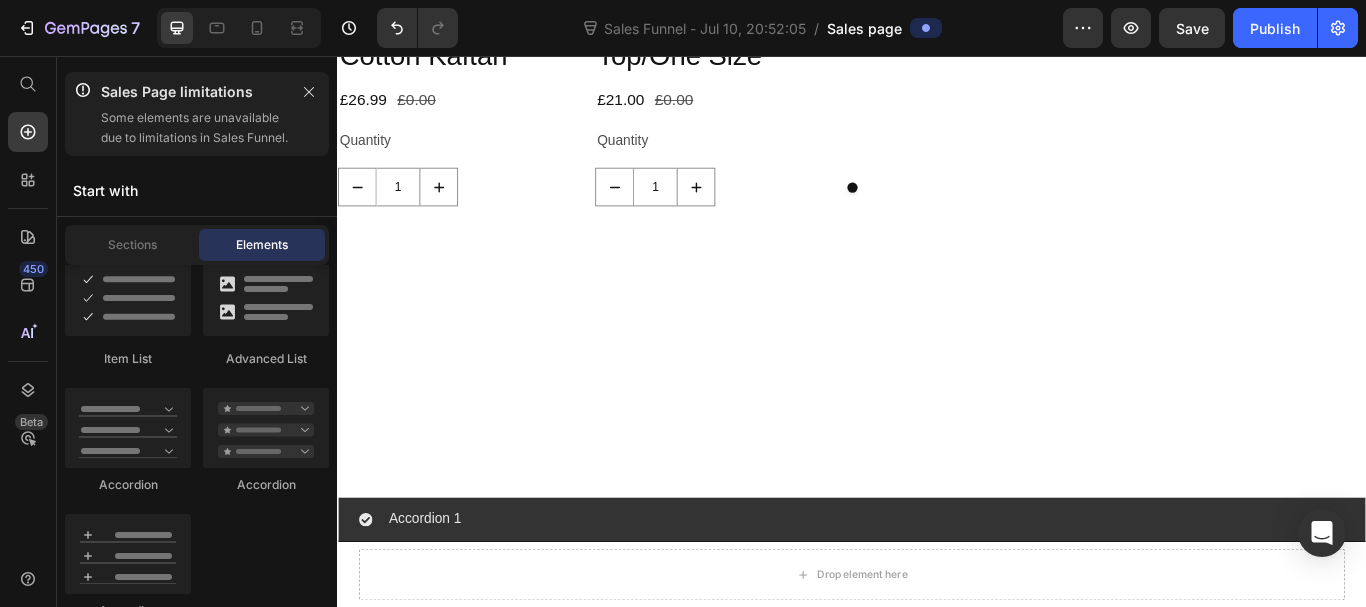 scroll, scrollTop: 1614, scrollLeft: 0, axis: vertical 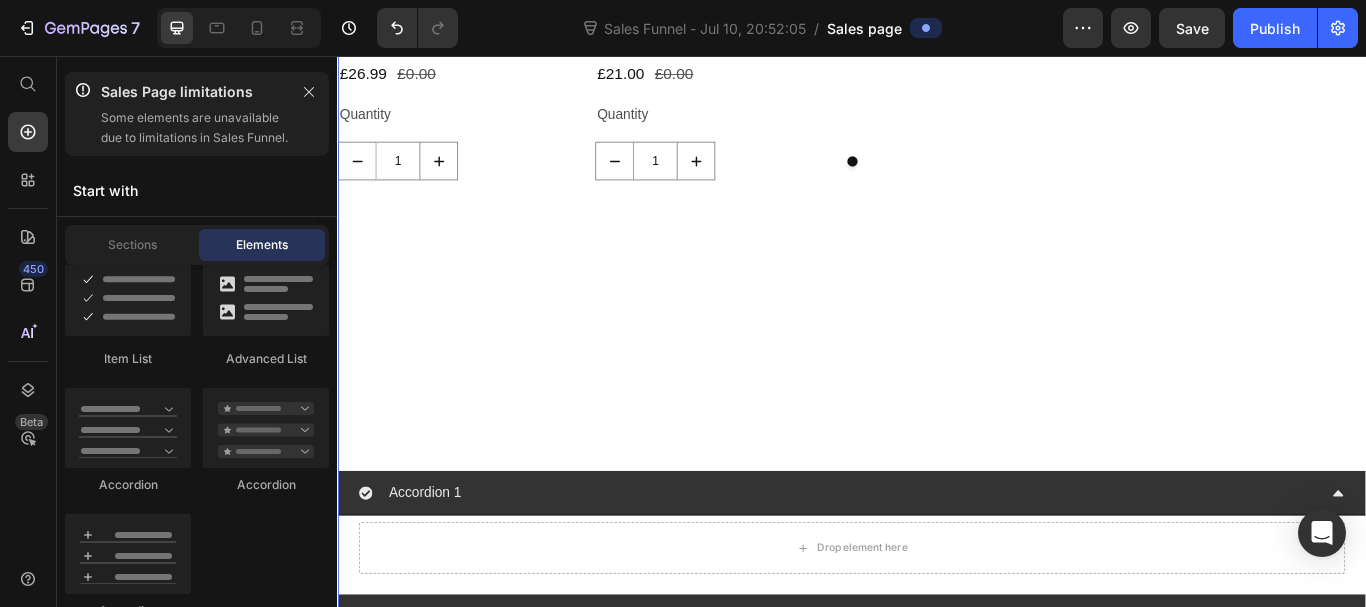 click on "Product Images Geometric Print Cotton Kaftan Product Title £26.99 Product Price £0.00 Product Price Row Quantity Text Block 1 Product Quantity Product Product Images Cotton Floral Top/One Size Product Title £21.00 Product Price £0.00 Product Price Row Quantity Text Block 1 Product Quantity Product
Carousel" at bounding box center [937, 101] 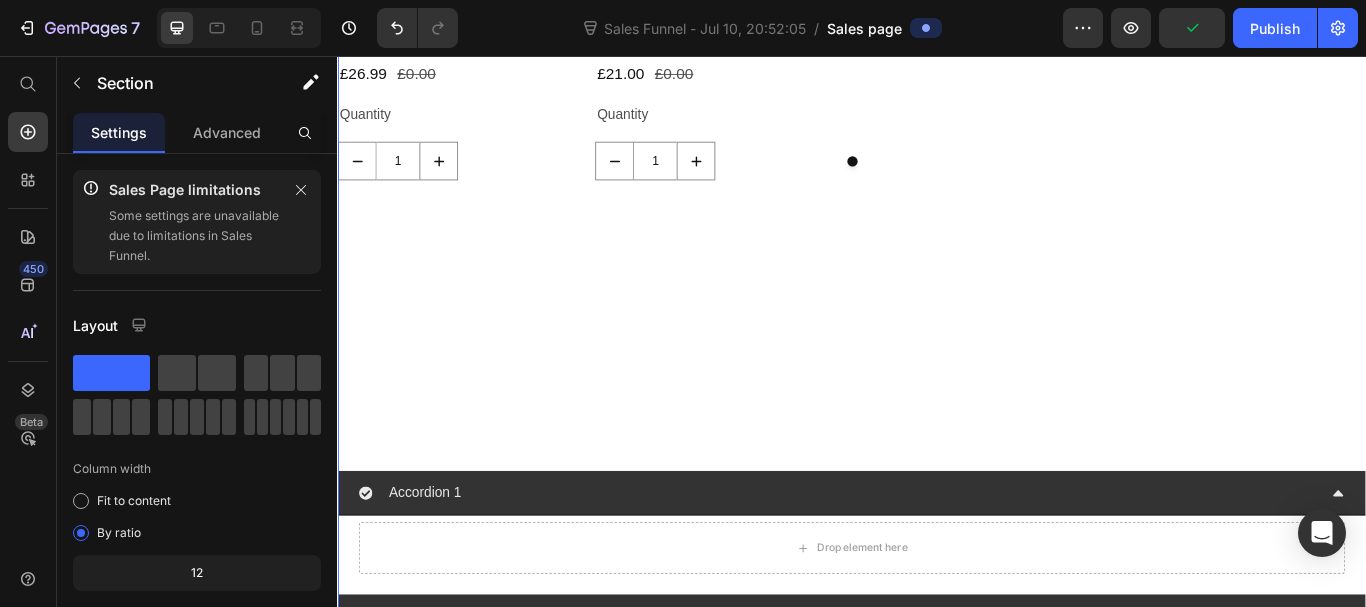 click on "Product Images Geometric Print Cotton Kaftan Product Title £26.99 Product Price £0.00 Product Price Row Quantity Text Block 1 Product Quantity Product Product Images Cotton Floral Top/One Size Product Title £21.00 Product Price £0.00 Product Price Row Quantity Text Block 1 Product Quantity Product
Carousel" at bounding box center [937, 101] 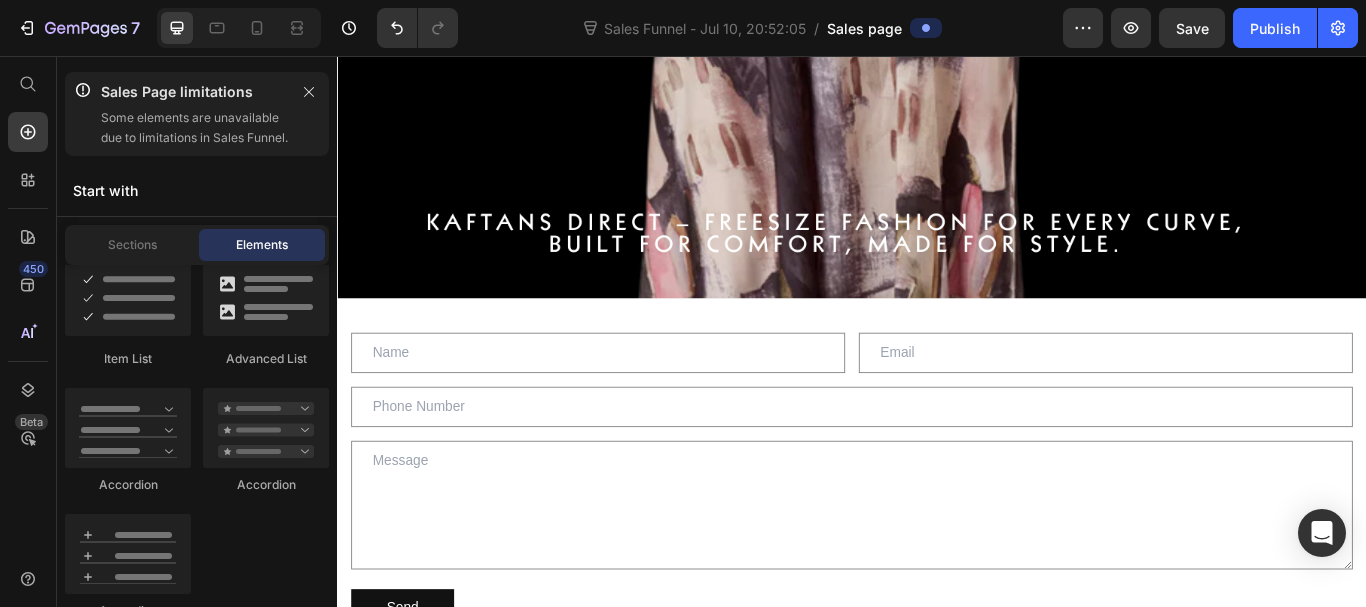 scroll, scrollTop: 1131, scrollLeft: 0, axis: vertical 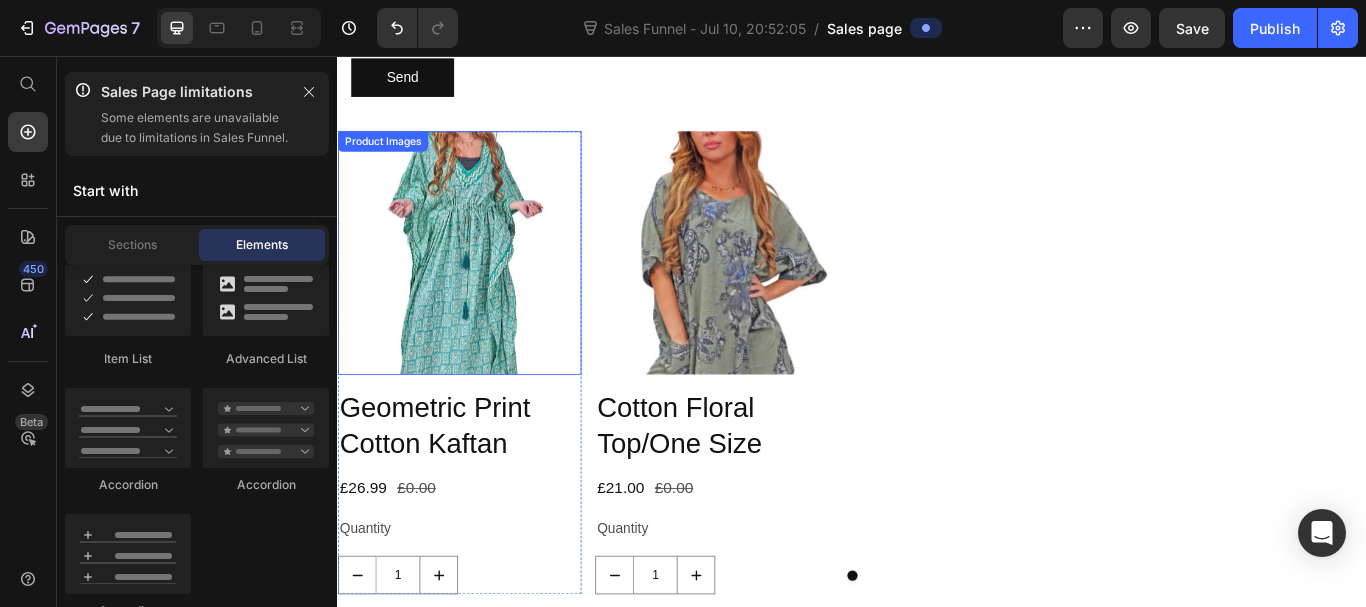 click at bounding box center (479, 286) 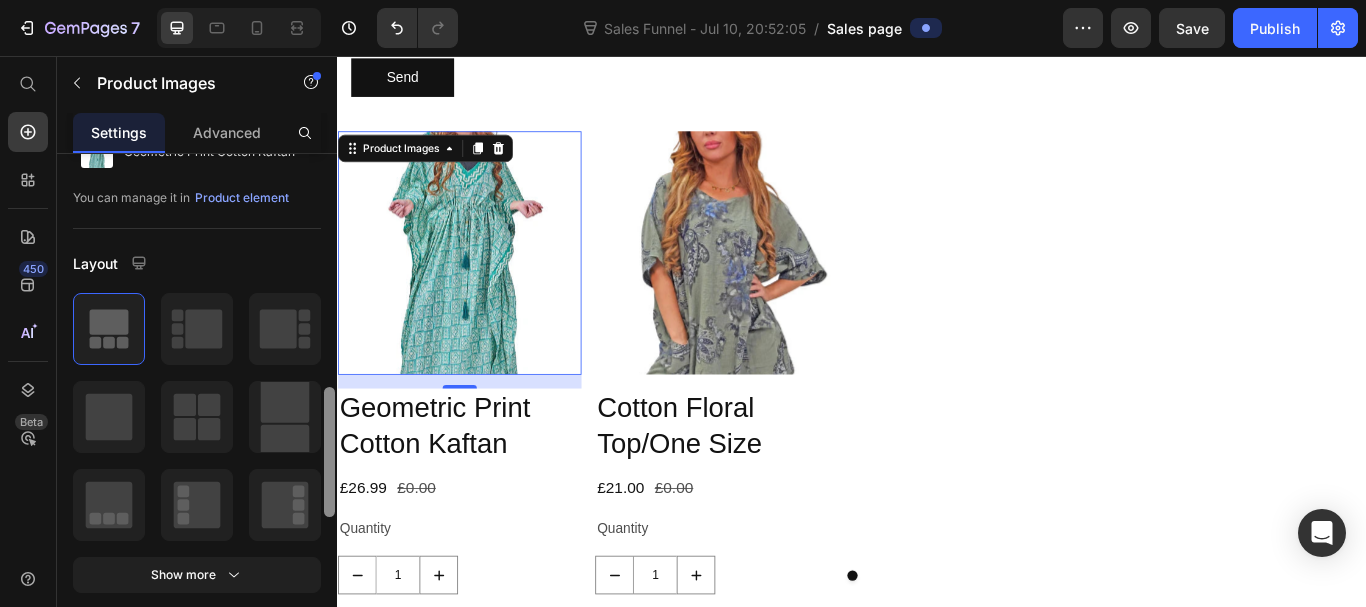 scroll, scrollTop: 364, scrollLeft: 0, axis: vertical 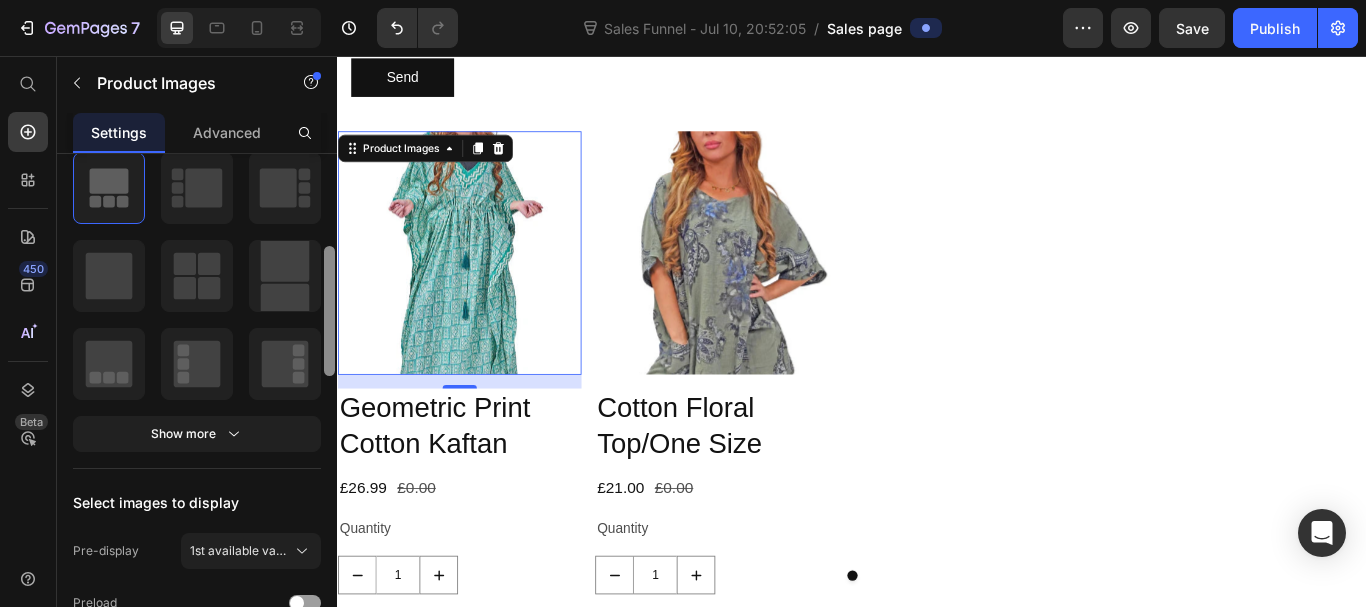 drag, startPoint x: 667, startPoint y: 278, endPoint x: 345, endPoint y: 450, distance: 365.0589 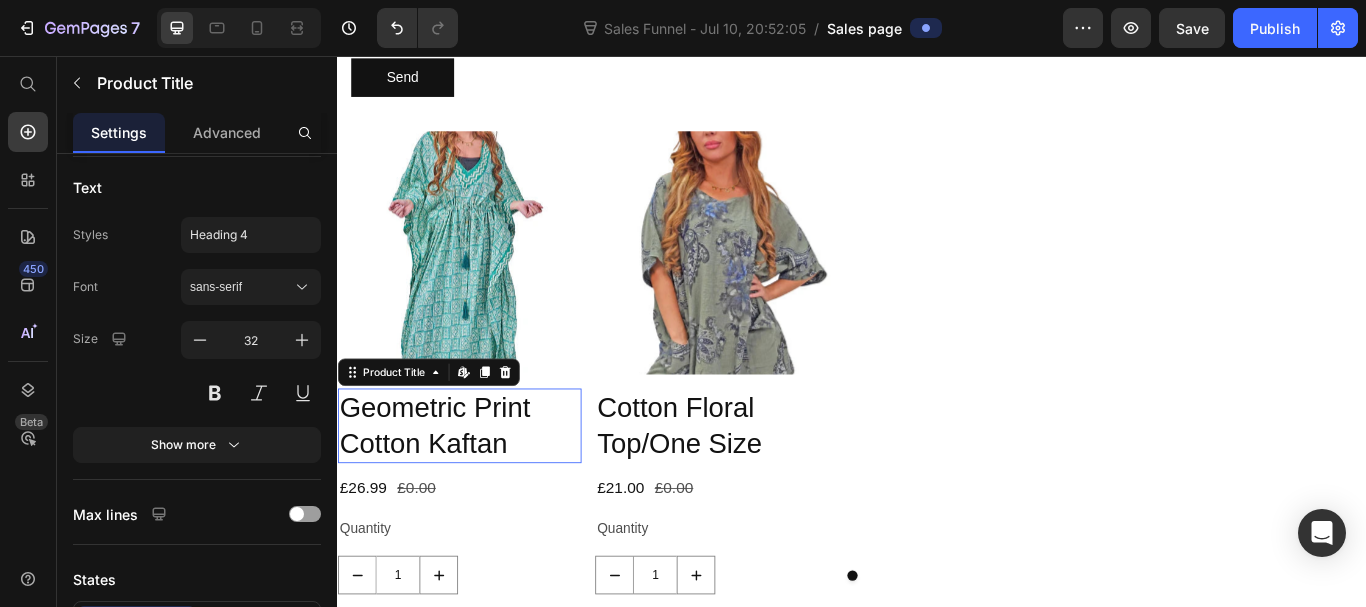 scroll, scrollTop: 729, scrollLeft: 0, axis: vertical 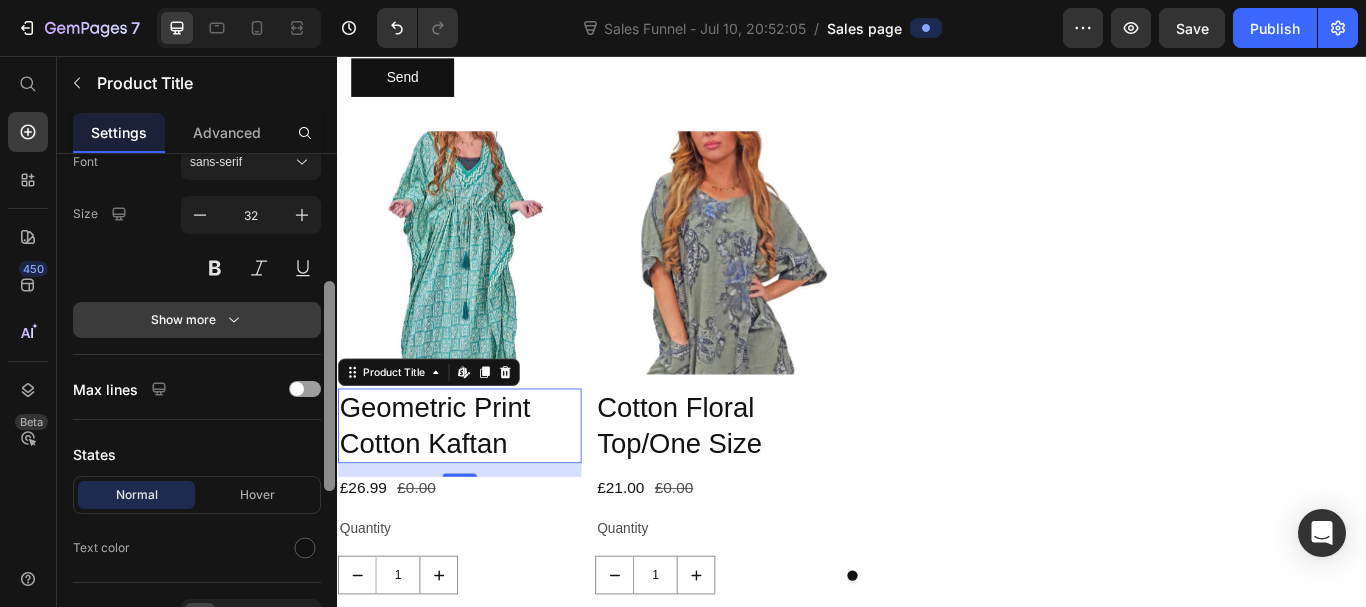 drag, startPoint x: 330, startPoint y: 483, endPoint x: 320, endPoint y: 362, distance: 121.41252 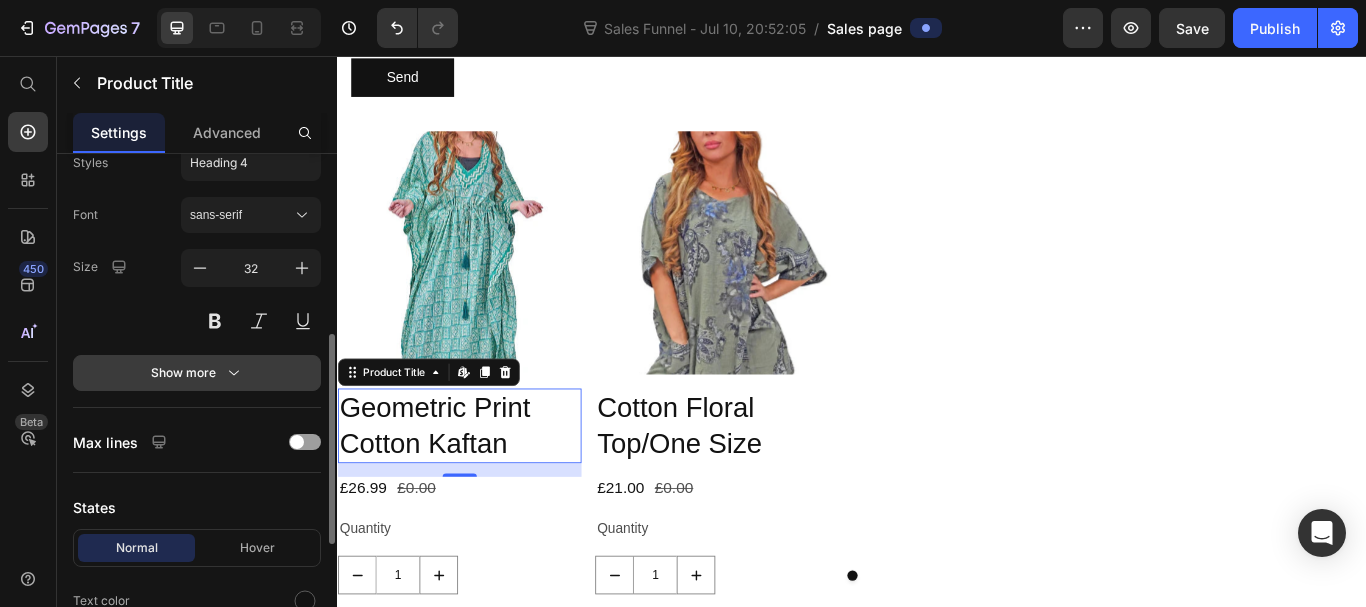click on "Show more" at bounding box center (197, 373) 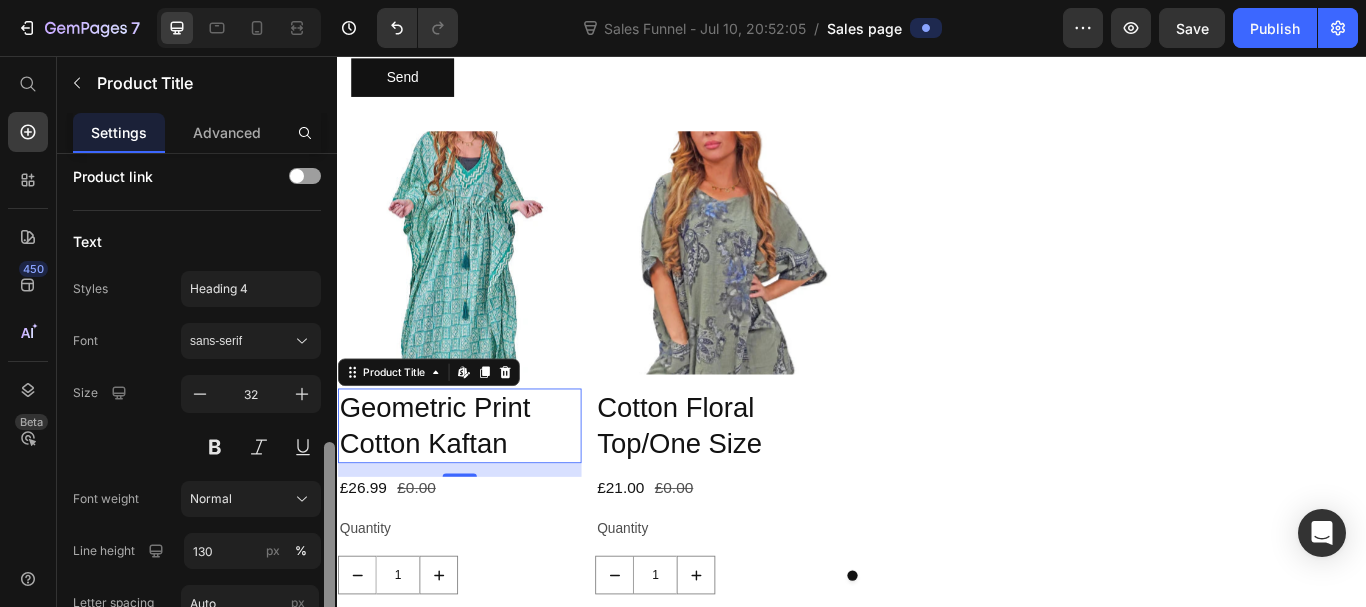 scroll, scrollTop: 446, scrollLeft: 0, axis: vertical 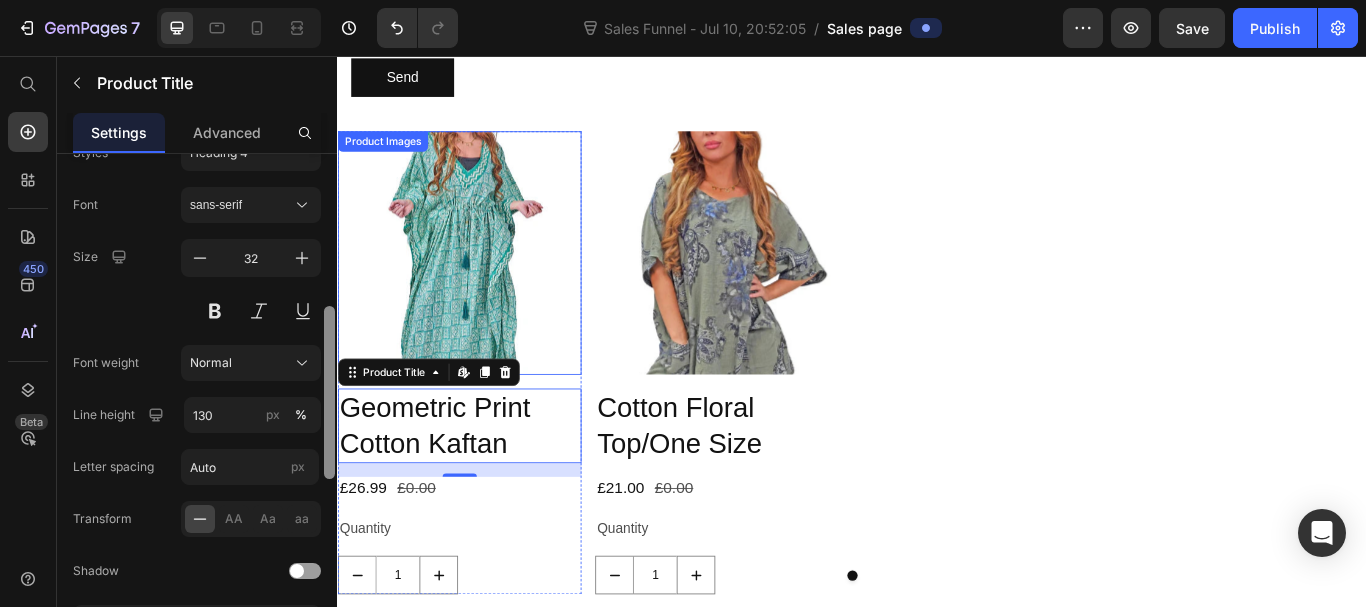 drag, startPoint x: 328, startPoint y: 386, endPoint x: 319, endPoint y: 215, distance: 171.23668 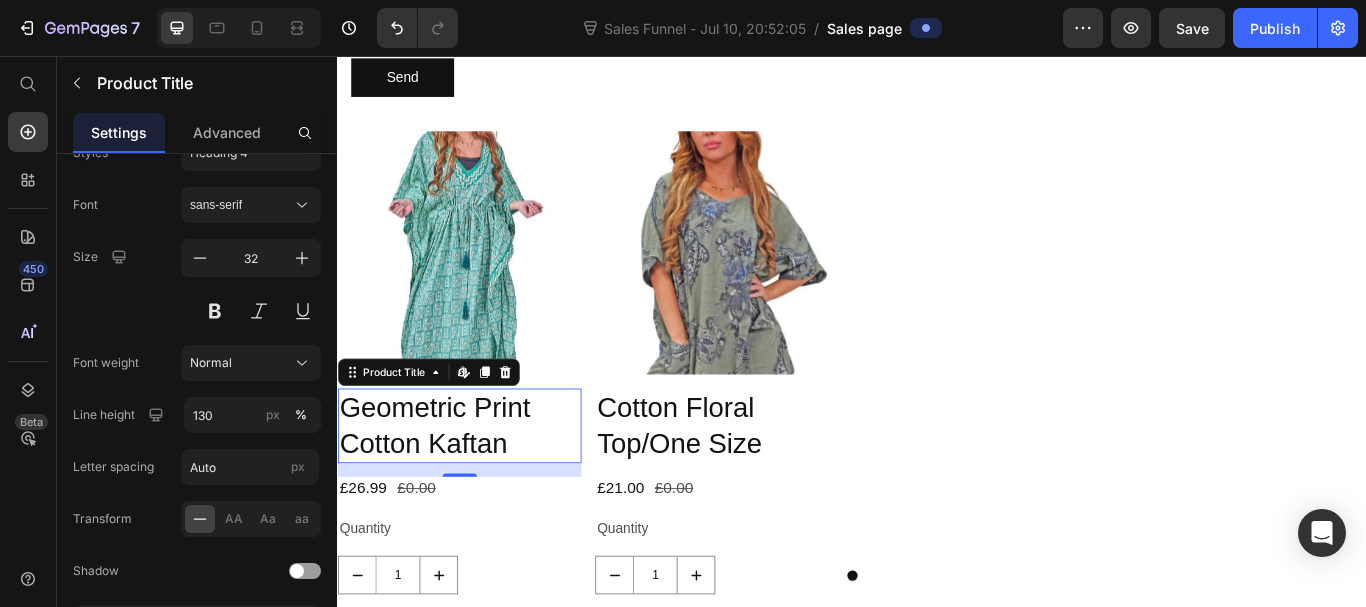 scroll, scrollTop: 23, scrollLeft: 0, axis: vertical 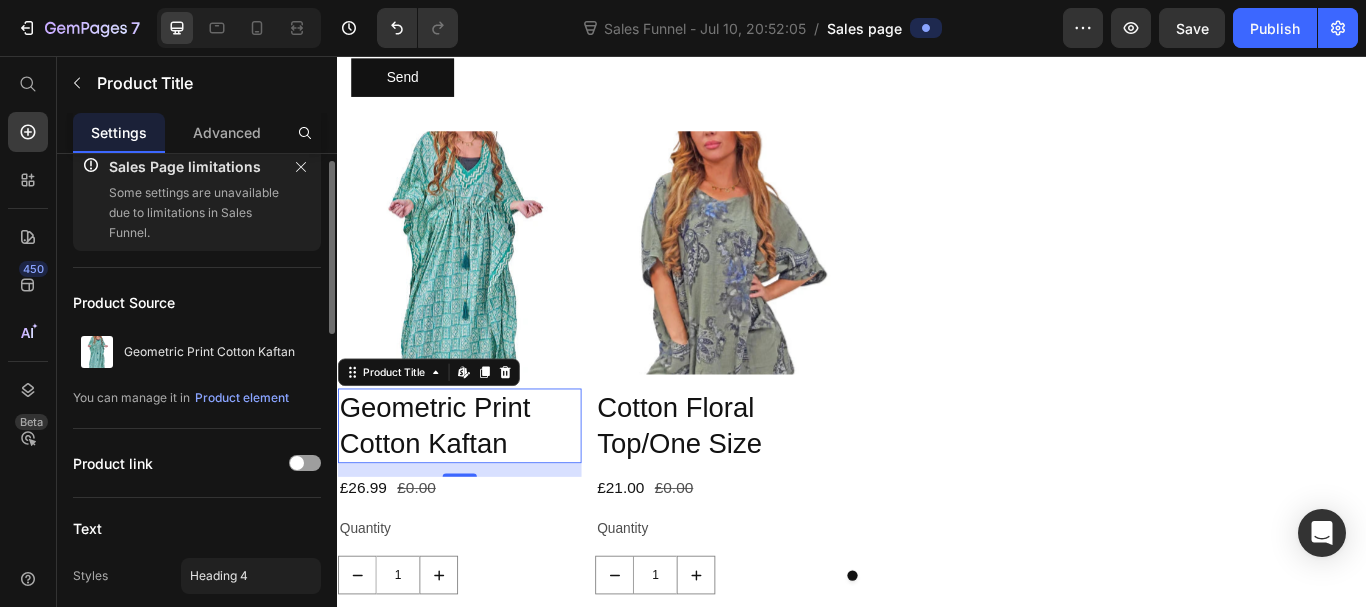 drag, startPoint x: 9, startPoint y: 286, endPoint x: 319, endPoint y: 215, distance: 318.02673 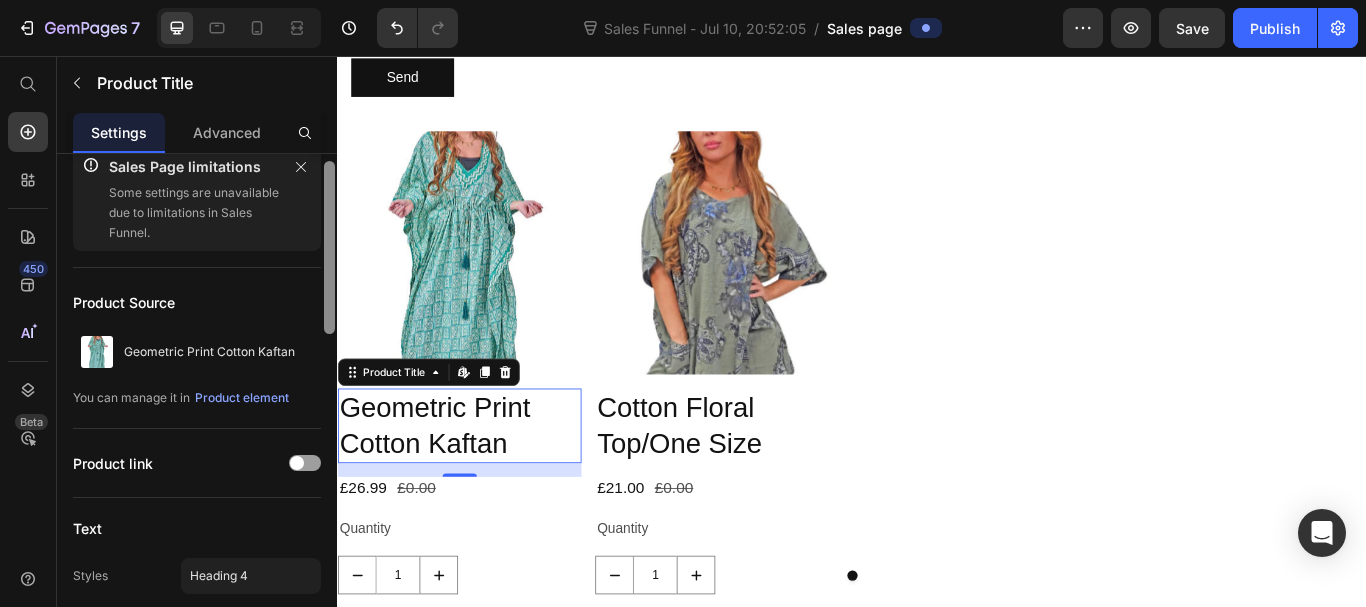 scroll, scrollTop: 0, scrollLeft: 0, axis: both 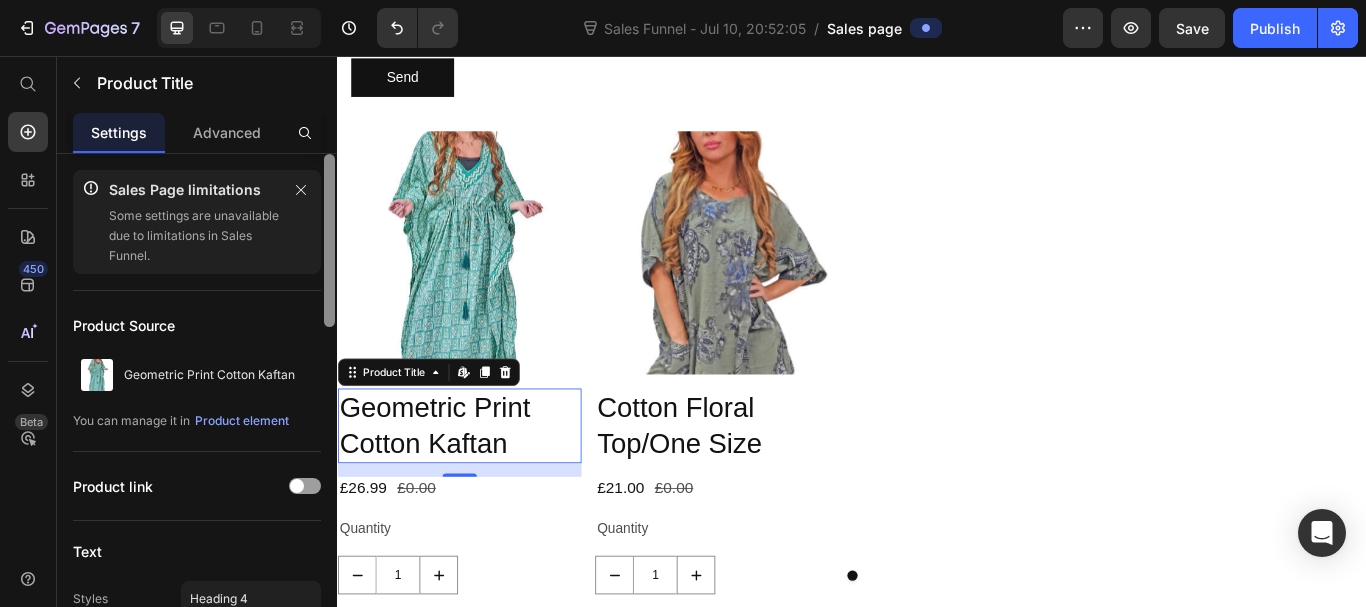 drag, startPoint x: 329, startPoint y: 189, endPoint x: 326, endPoint y: 142, distance: 47.095646 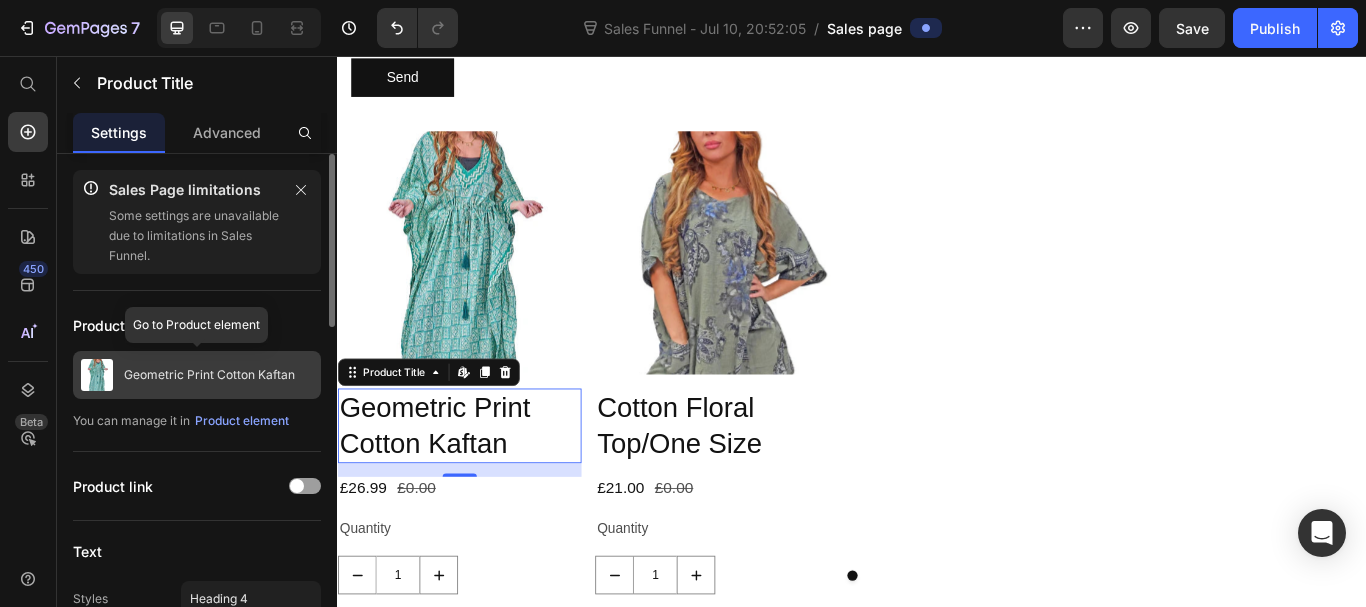 click on "Geometric Print Cotton Kaftan" at bounding box center [197, 375] 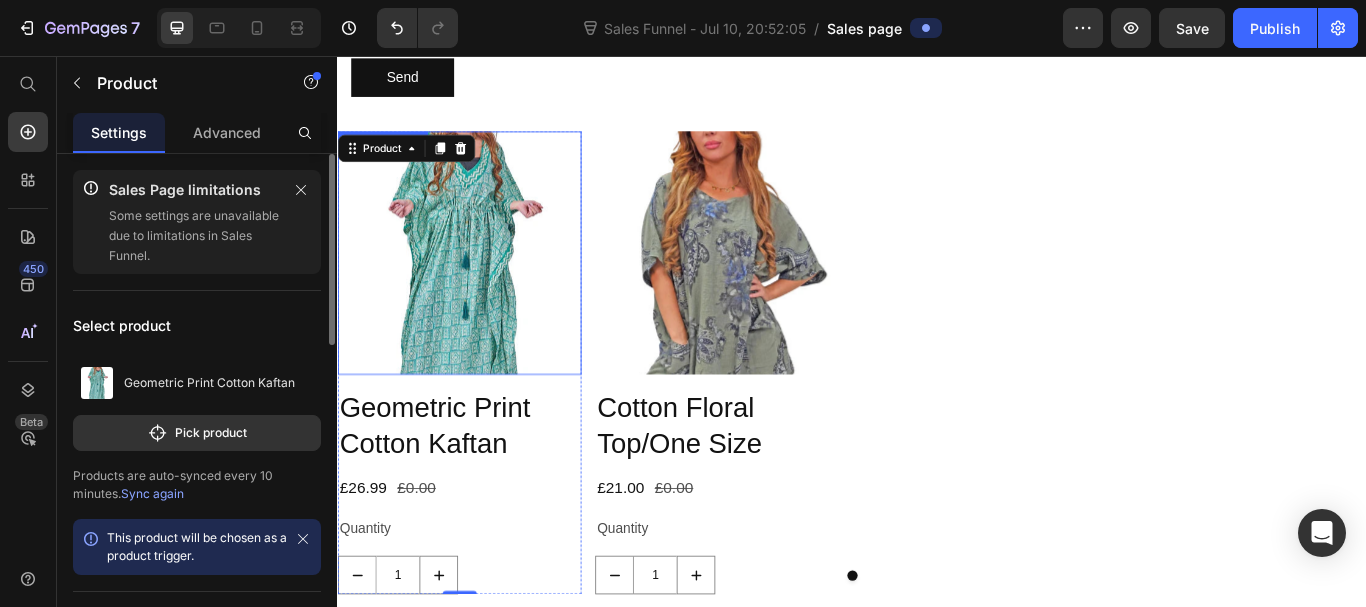 click at bounding box center (479, 286) 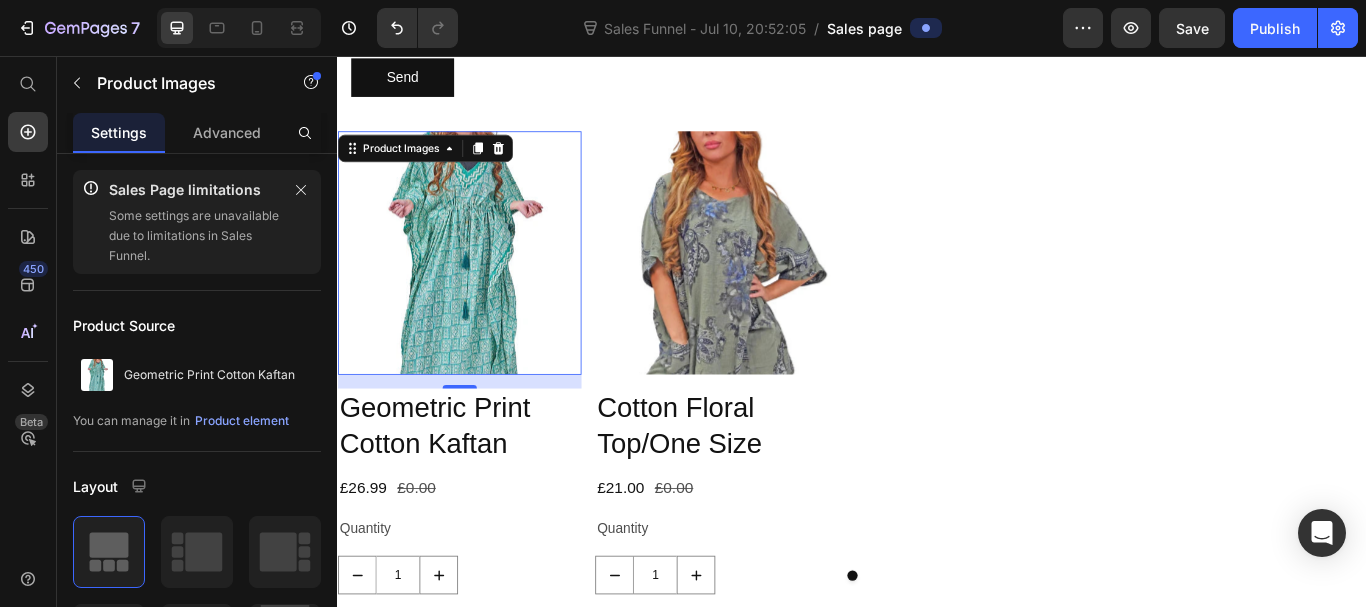 scroll, scrollTop: 392, scrollLeft: 0, axis: vertical 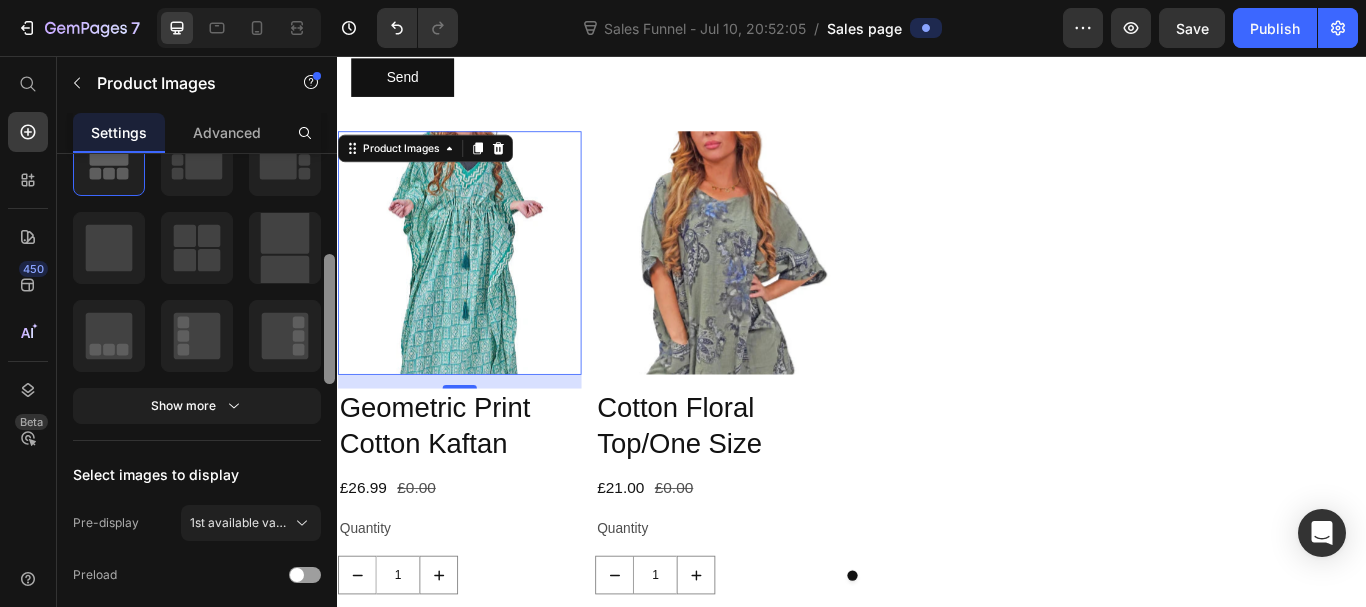 drag, startPoint x: 327, startPoint y: 234, endPoint x: 337, endPoint y: 334, distance: 100.49876 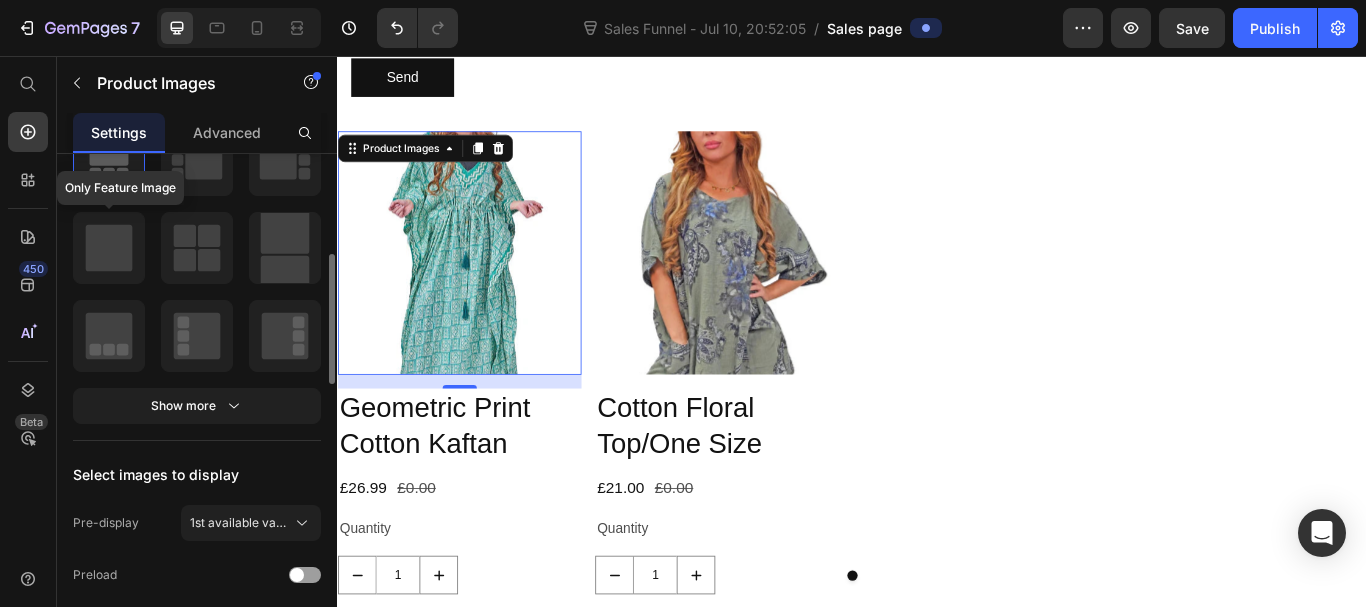 click 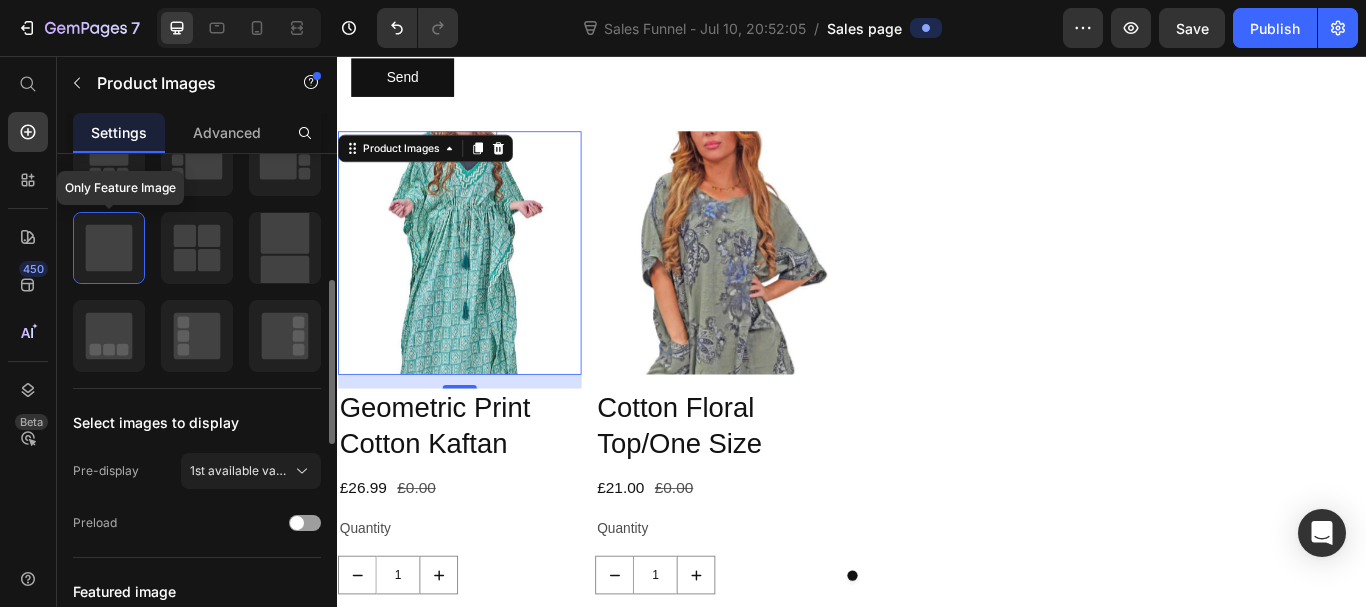 click 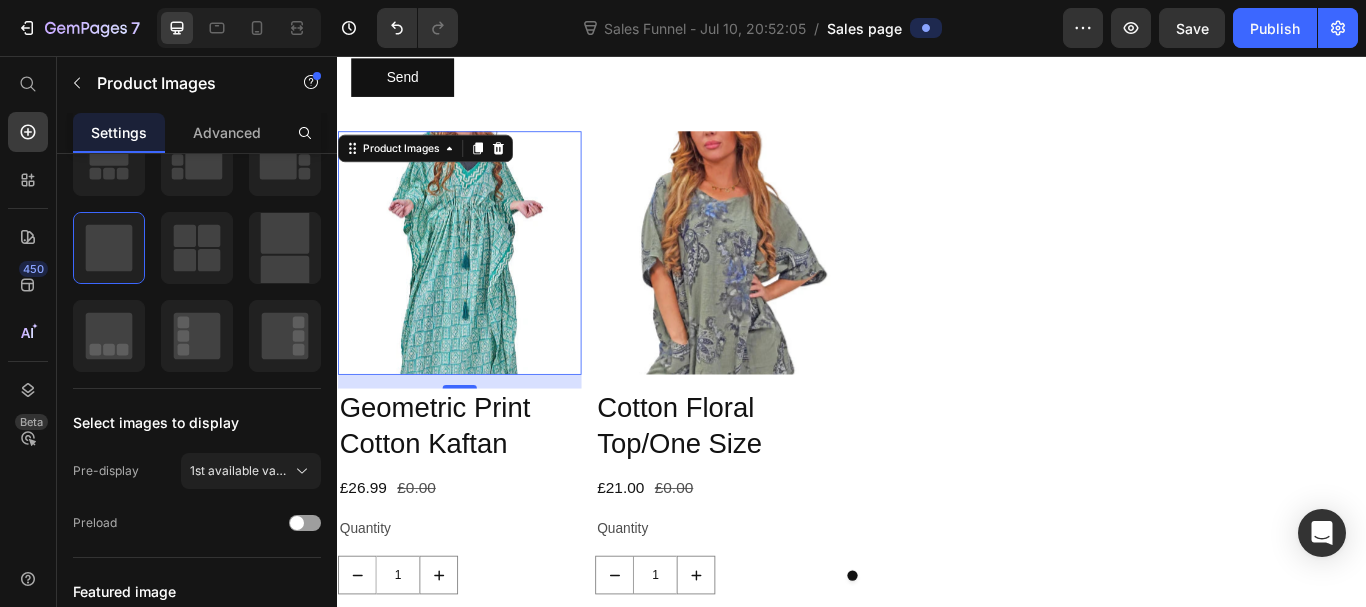 click at bounding box center (479, 286) 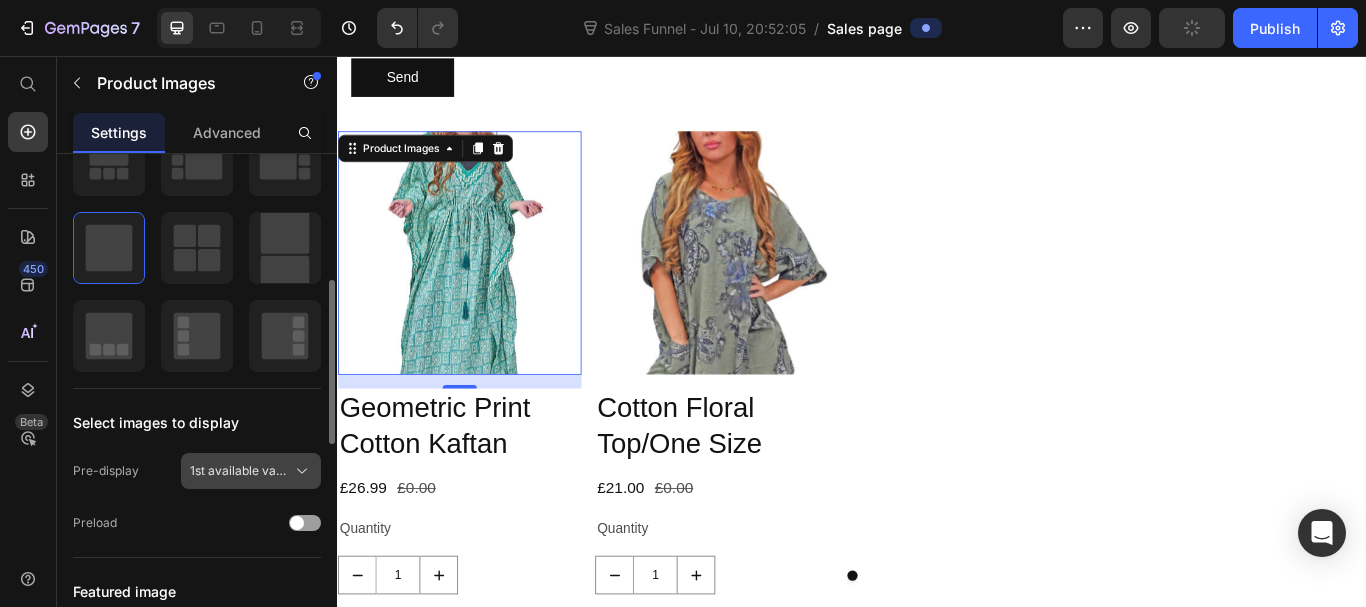 click 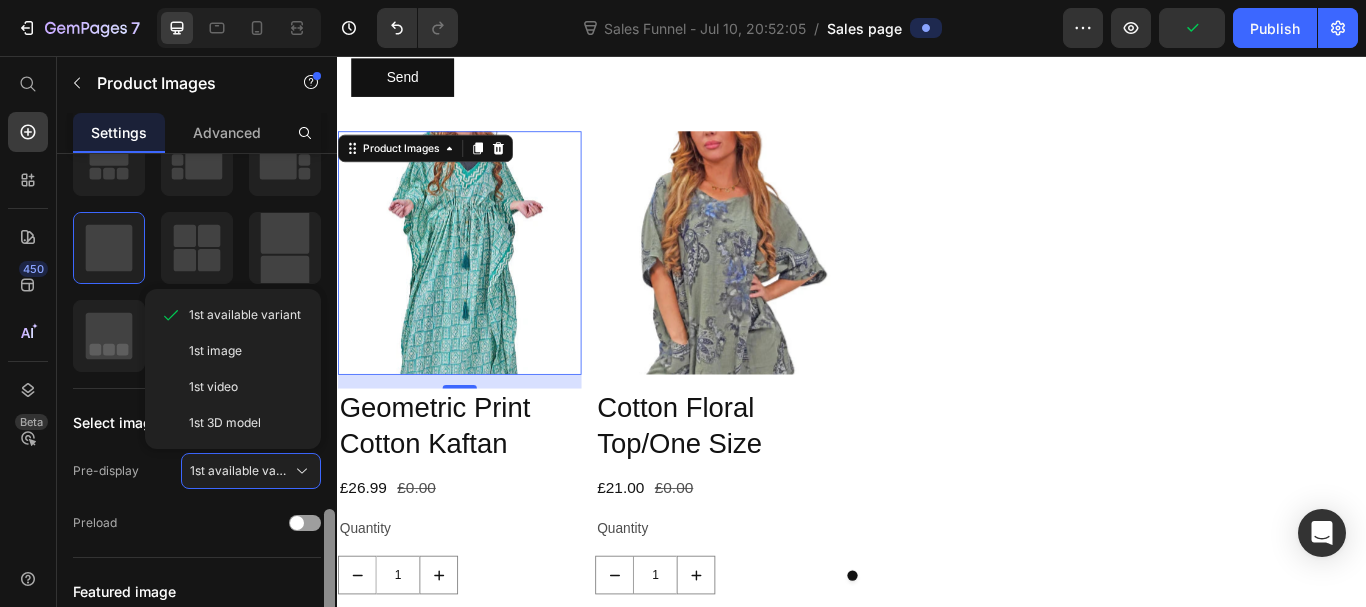 scroll, scrollTop: 609, scrollLeft: 0, axis: vertical 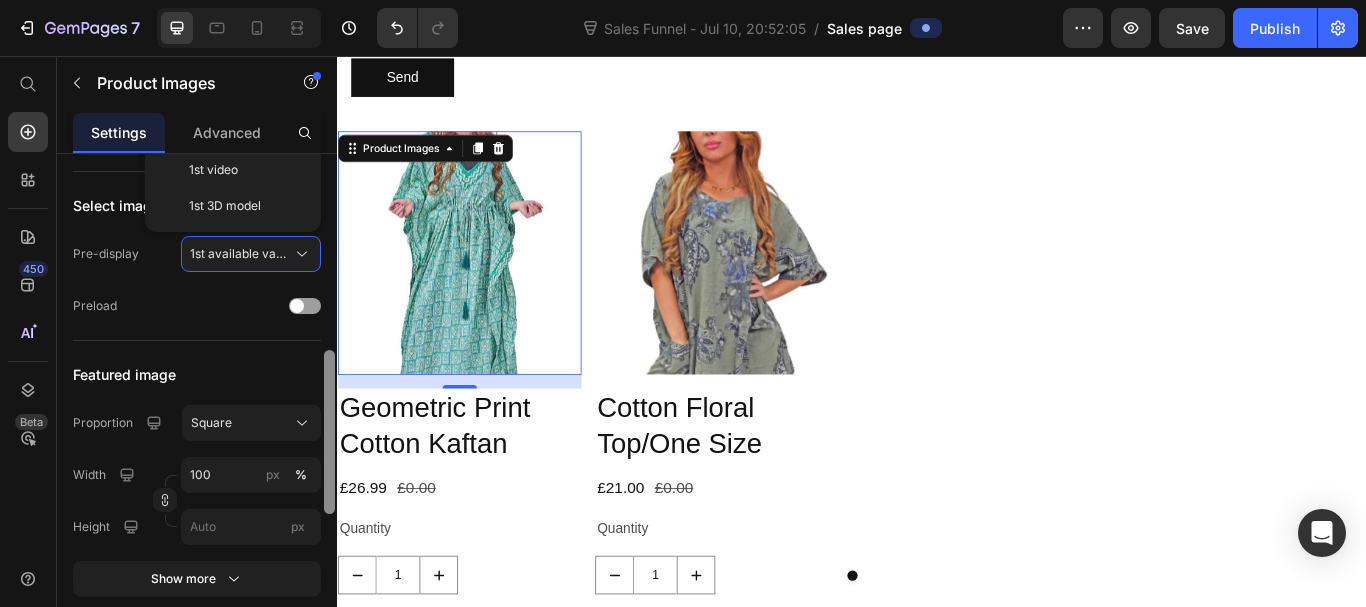 drag, startPoint x: 330, startPoint y: 350, endPoint x: 335, endPoint y: 420, distance: 70.178345 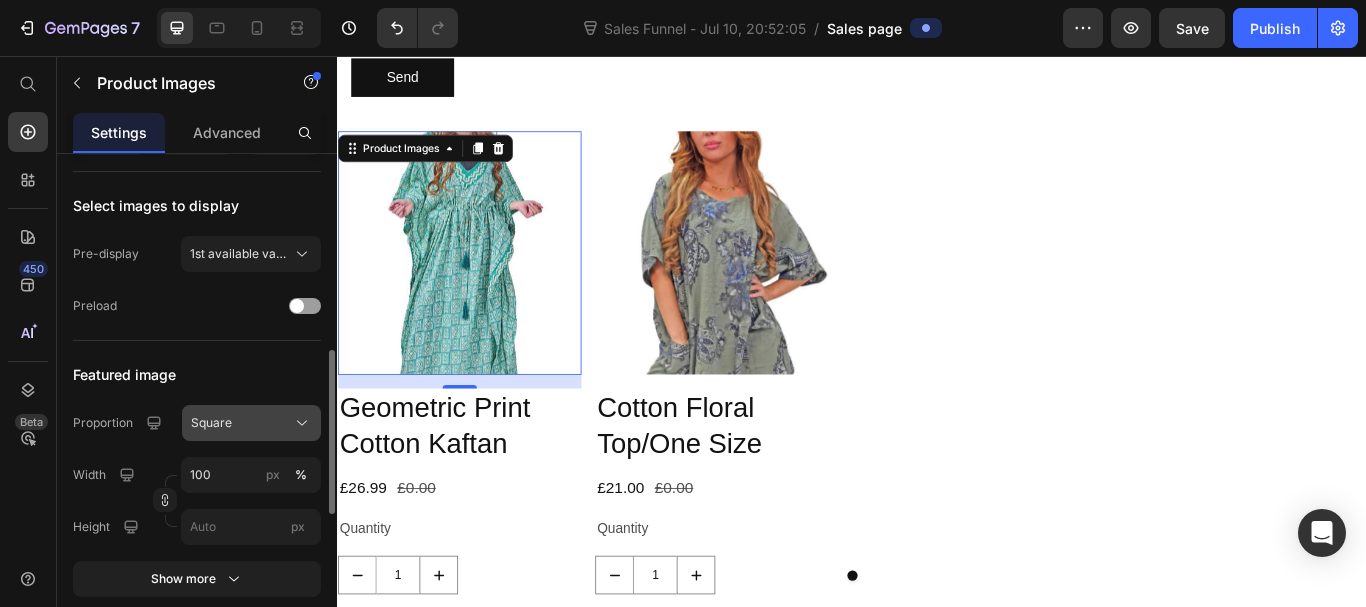 click 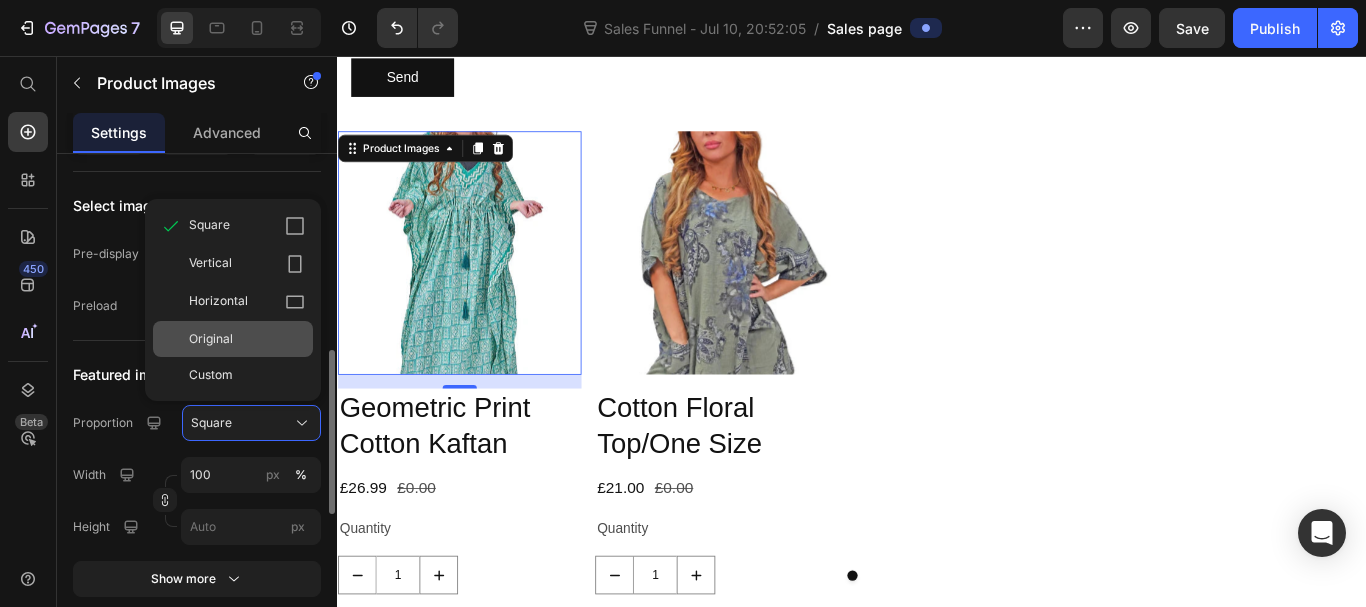 click on "Original" at bounding box center (247, 339) 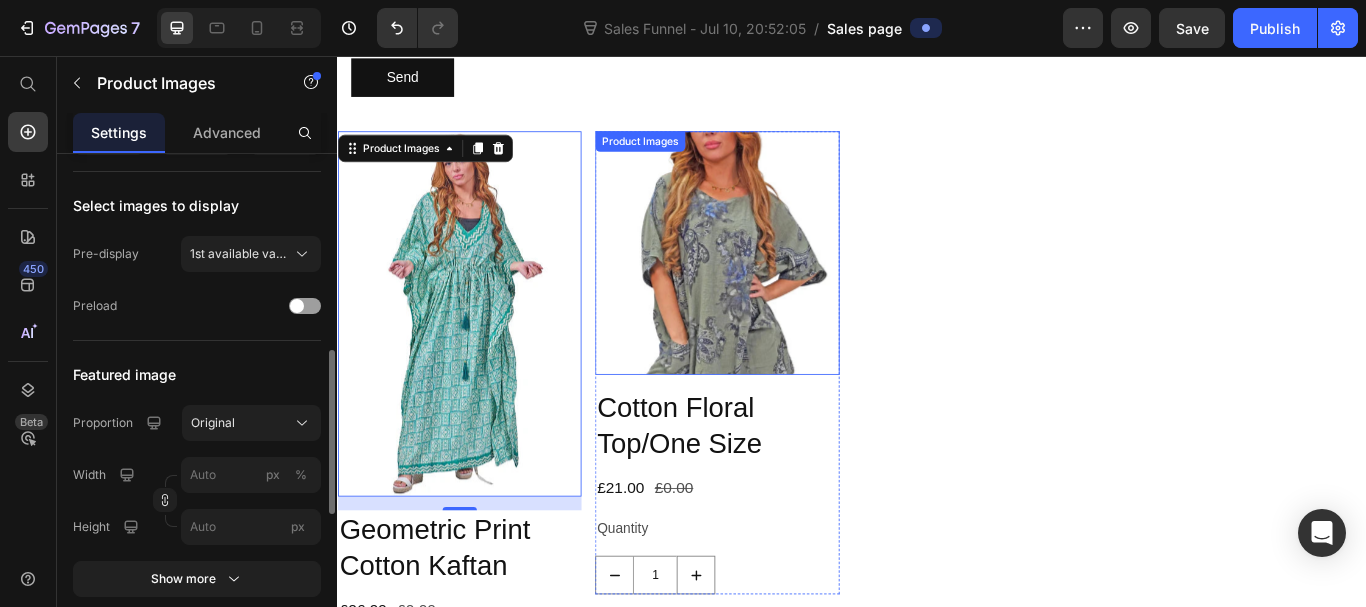 click at bounding box center [779, 286] 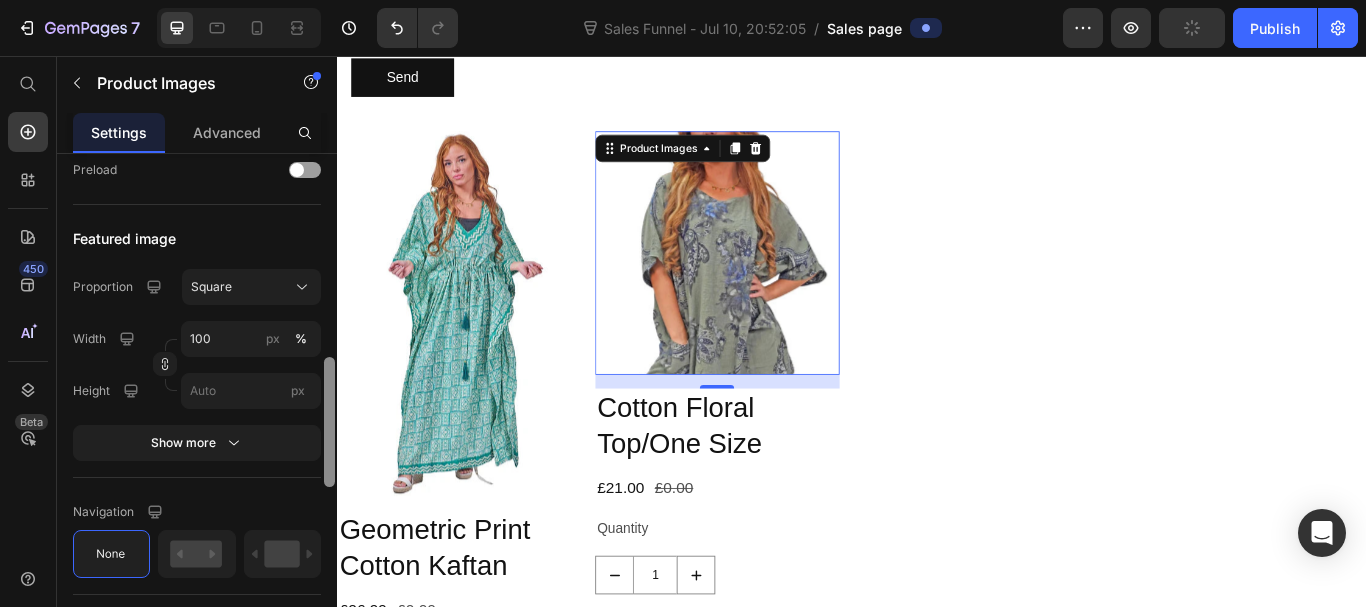 scroll, scrollTop: 777, scrollLeft: 0, axis: vertical 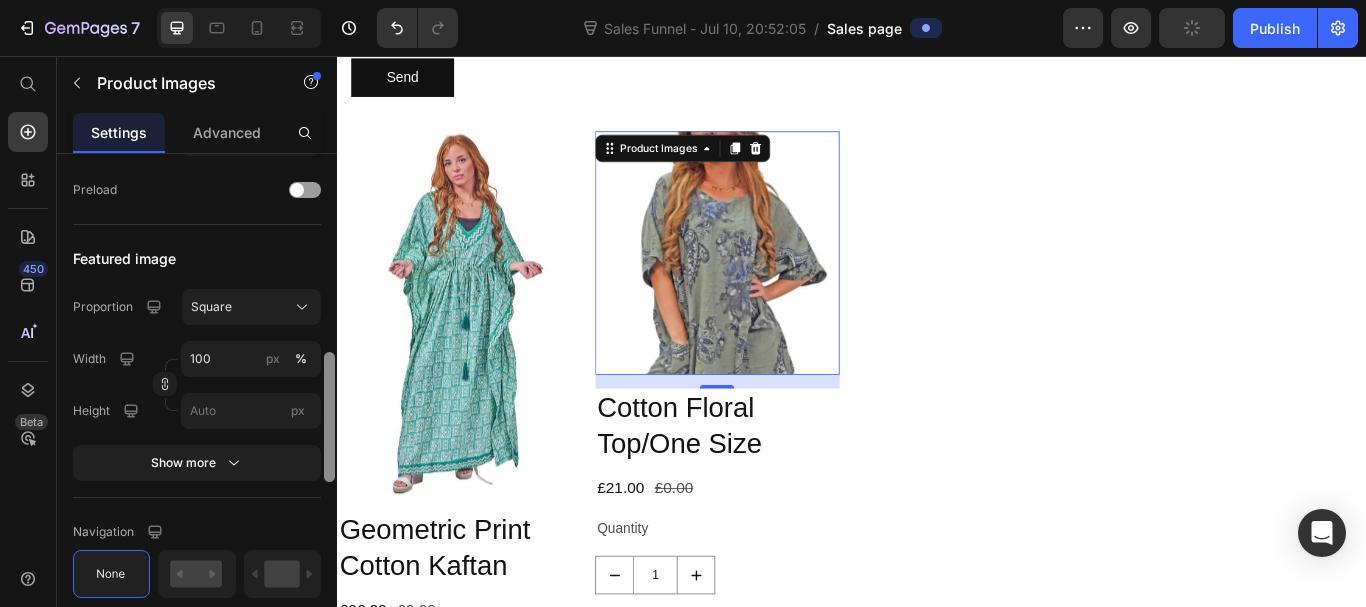 drag, startPoint x: 328, startPoint y: 336, endPoint x: 335, endPoint y: 379, distance: 43.56604 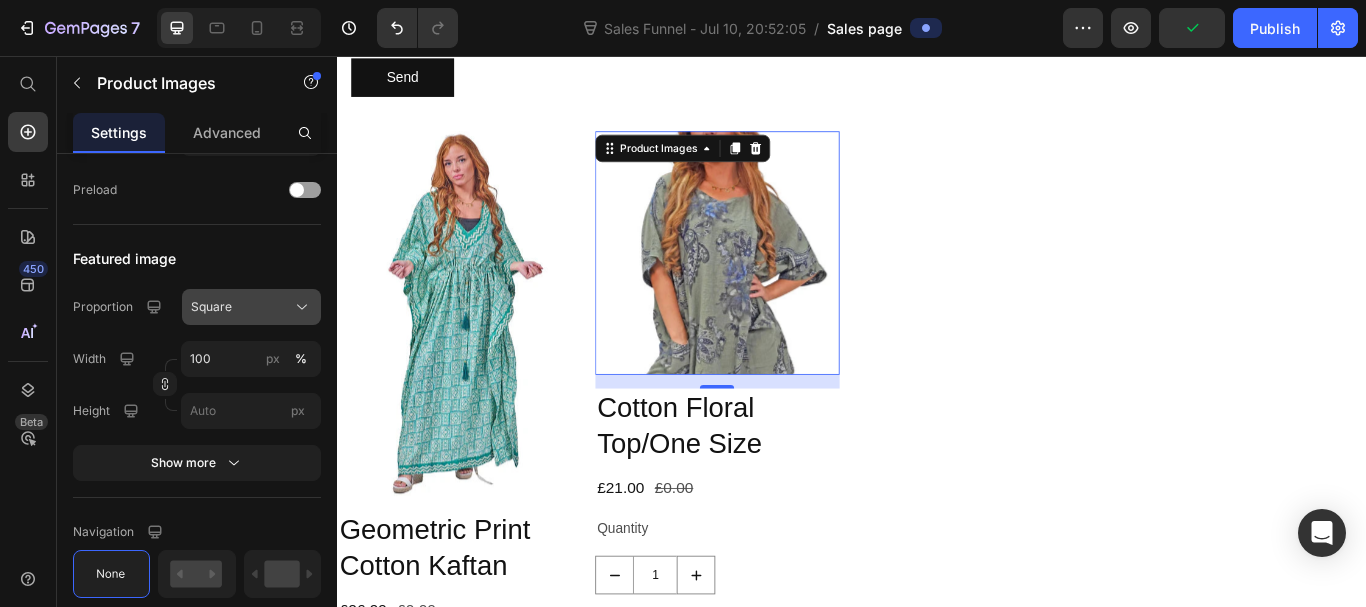 click 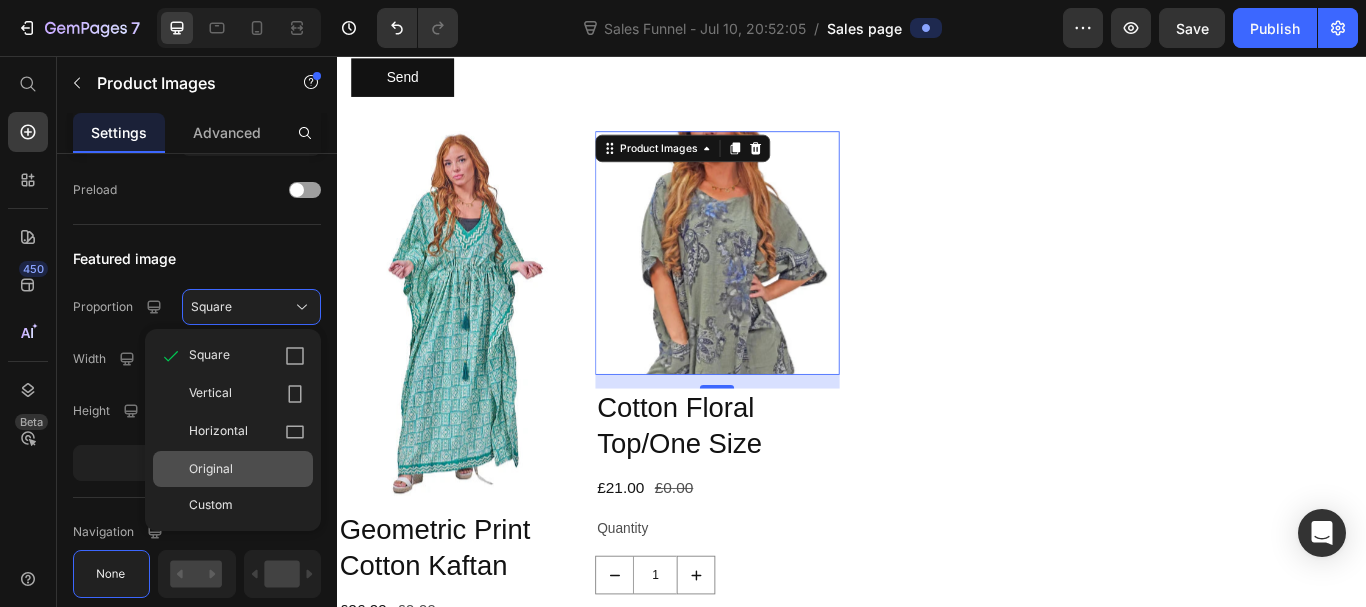click on "Original" at bounding box center [211, 469] 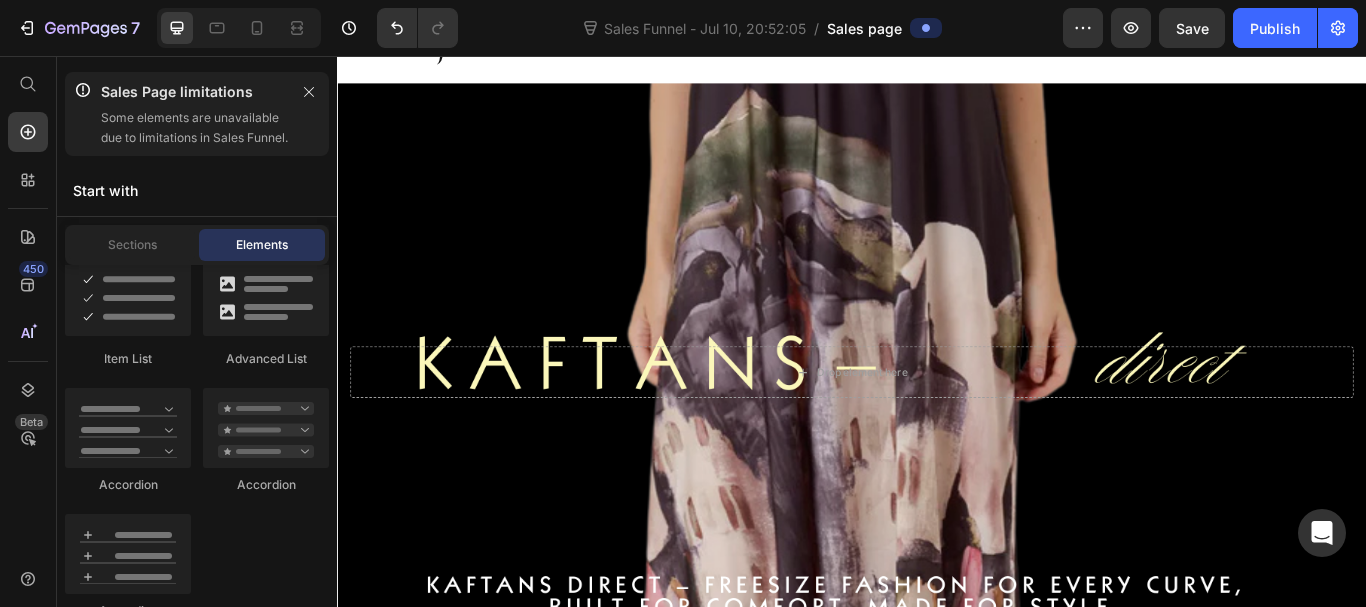 scroll, scrollTop: 672, scrollLeft: 0, axis: vertical 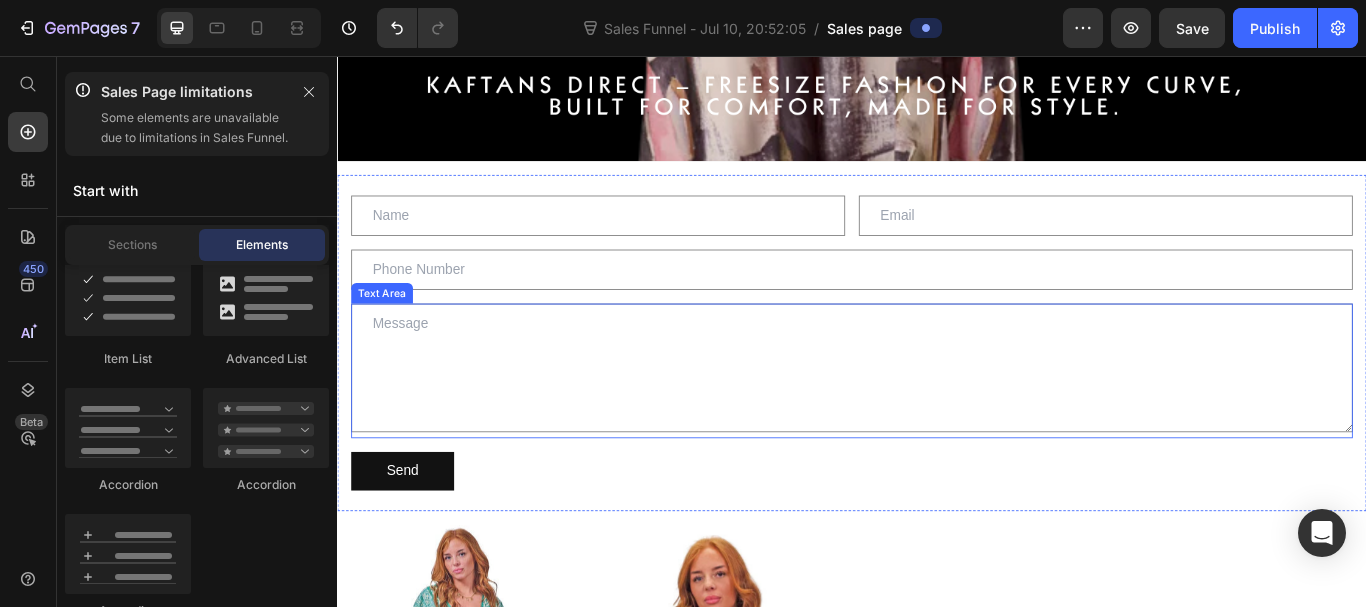 click at bounding box center [937, 420] 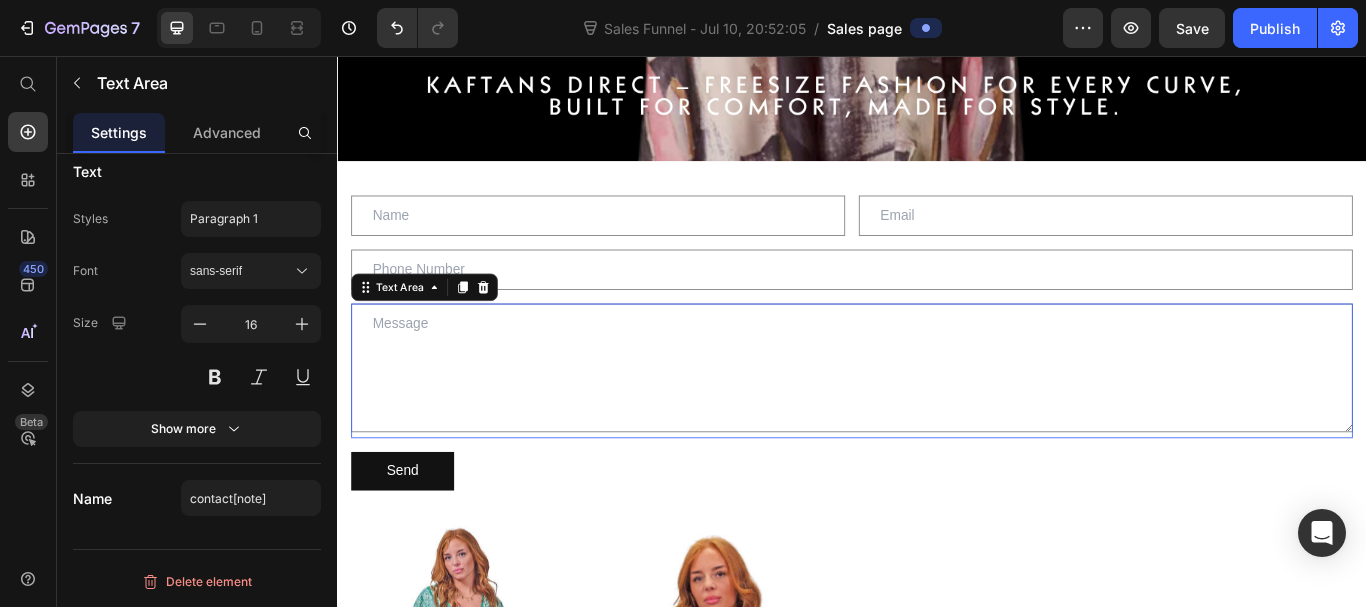 scroll, scrollTop: 0, scrollLeft: 0, axis: both 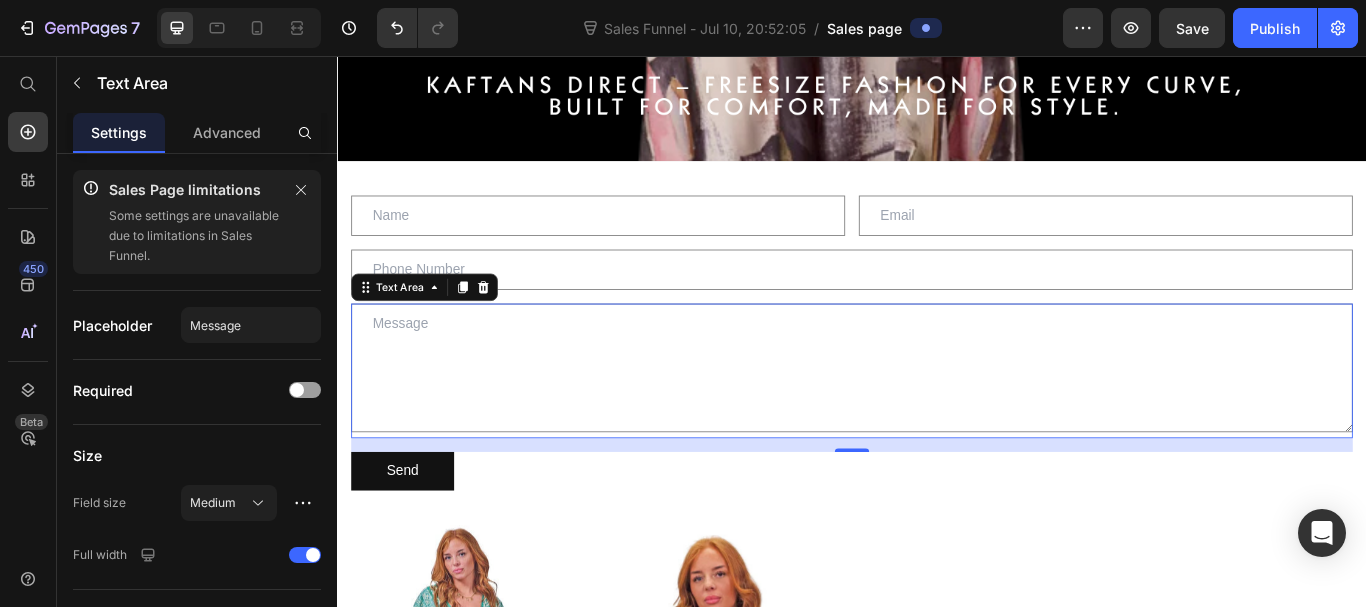 click at bounding box center [937, 420] 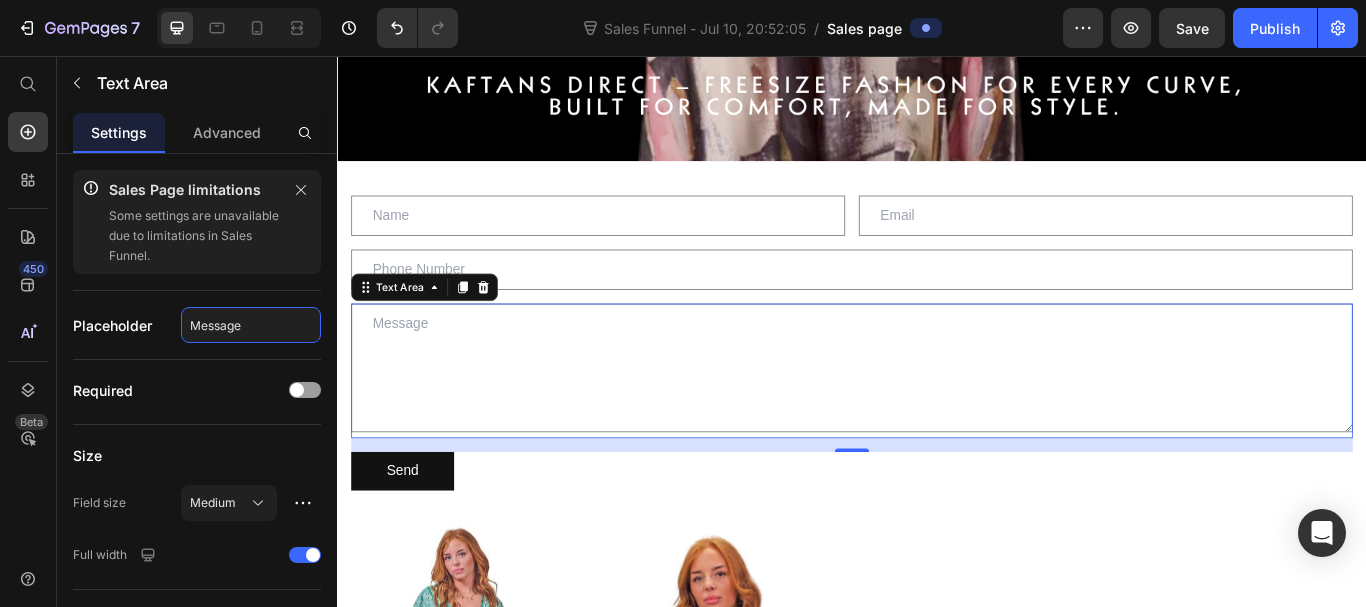 click on "Message" 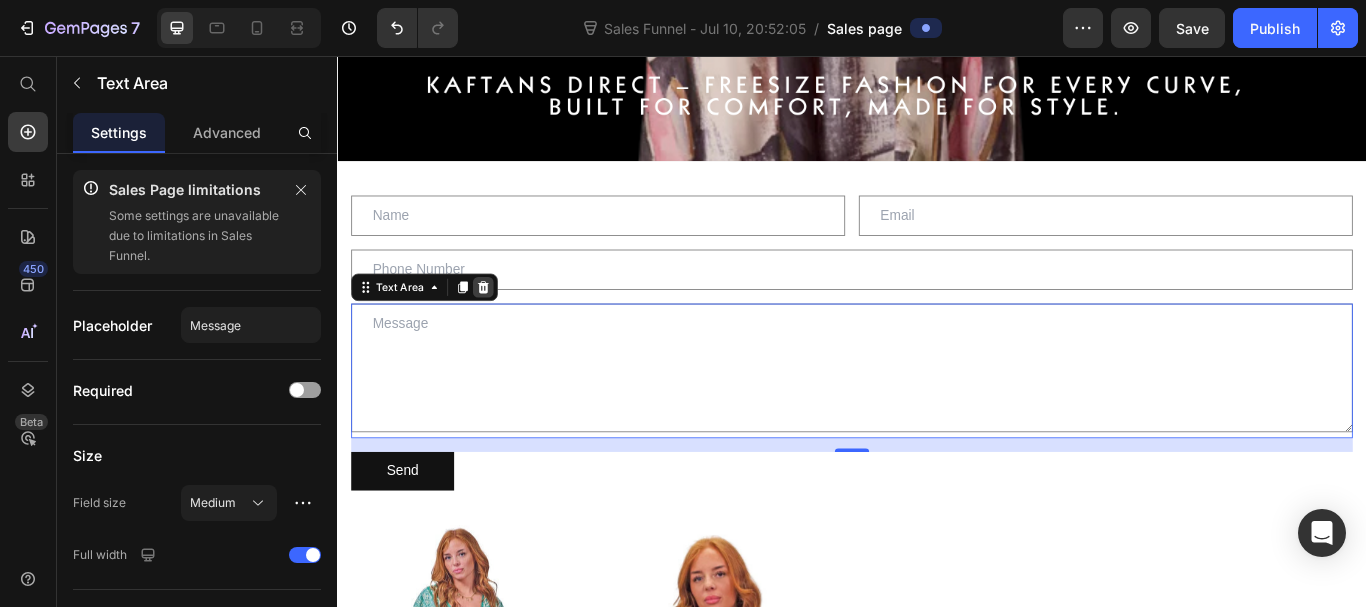 click 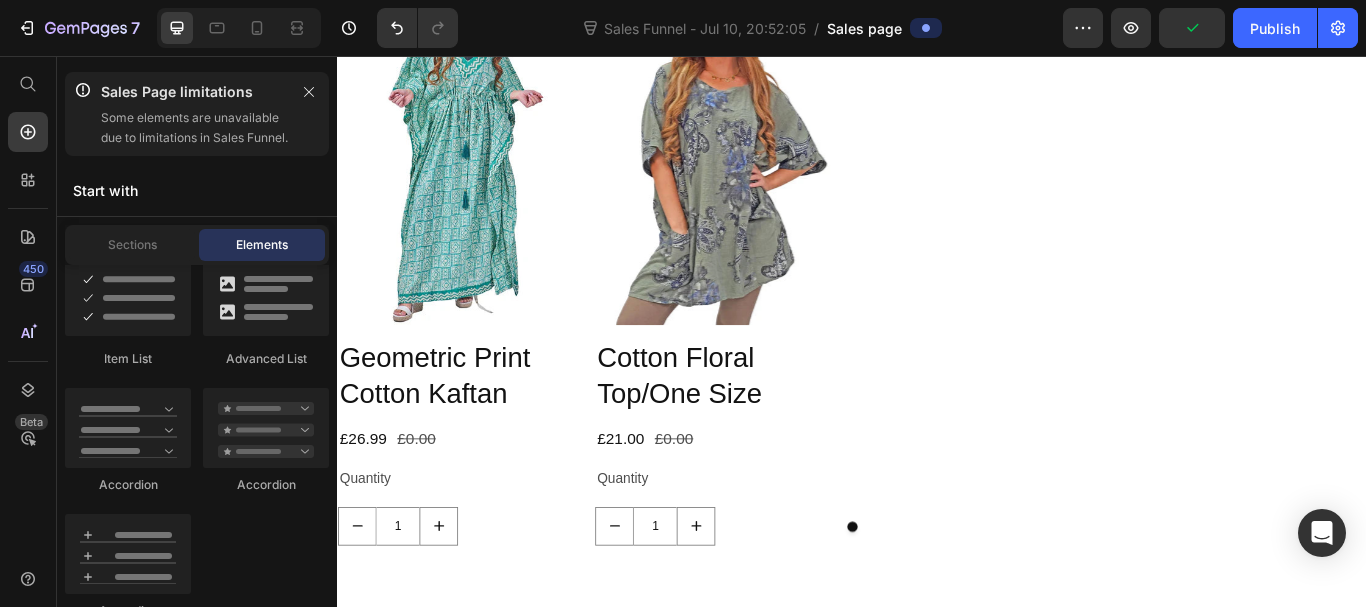 scroll, scrollTop: 1499, scrollLeft: 0, axis: vertical 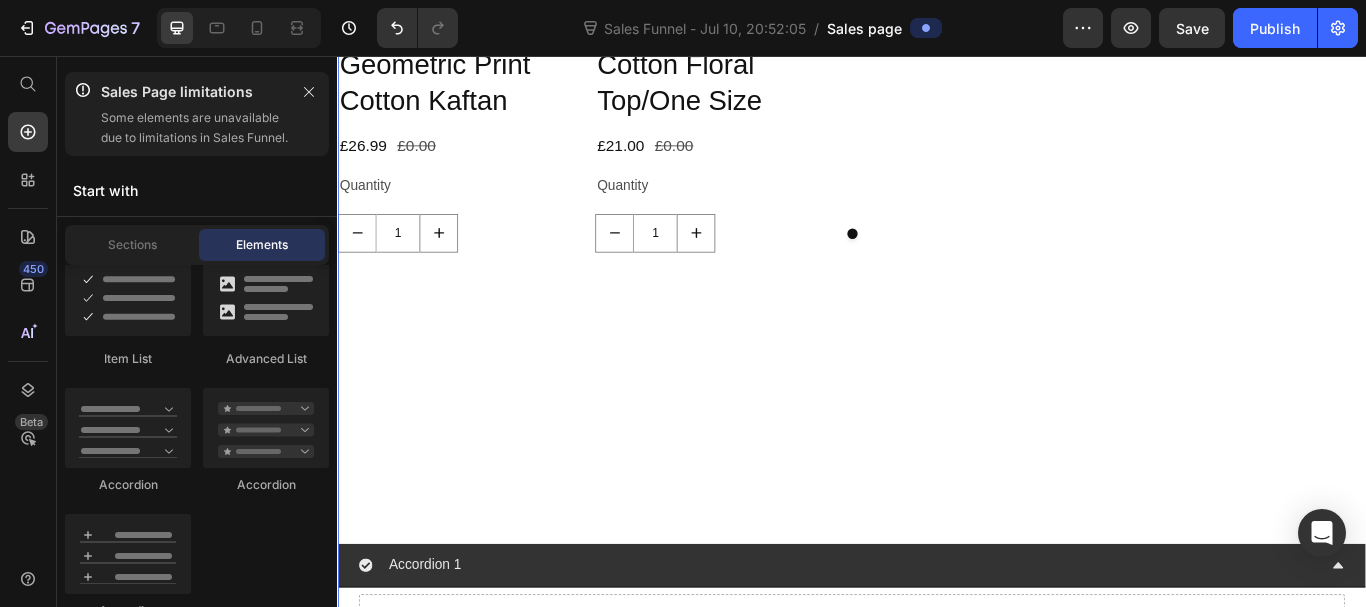 click on "Product Images Geometric Print Cotton Kaftan Product Title £26.99 Product Price £0.00 Product Price Row Quantity Text Block 1 Product Quantity Product Product Images Cotton Floral Top/One Size Product Title £21.00 Product Price £0.00 Product Price Row Quantity Text Block 1 Product Quantity Product
Carousel" at bounding box center [937, 114] 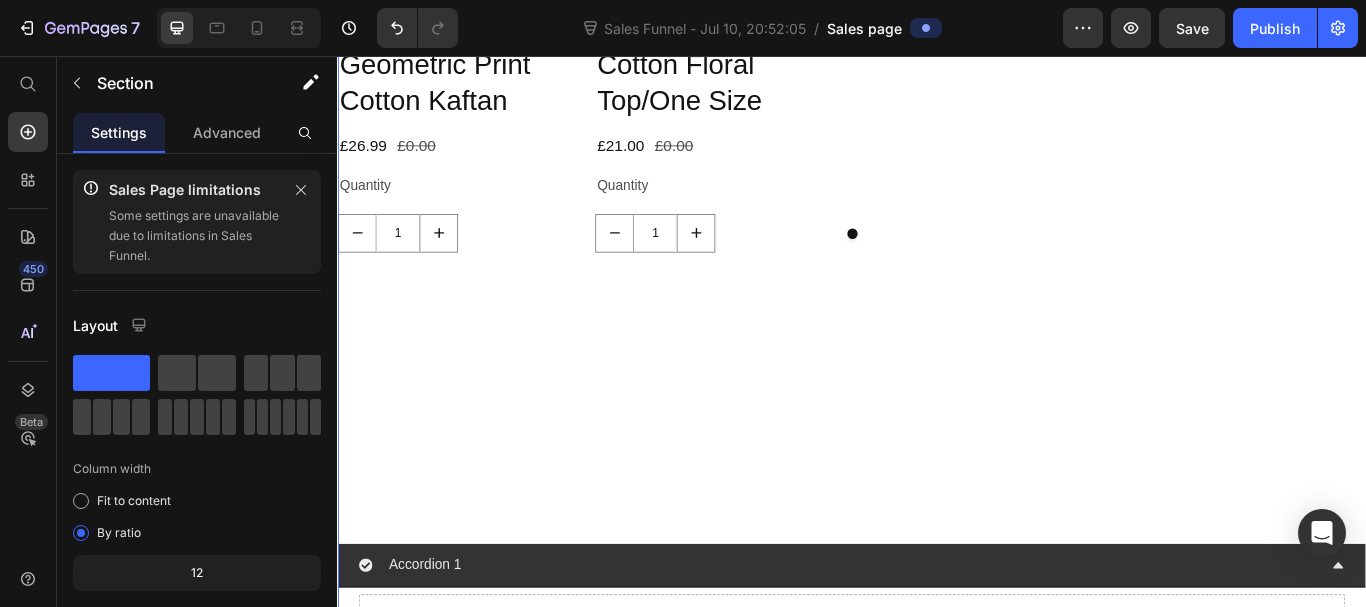 click on "Product Images Geometric Print Cotton Kaftan Product Title £26.99 Product Price £0.00 Product Price Row Quantity Text Block 1 Product Quantity Product Product Images Cotton Floral Top/One Size Product Title £21.00 Product Price £0.00 Product Price Row Quantity Text Block 1 Product Quantity Product
Carousel" at bounding box center [937, 114] 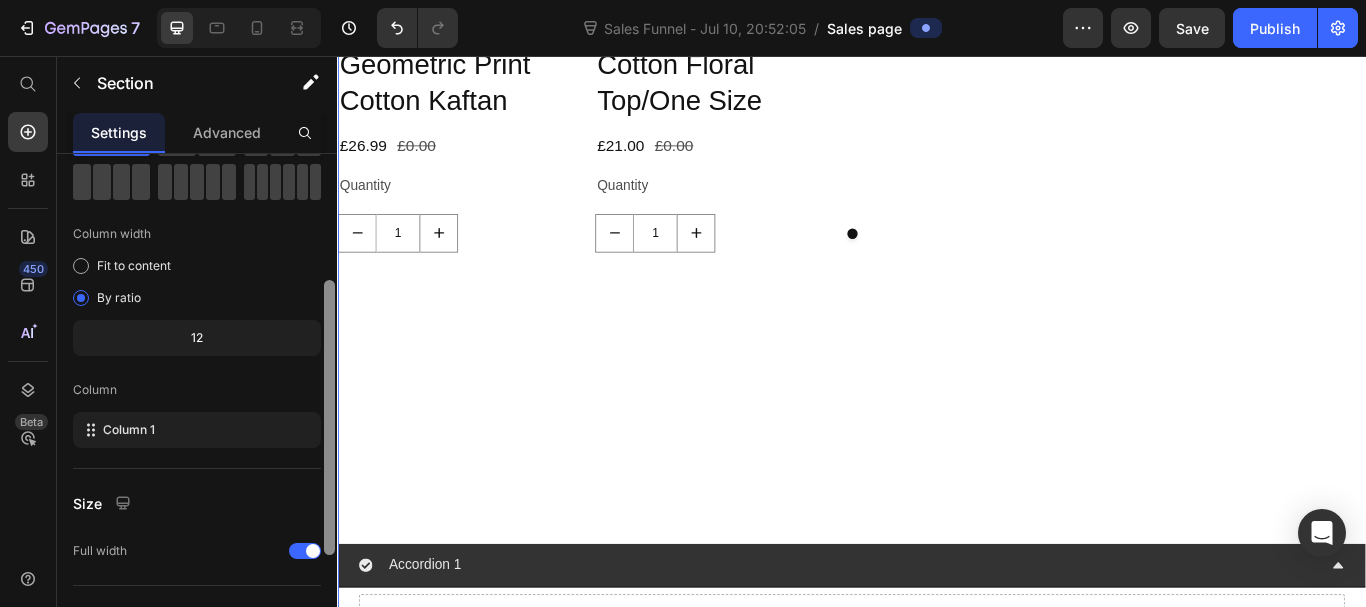 scroll, scrollTop: 352, scrollLeft: 0, axis: vertical 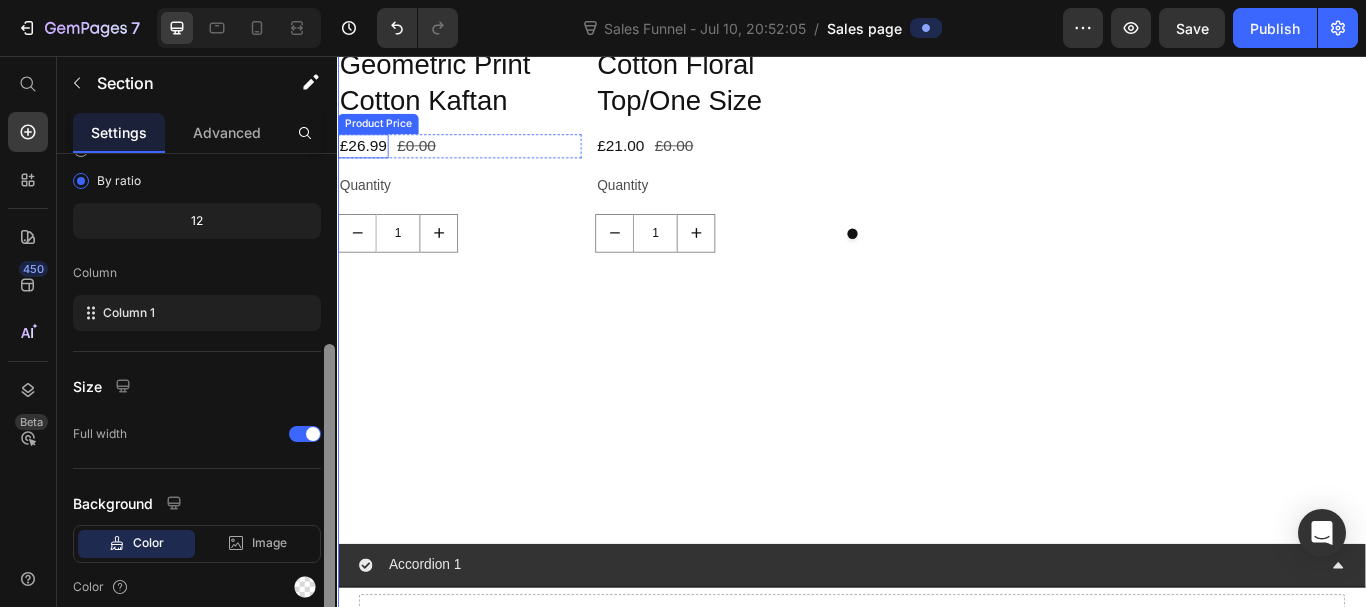 drag, startPoint x: 664, startPoint y: 258, endPoint x: 1019, endPoint y: 648, distance: 527.37555 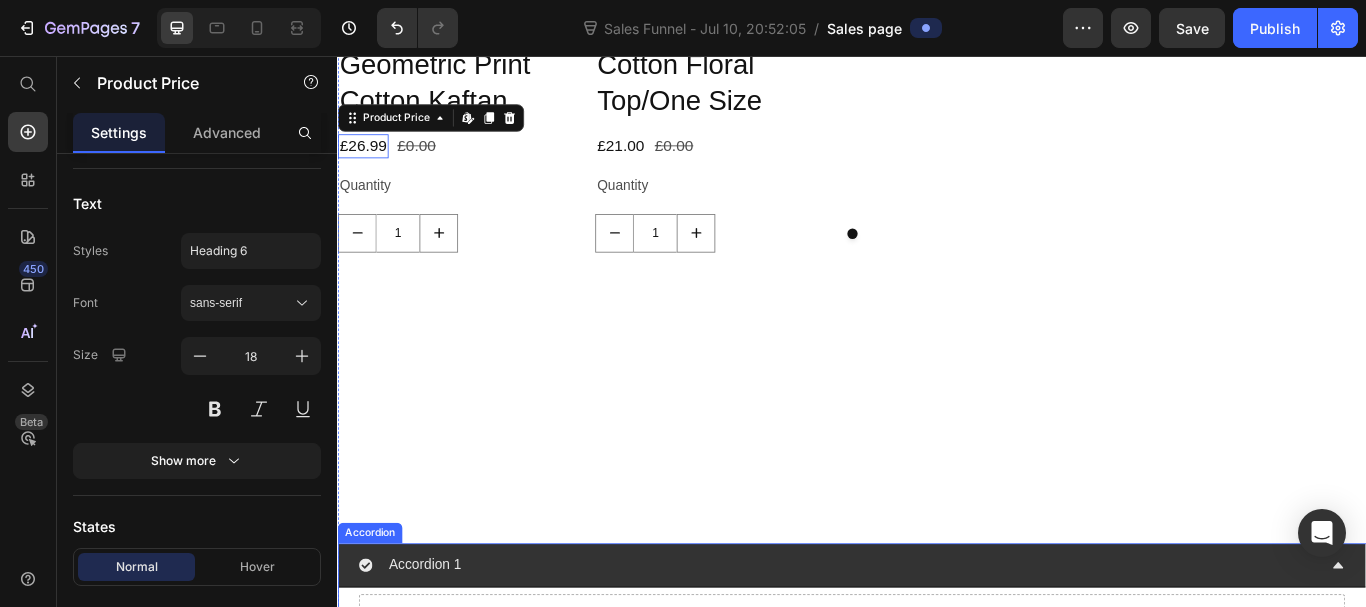 scroll, scrollTop: 0, scrollLeft: 0, axis: both 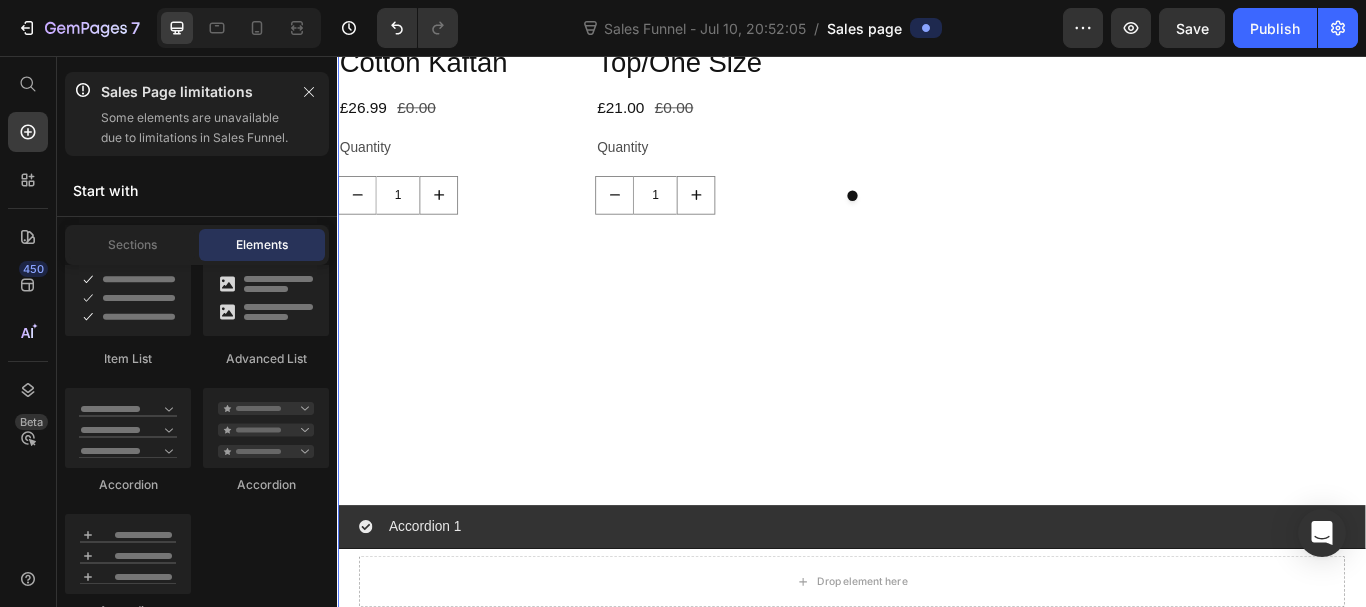 click on "Product Images Geometric Print Cotton Kaftan Product Title £26.99 Product Price £0.00 Product Price Row Quantity Text Block 1 Product Quantity Product Product Images Cotton Floral Top/One Size Product Title £21.00 Product Price £0.00 Product Price Row Quantity Text Block 1 Product Quantity Product
Carousel" at bounding box center [937, 69] 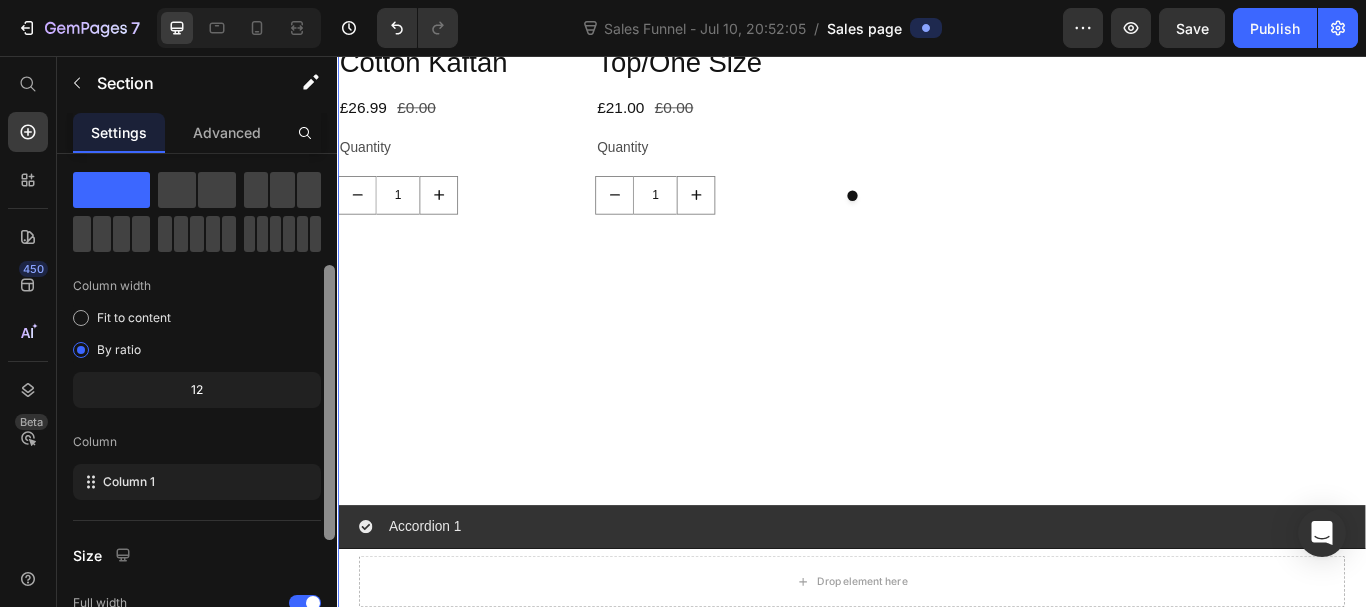 scroll, scrollTop: 191, scrollLeft: 0, axis: vertical 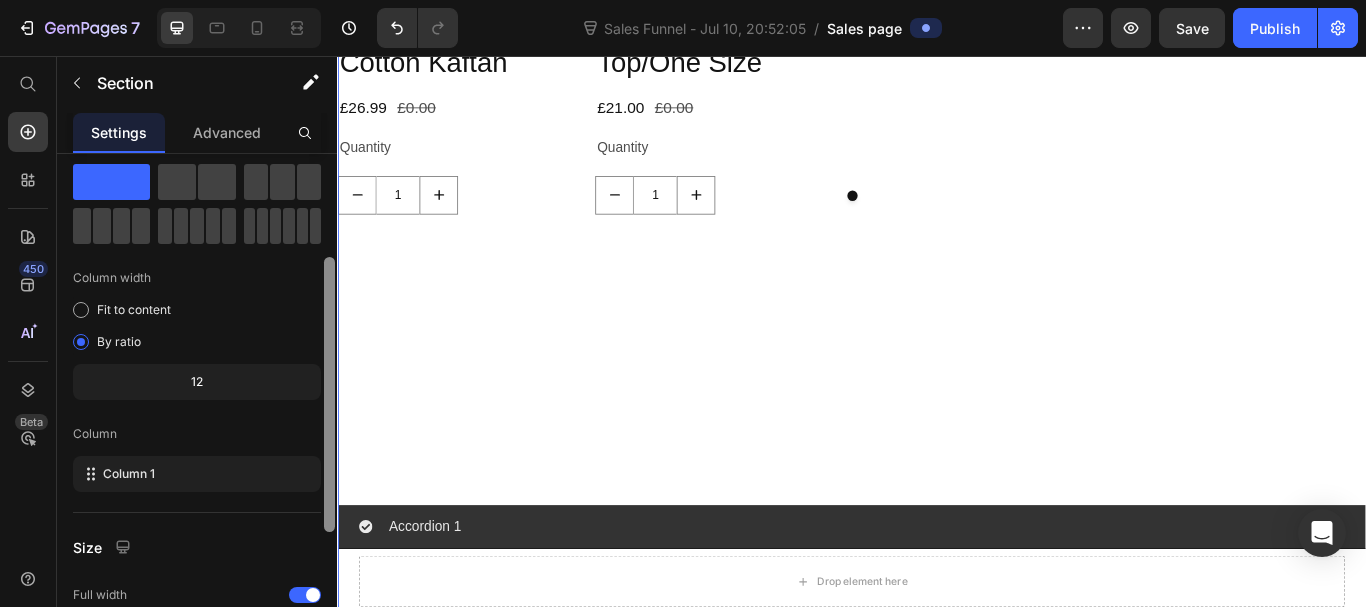 click on "Product Images Geometric Print Cotton Kaftan Product Title £26.99 Product Price £0.00 Product Price Row Quantity Text Block 1 Product Quantity Product Product Images Cotton Floral Top/One Size Product Title £21.00 Product Price £0.00 Product Price Row Quantity Text Block 1 Product Quantity Product
Carousel" at bounding box center [937, 69] 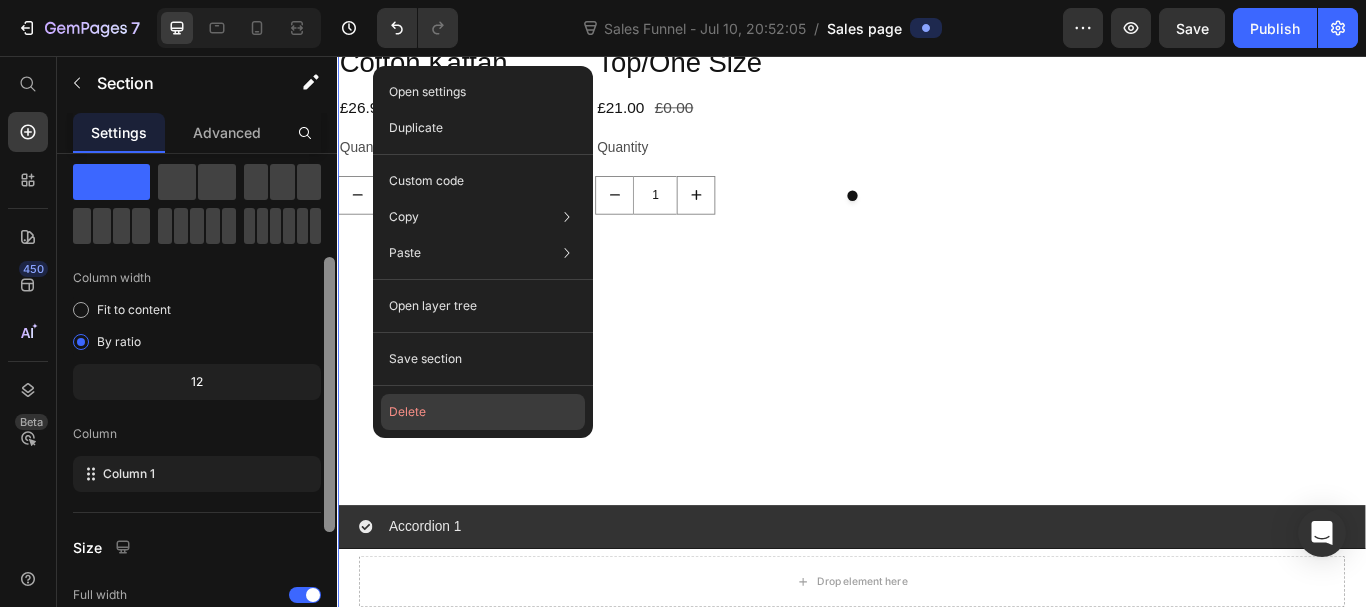 scroll, scrollTop: 381, scrollLeft: 0, axis: vertical 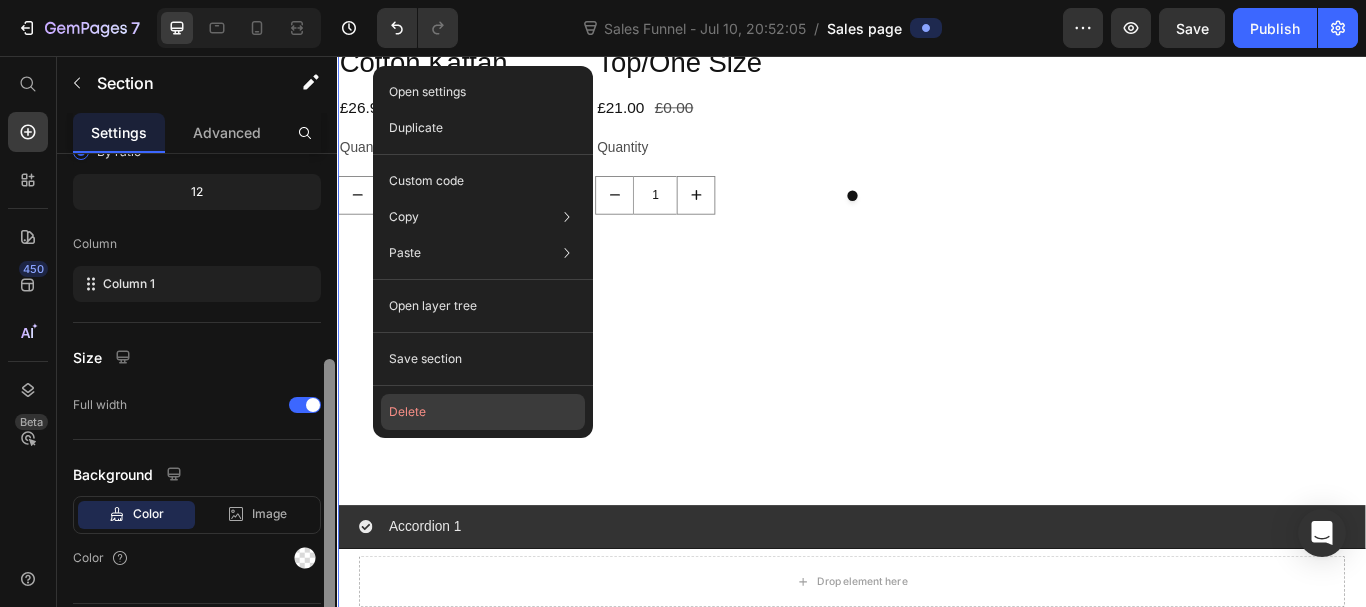 click on "Delete" 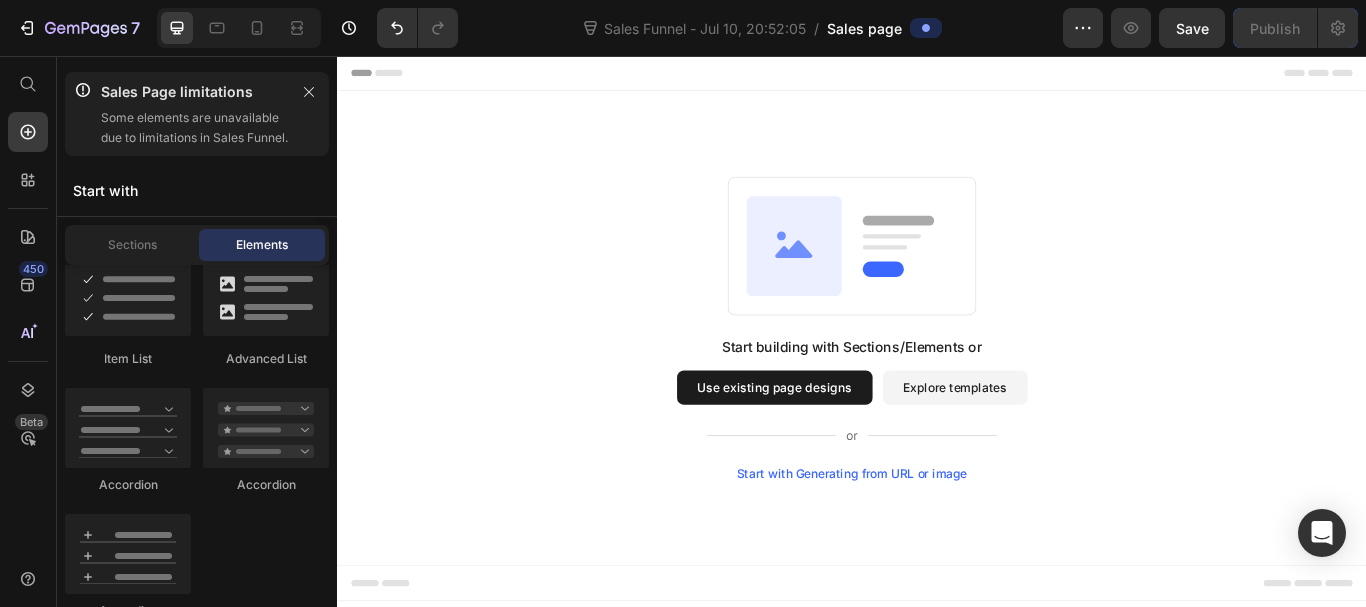 scroll, scrollTop: 0, scrollLeft: 0, axis: both 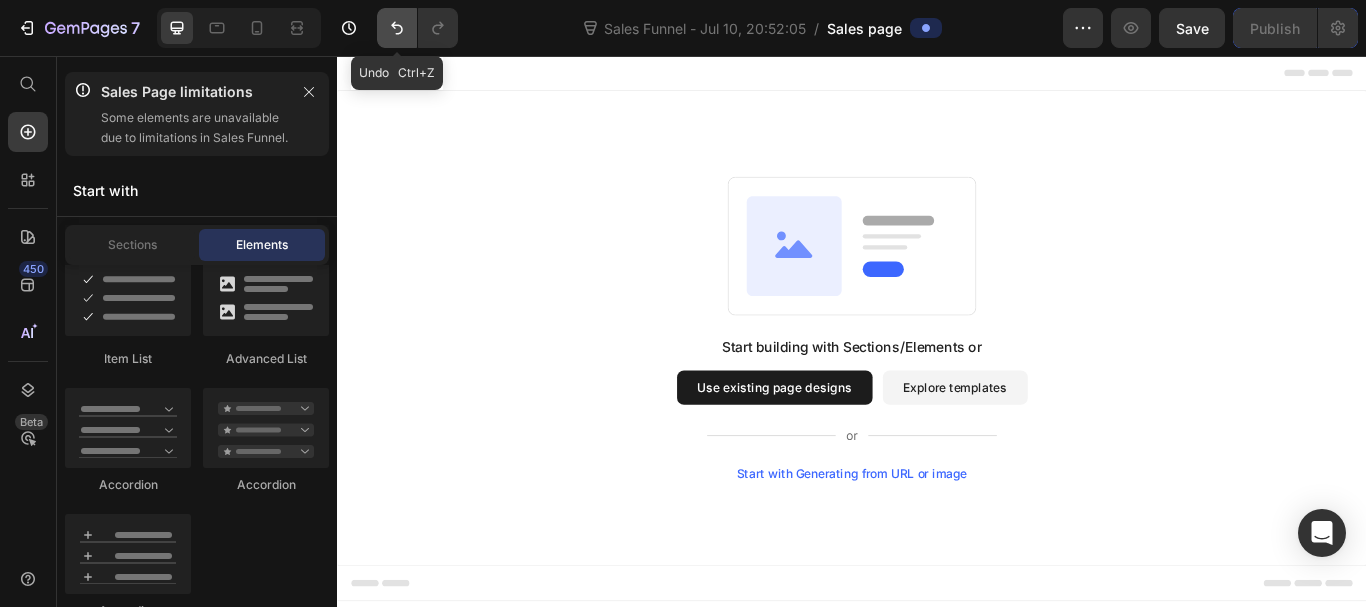 click 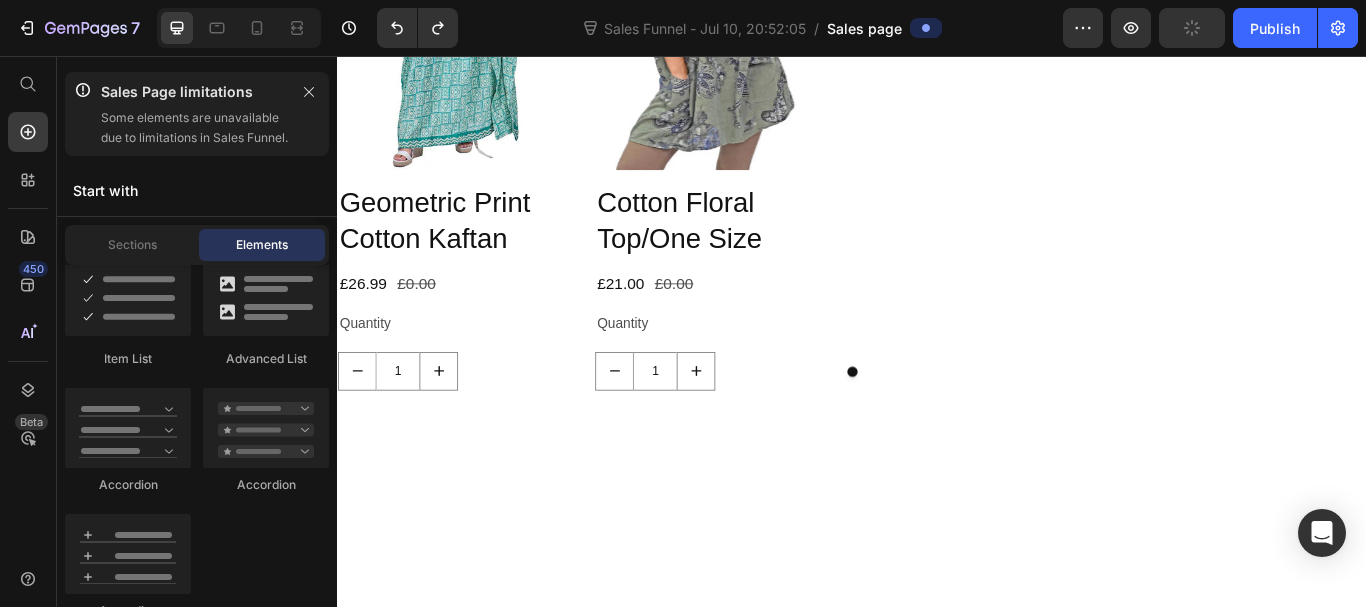 scroll, scrollTop: 1709, scrollLeft: 0, axis: vertical 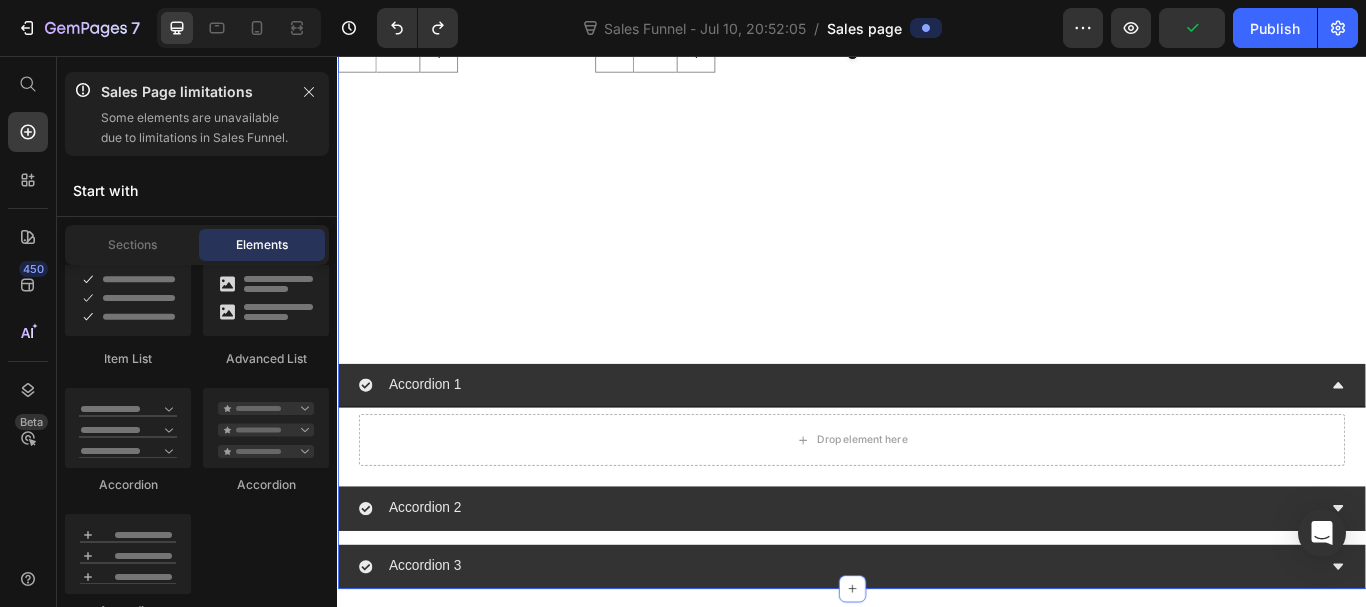 click on "Product Images Geometric Print Cotton Kaftan Product Title £26.99 Product Price £0.00 Product Price Row Quantity Text Block 1 Product Quantity Product Product Images Cotton Floral Top/One Size Product Title £21.00 Product Price £0.00 Product Price Row Quantity Text Block 1 Product Quantity Product
Carousel" at bounding box center [937, -96] 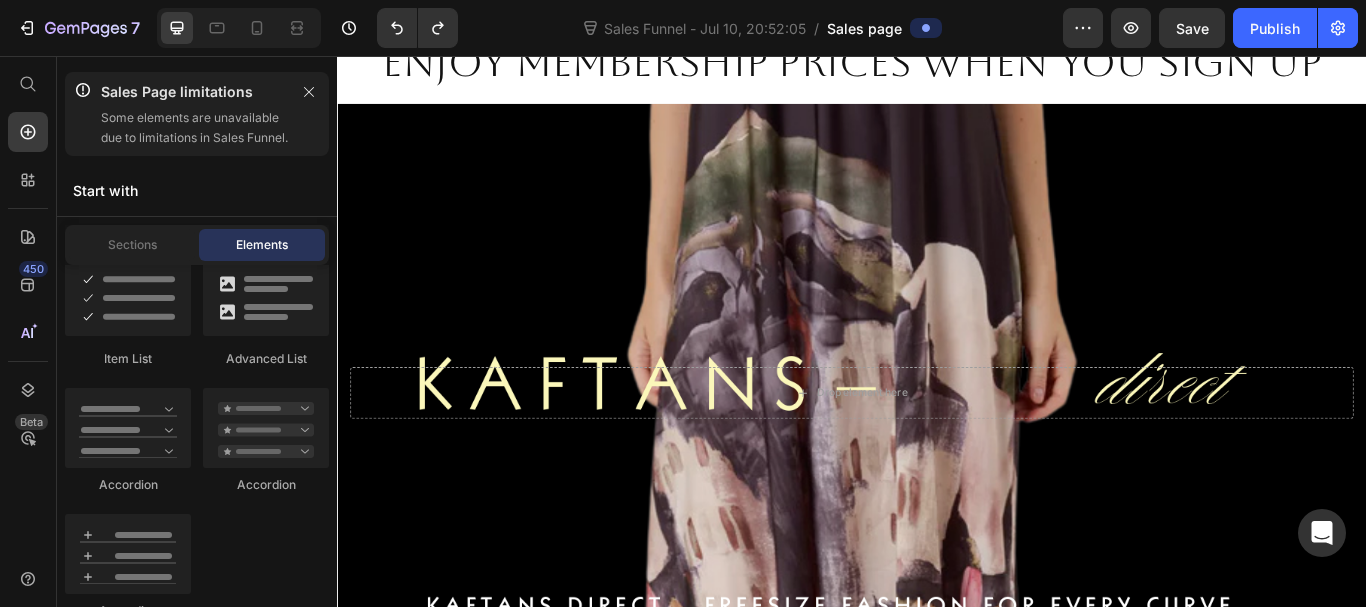 scroll, scrollTop: 70, scrollLeft: 0, axis: vertical 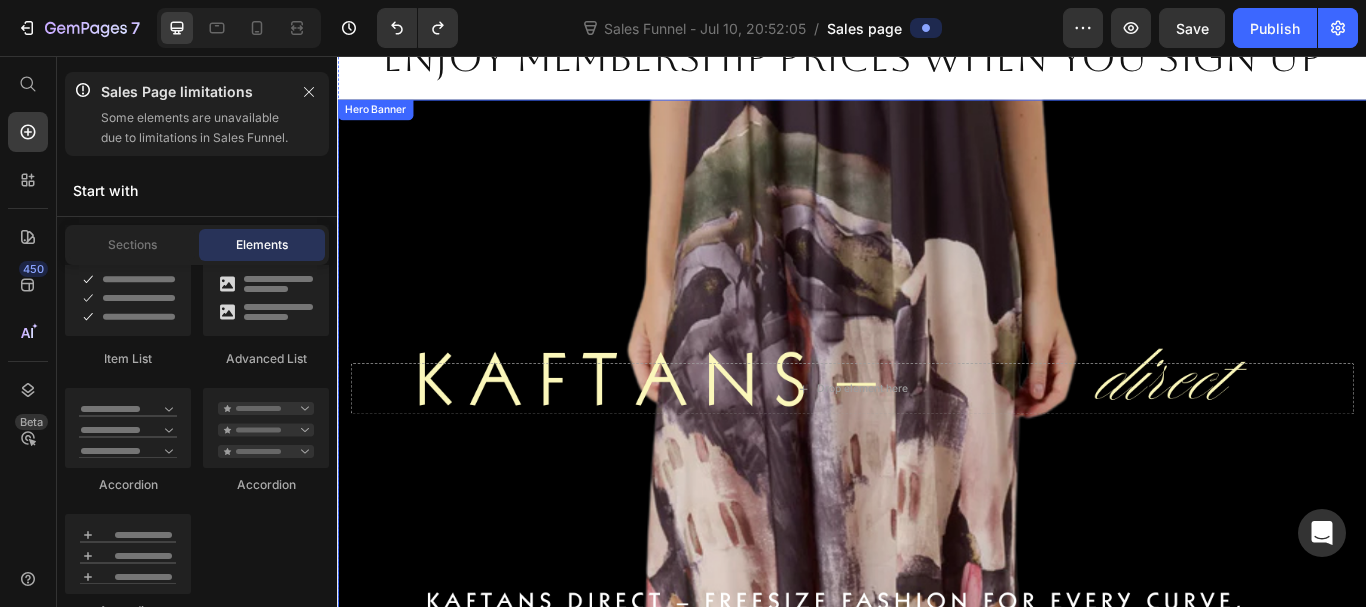 click at bounding box center (937, 444) 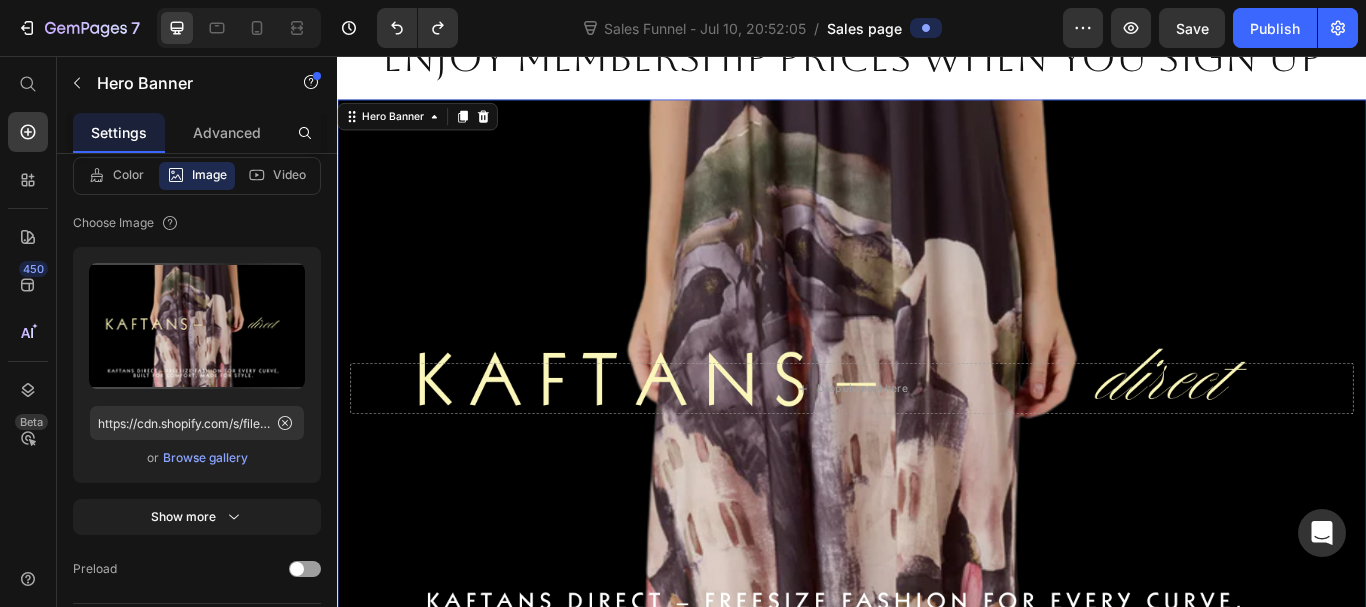 scroll, scrollTop: 0, scrollLeft: 0, axis: both 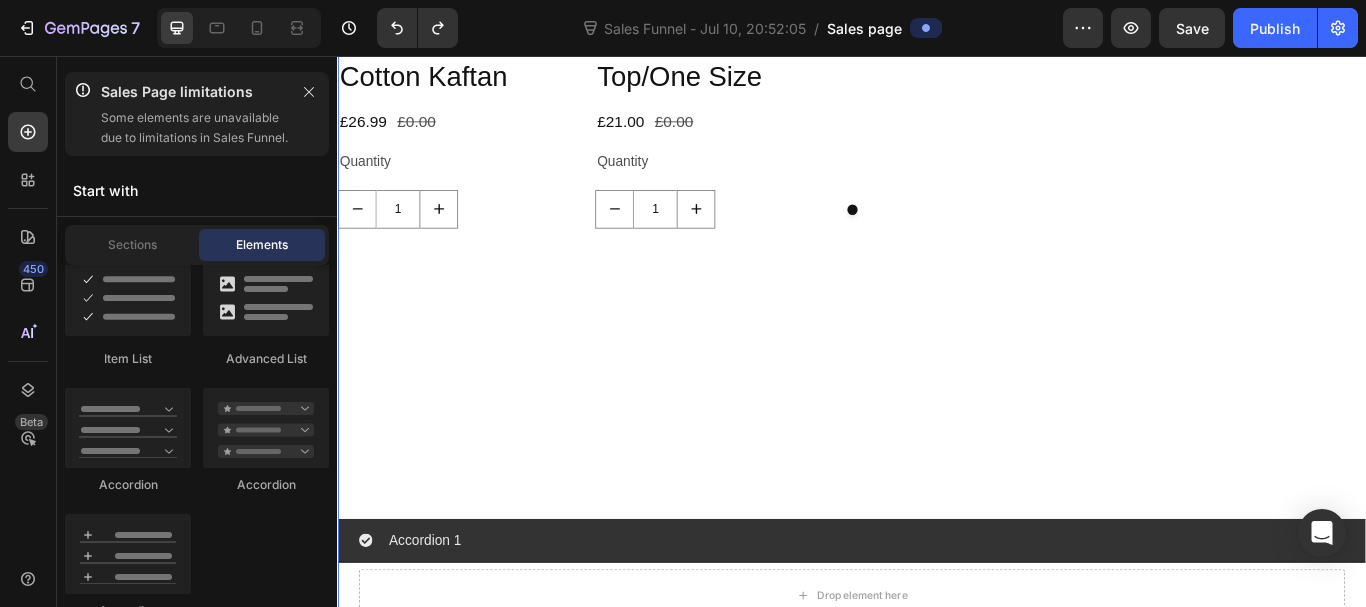 click on "Product Images Geometric Print Cotton Kaftan Product Title £26.99 Product Price £0.00 Product Price Row Quantity Text Block 1 Product Quantity Product Product Images Cotton Floral Top/One Size Product Title £21.00 Product Price £0.00 Product Price Row Quantity Text Block 1 Product Quantity Product
Carousel" at bounding box center [937, 85] 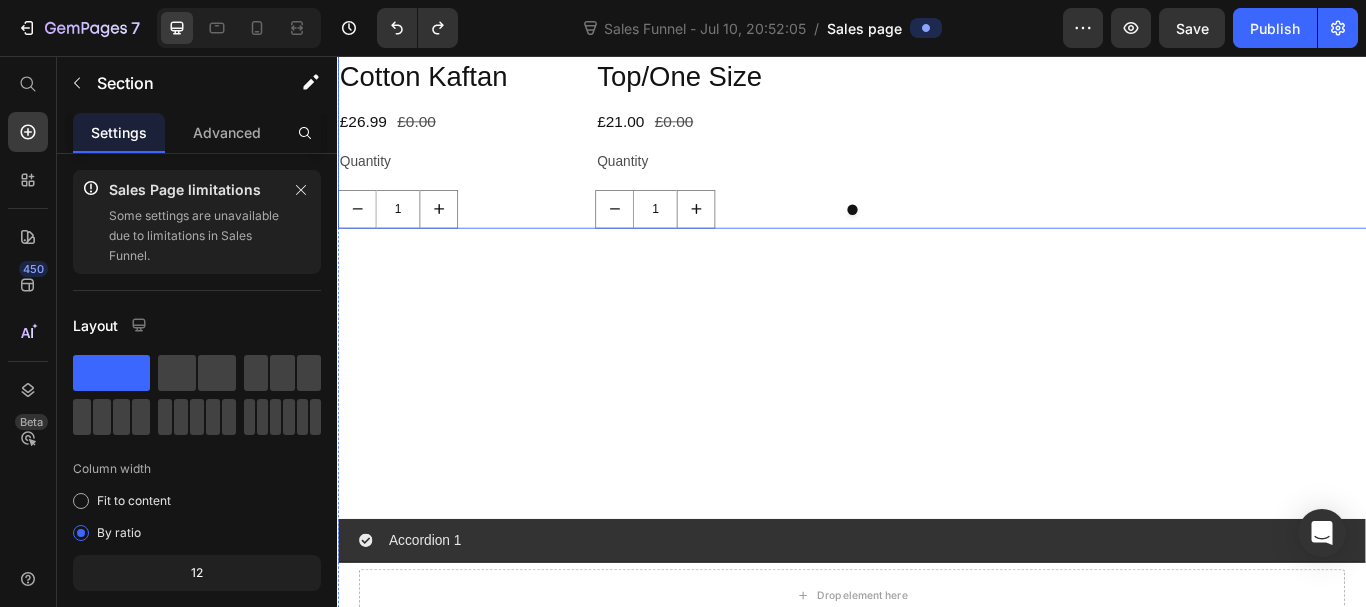 click on "Product Images Geometric Print Cotton Kaftan Product Title £26.99 Product Price £0.00 Product Price Row Quantity Text Block 1 Product Quantity Product Product Images Cotton Floral Top/One Size Product Title £21.00 Product Price £0.00 Product Price Row Quantity Text Block 1 Product Quantity Product" at bounding box center [937, -85] 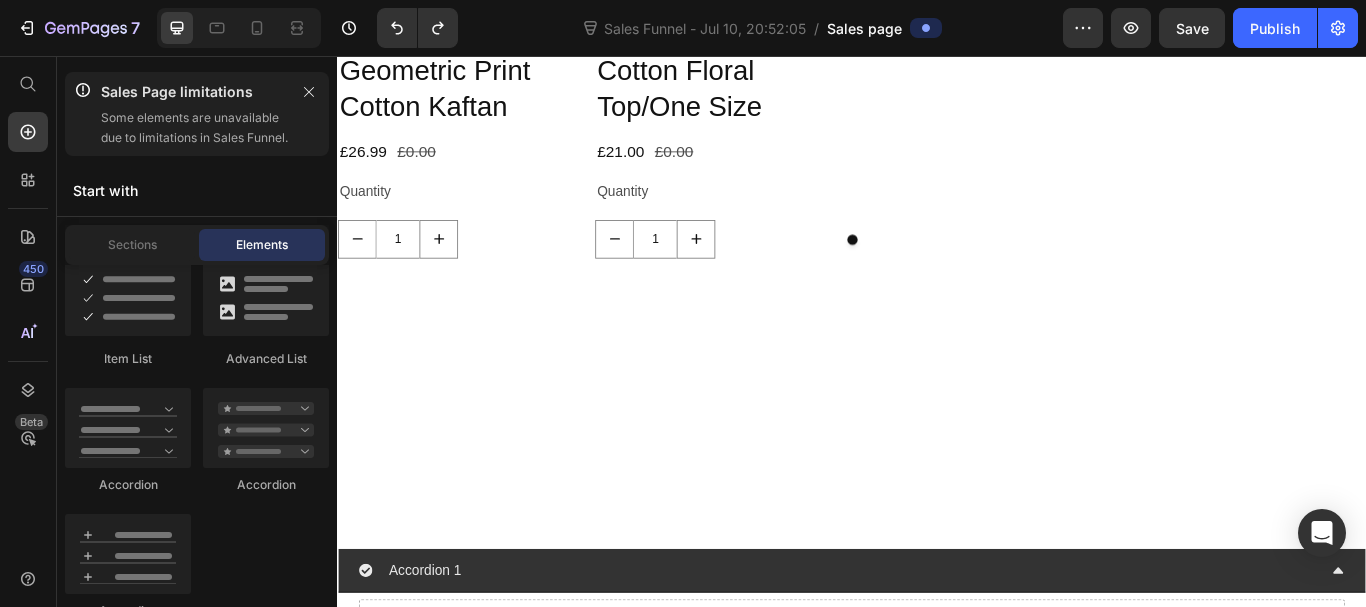 scroll, scrollTop: 1498, scrollLeft: 0, axis: vertical 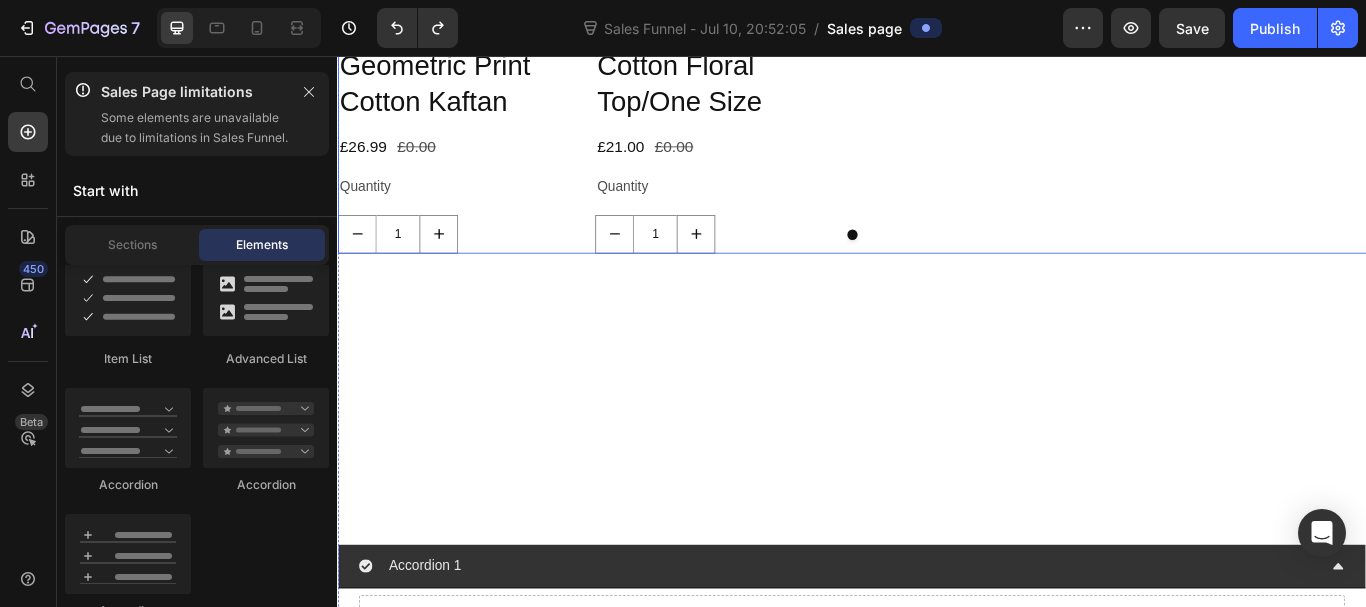 click on "Product Images Geometric Print Cotton Kaftan Product Title £26.99 Product Price £0.00 Product Price Row Quantity Text Block 1 Product Quantity Product Product Images Cotton Floral Top/One Size Product Title £21.00 Product Price £0.00 Product Price Row Quantity Text Block 1 Product Quantity Product" at bounding box center (937, -55) 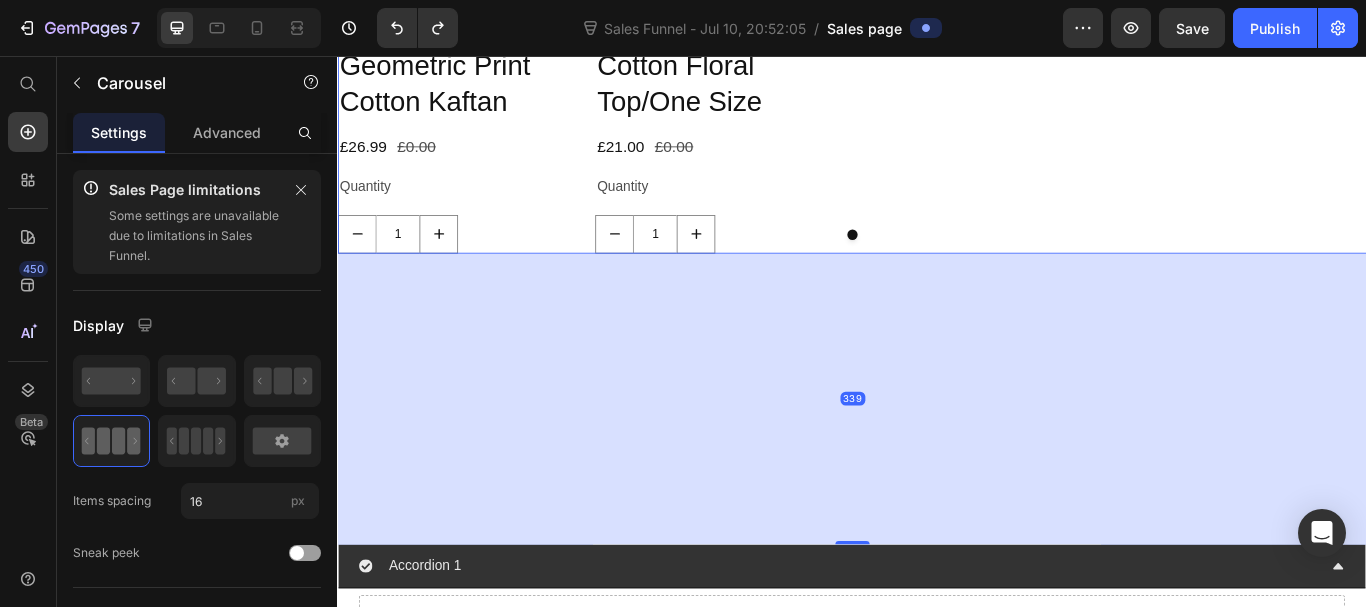 click on "339" at bounding box center [937, 456] 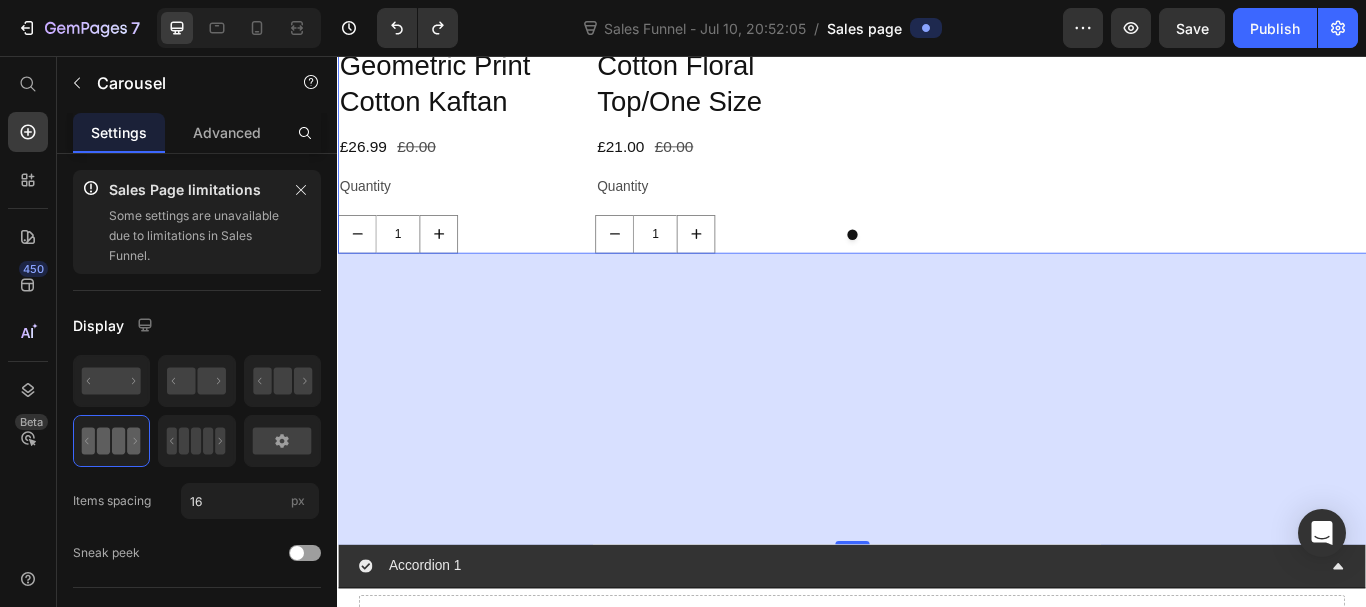 click on "339" at bounding box center [937, 456] 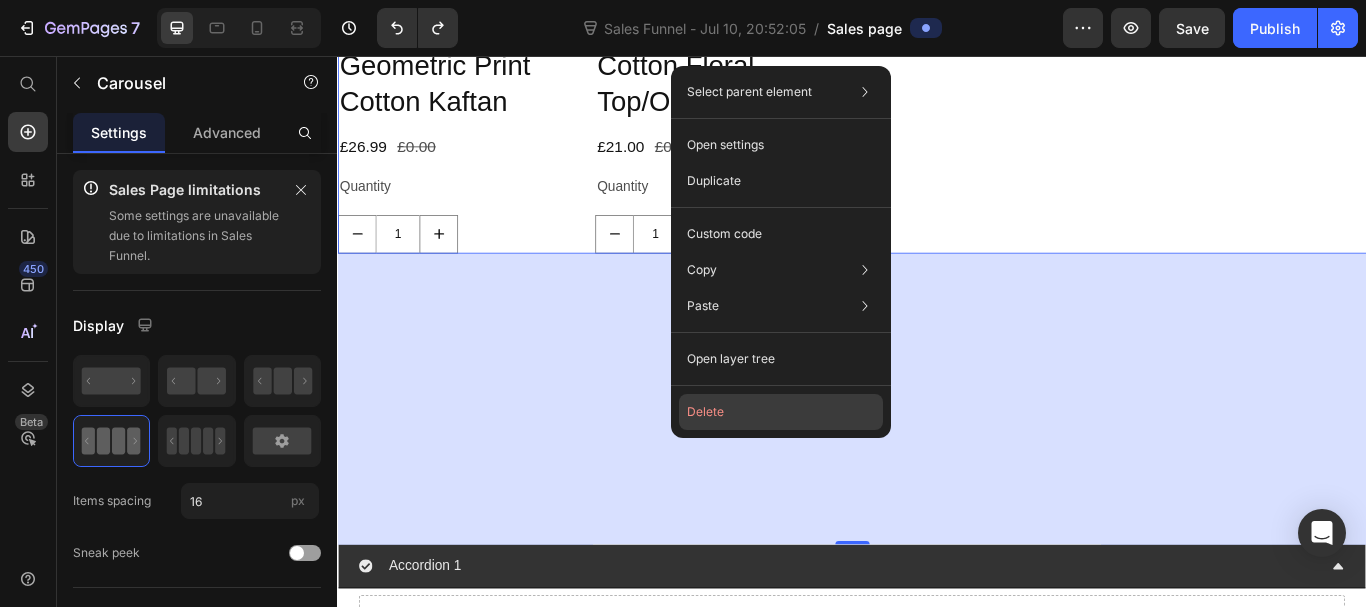 click on "Delete" 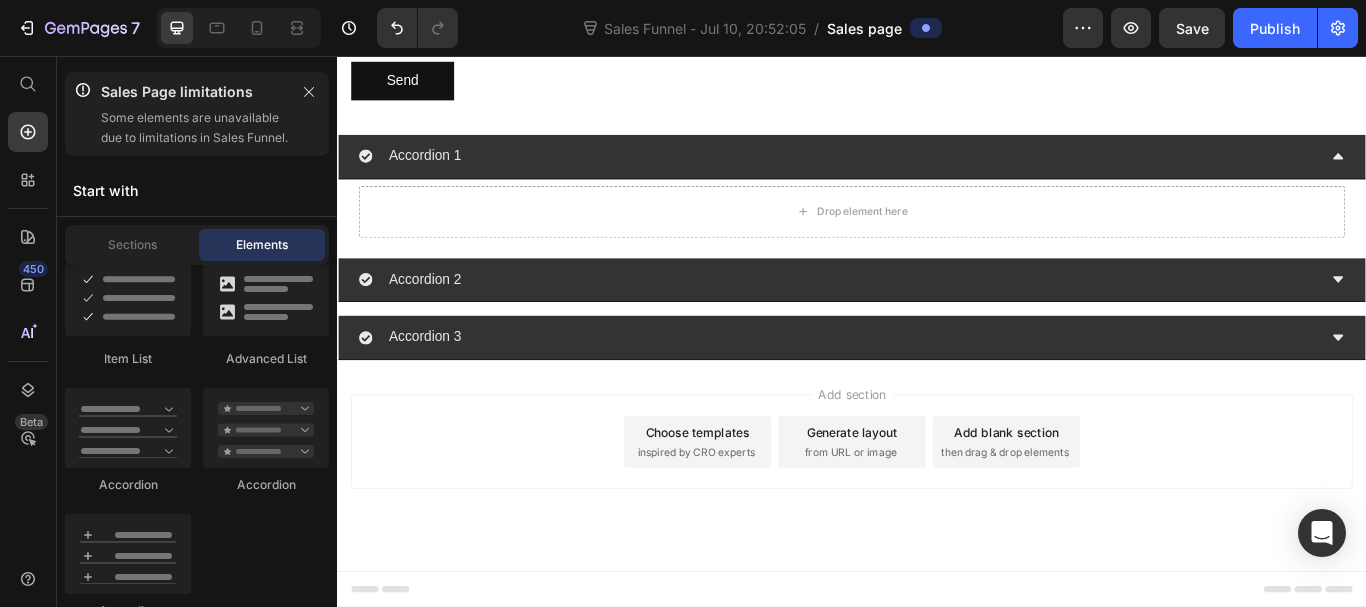 scroll, scrollTop: 476, scrollLeft: 0, axis: vertical 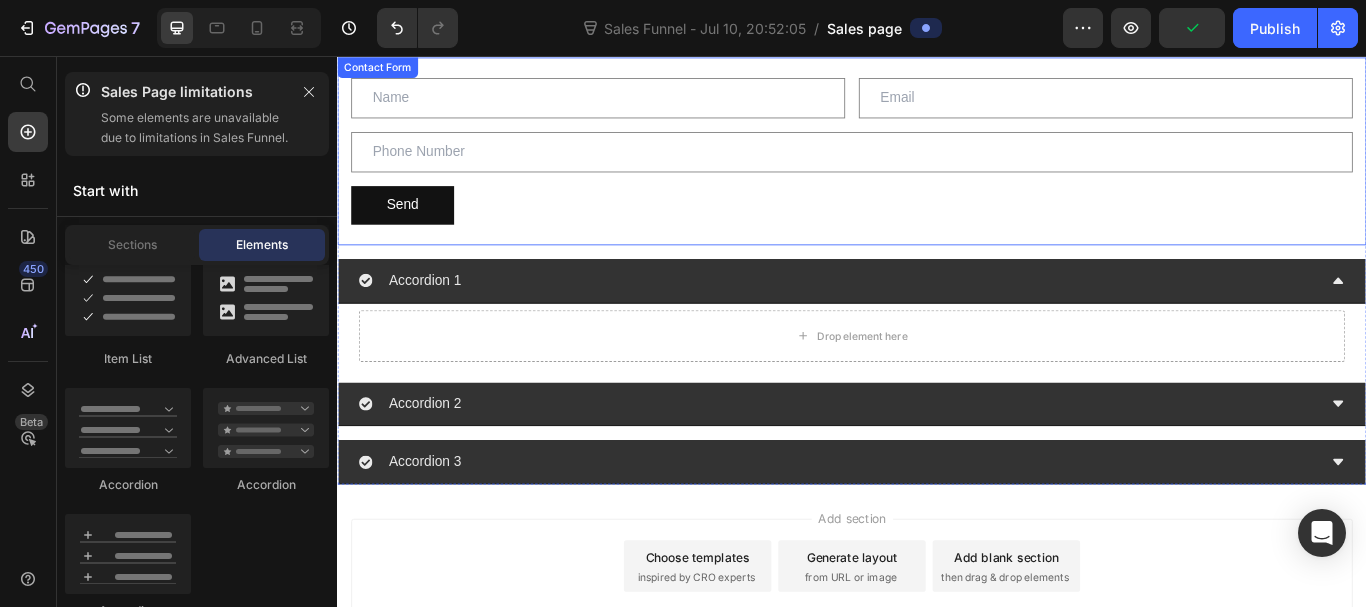 click on "Text Field Email Field Row Text Field Send Submit Button Contact Form" at bounding box center (937, 167) 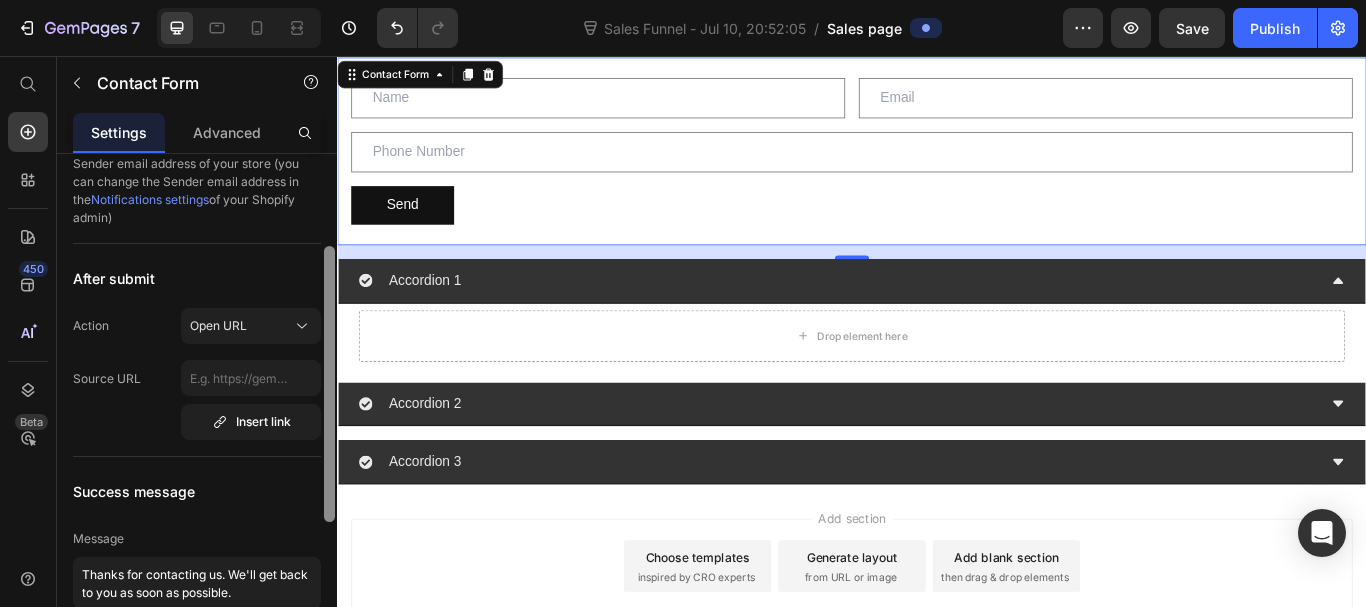 scroll, scrollTop: 0, scrollLeft: 0, axis: both 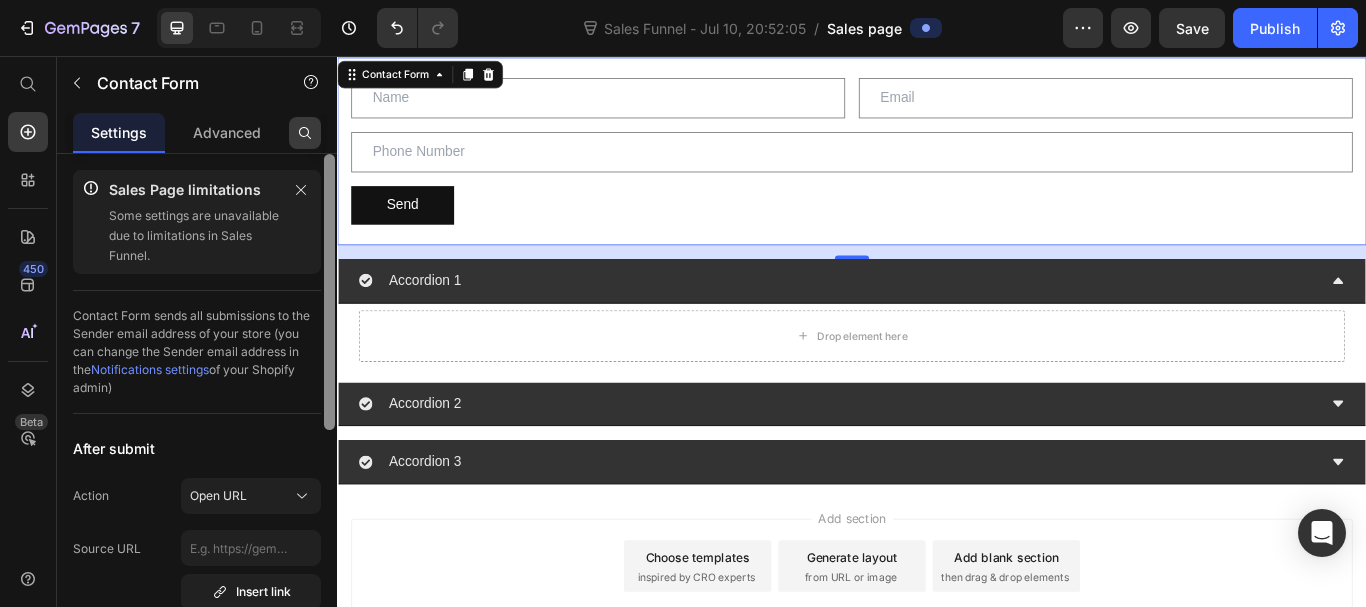 drag, startPoint x: 329, startPoint y: 193, endPoint x: 306, endPoint y: 129, distance: 68.007355 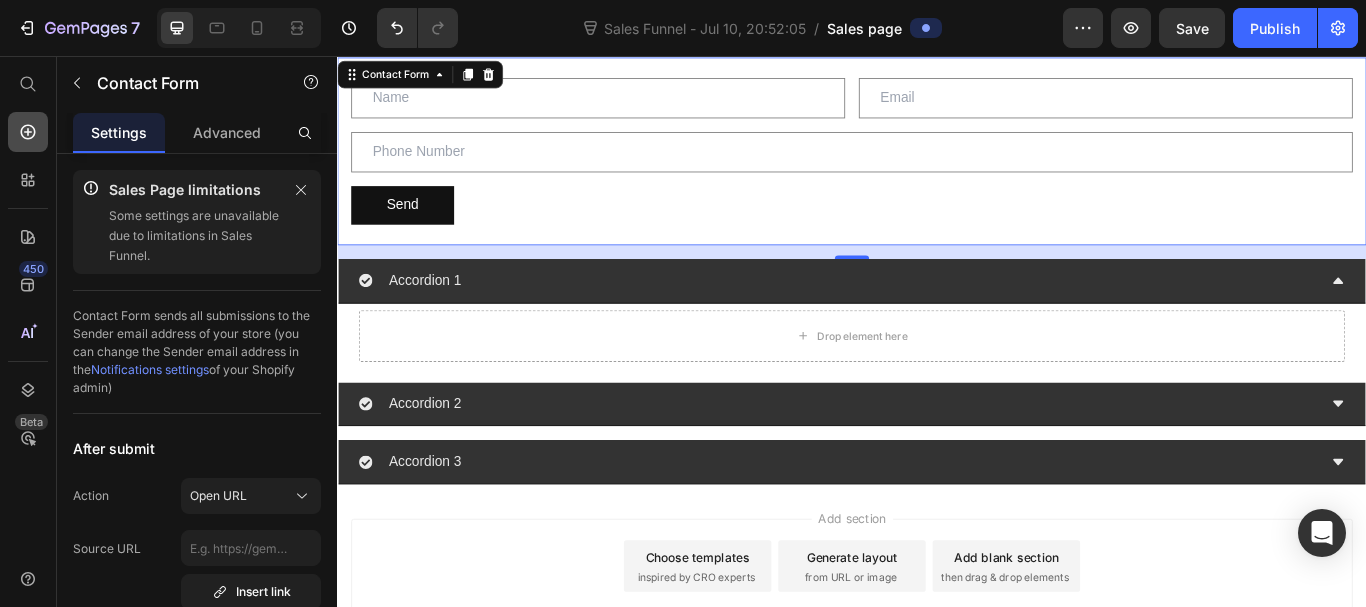 click 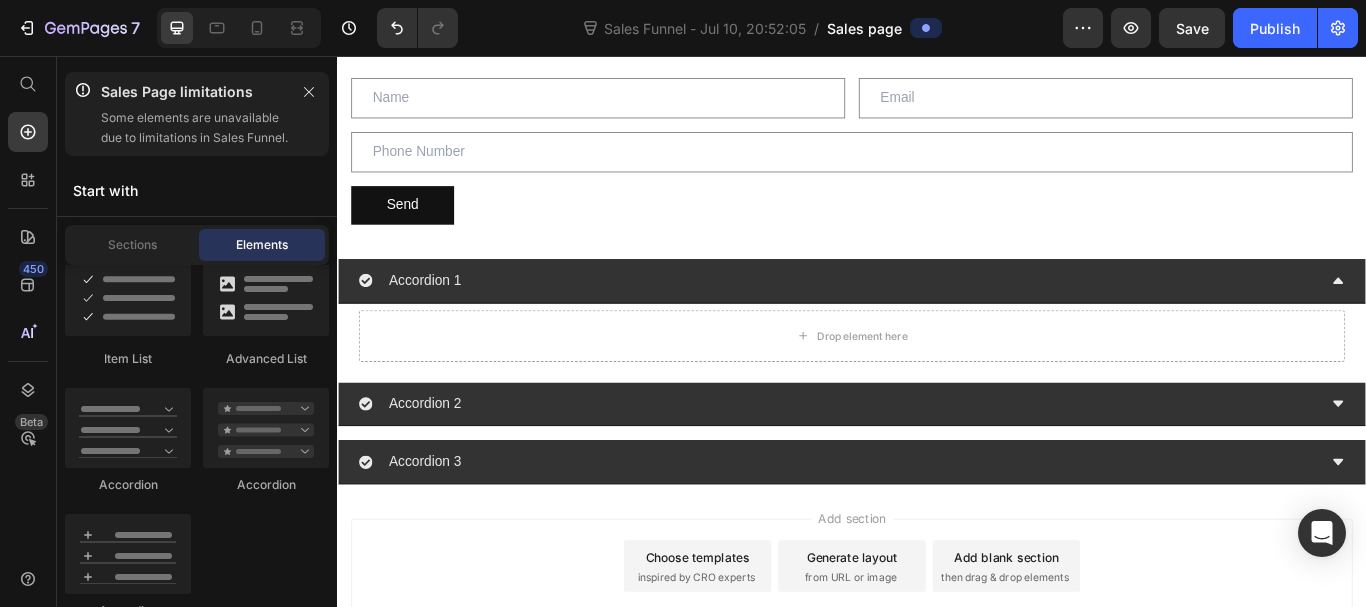 click on "Layout
Row
Row
Row
Row Text
Heading
Text Block Button
Button
Button
Sticky Back to top Media
Image
Image
Video
Video Banner" at bounding box center (197, 1873) 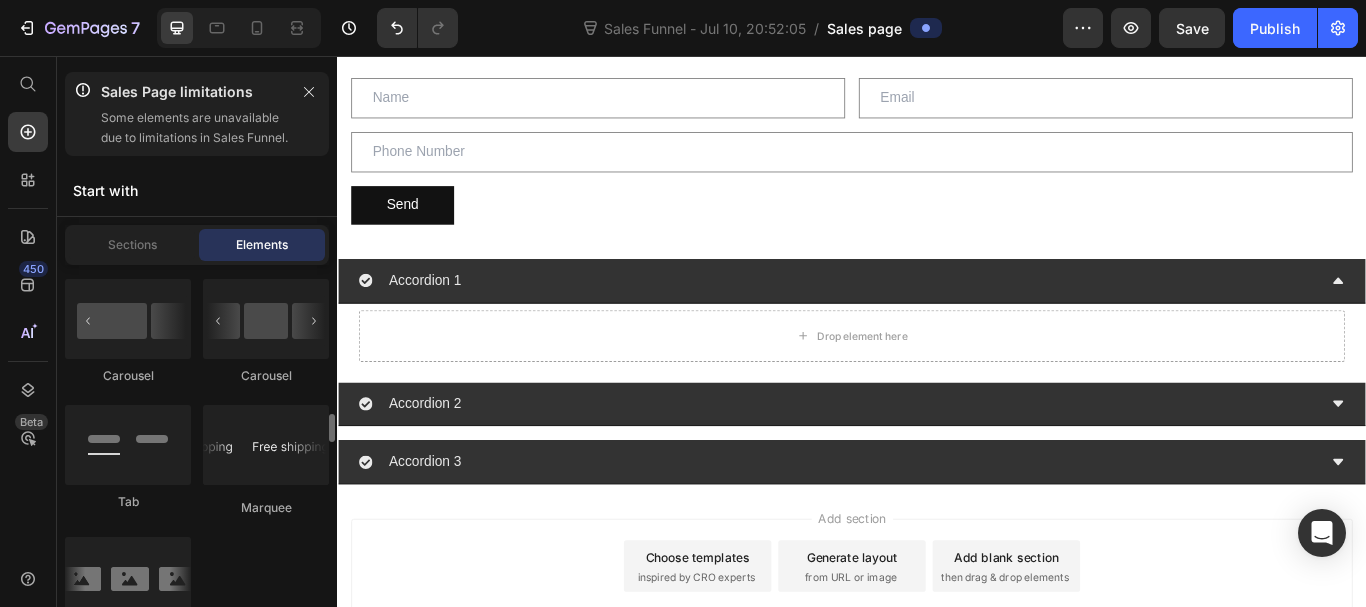 scroll, scrollTop: 2400, scrollLeft: 0, axis: vertical 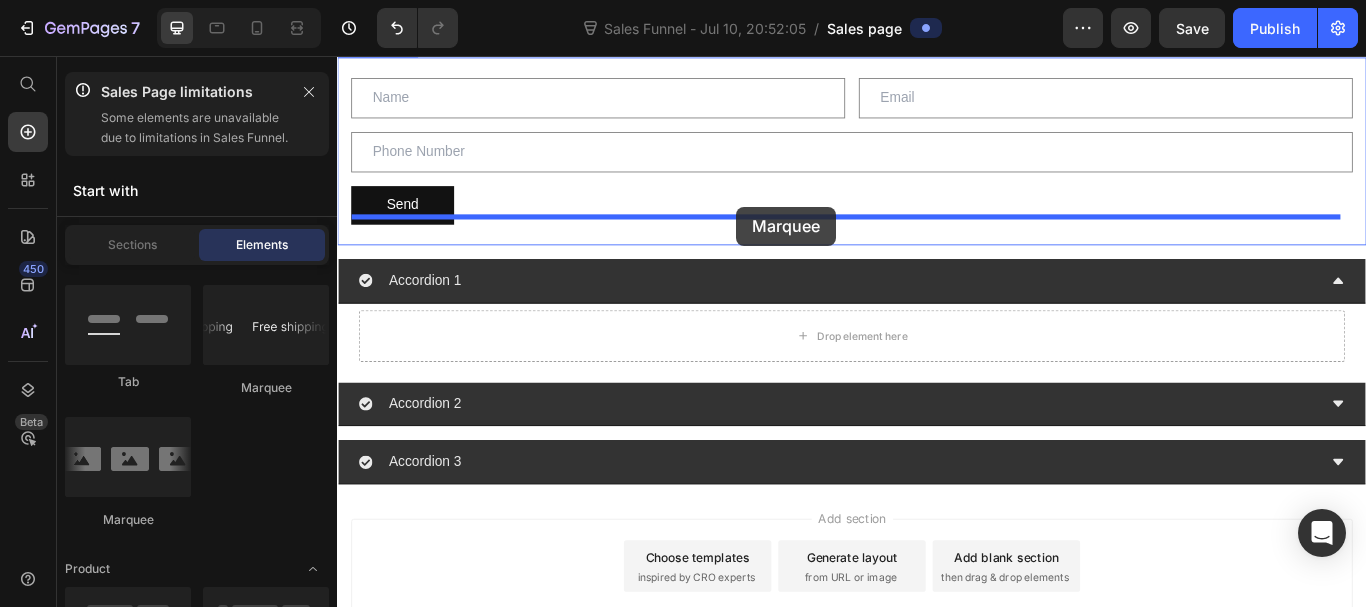 drag, startPoint x: 448, startPoint y: 561, endPoint x: 802, endPoint y: 232, distance: 483.27734 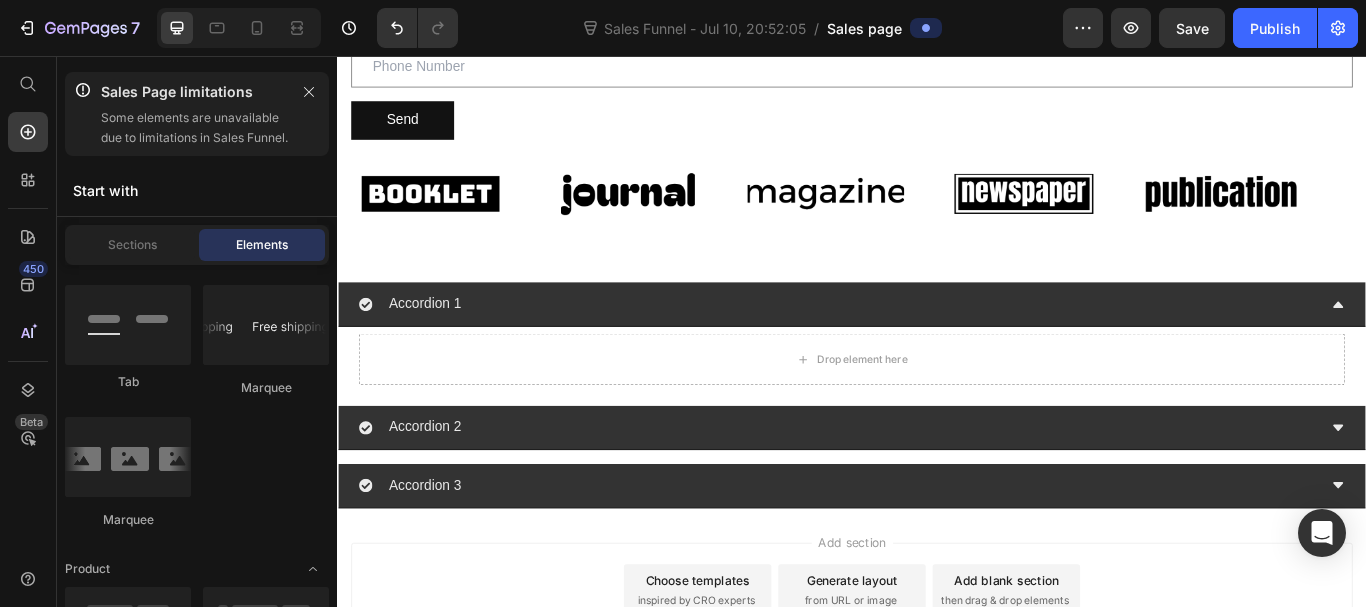 scroll, scrollTop: 898, scrollLeft: 0, axis: vertical 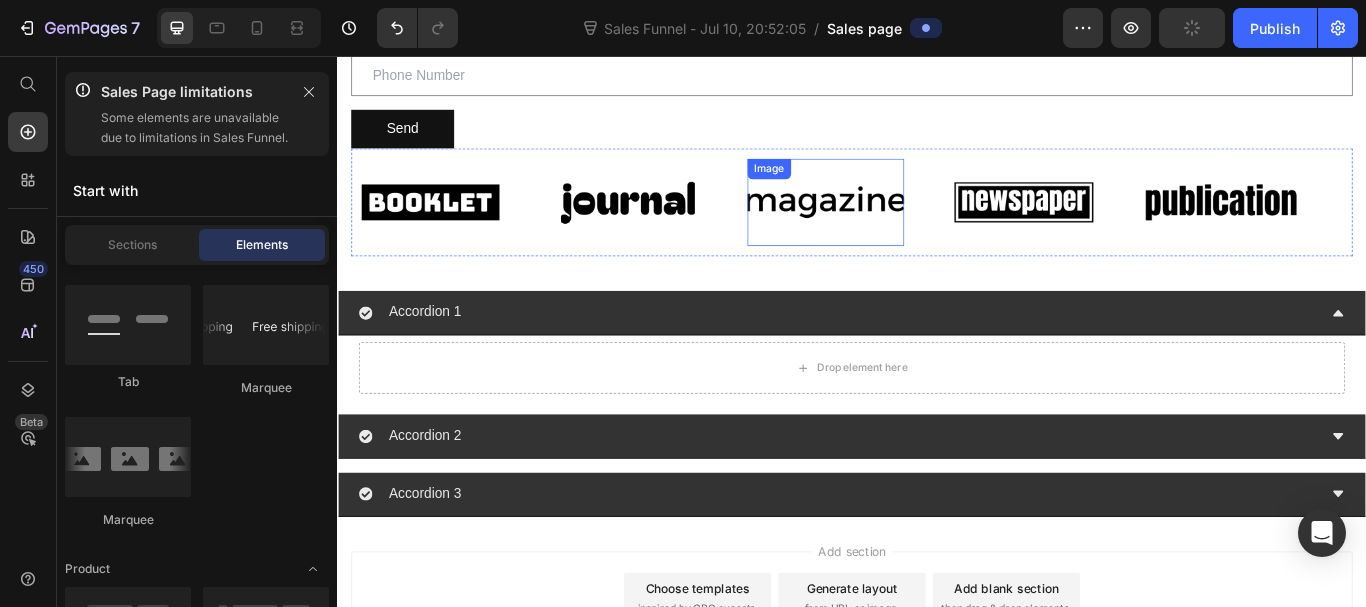 click at bounding box center (906, 226) 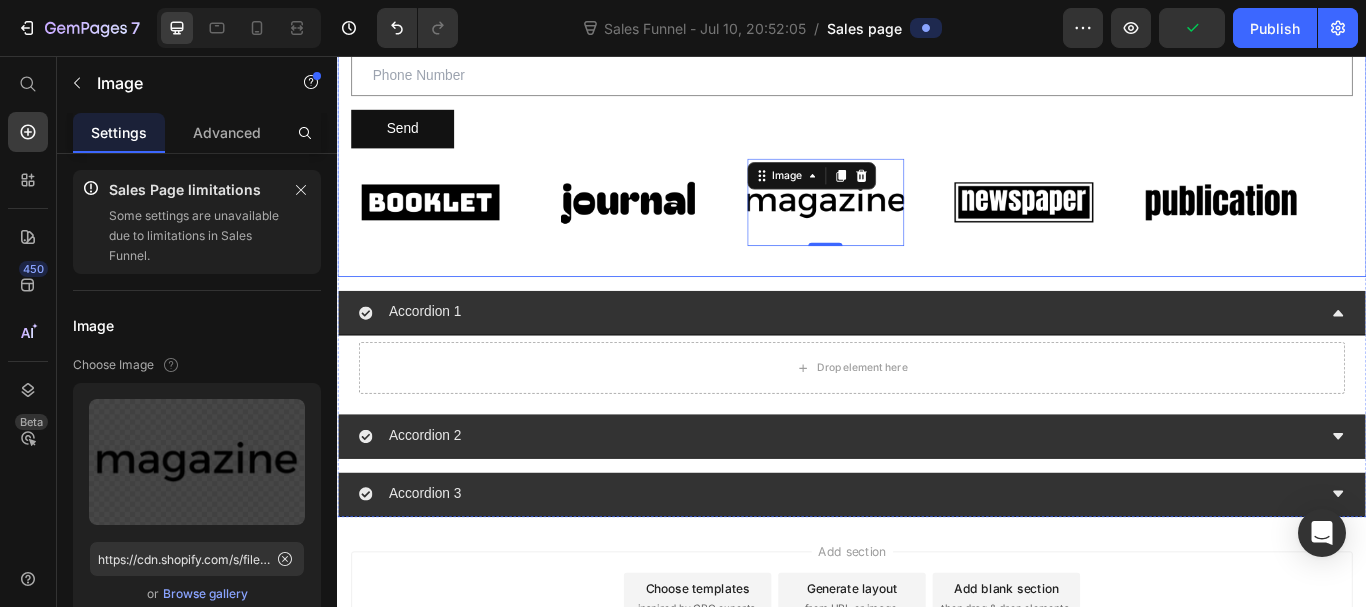 click on "Text Field Email Field Row Text Field Send Submit Button Image Image Image   0 Image Image Image Image Image   0 Image Image Marquee Contact Form" at bounding box center (937, 141) 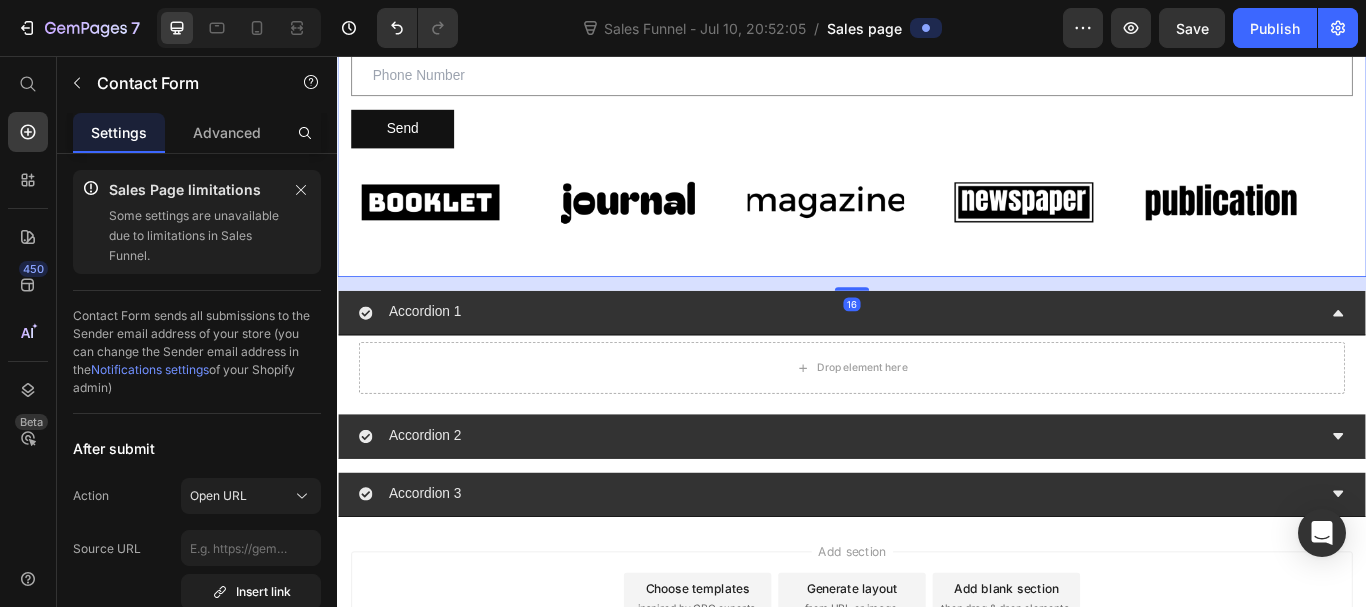 click on "Text Field Email Field Row Text Field Send Submit Button Image Image Image Image Image Image Image Image Image Image Marquee Contact Form   16" at bounding box center [937, 141] 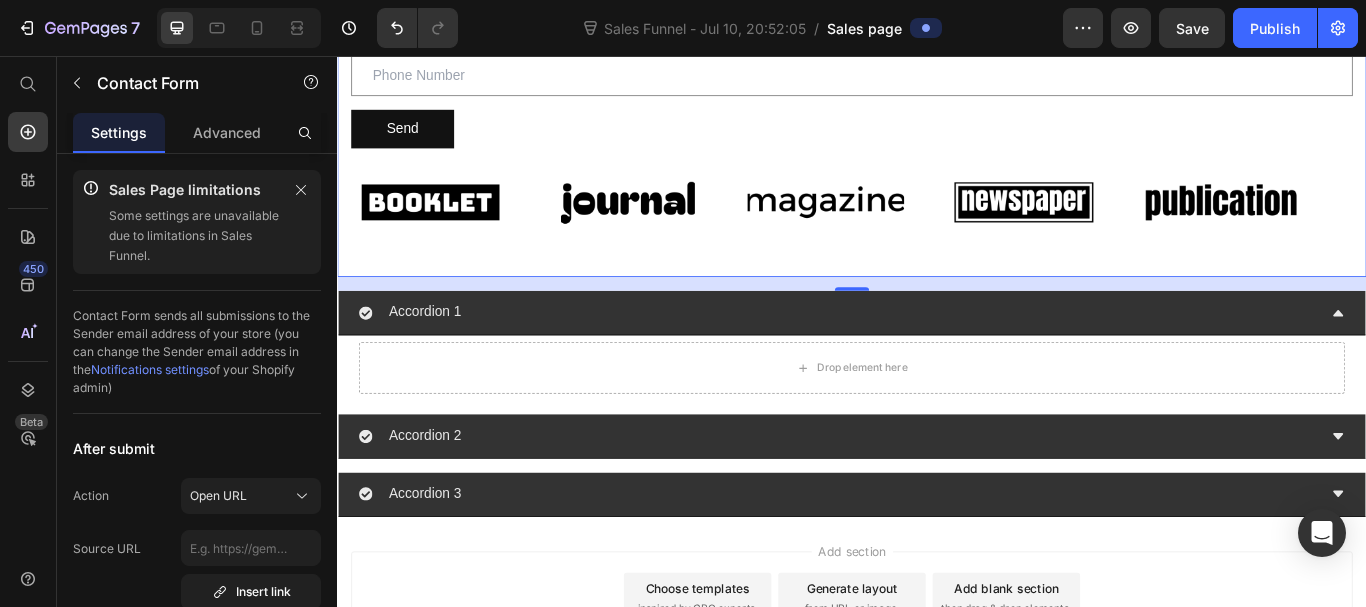 click on "Text Field Email Field Row Text Field Send Submit Button Image Image Image Image Image Image Image Image Image Image Marquee Contact Form   16" at bounding box center (937, 141) 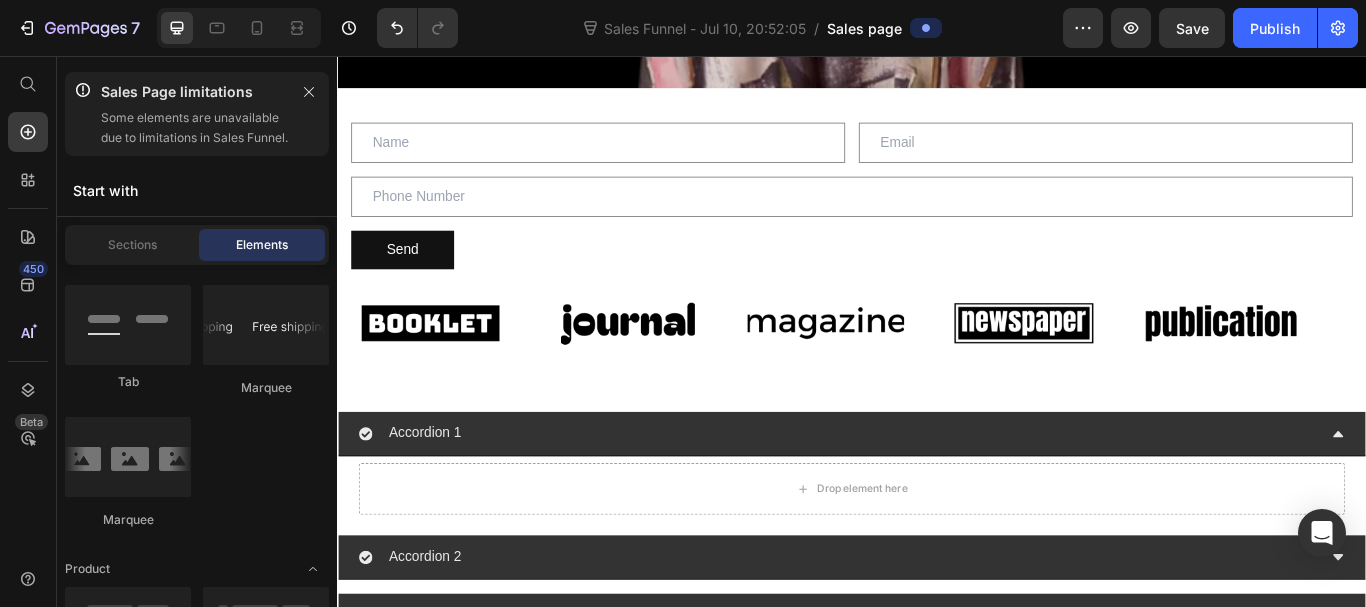 scroll, scrollTop: 770, scrollLeft: 0, axis: vertical 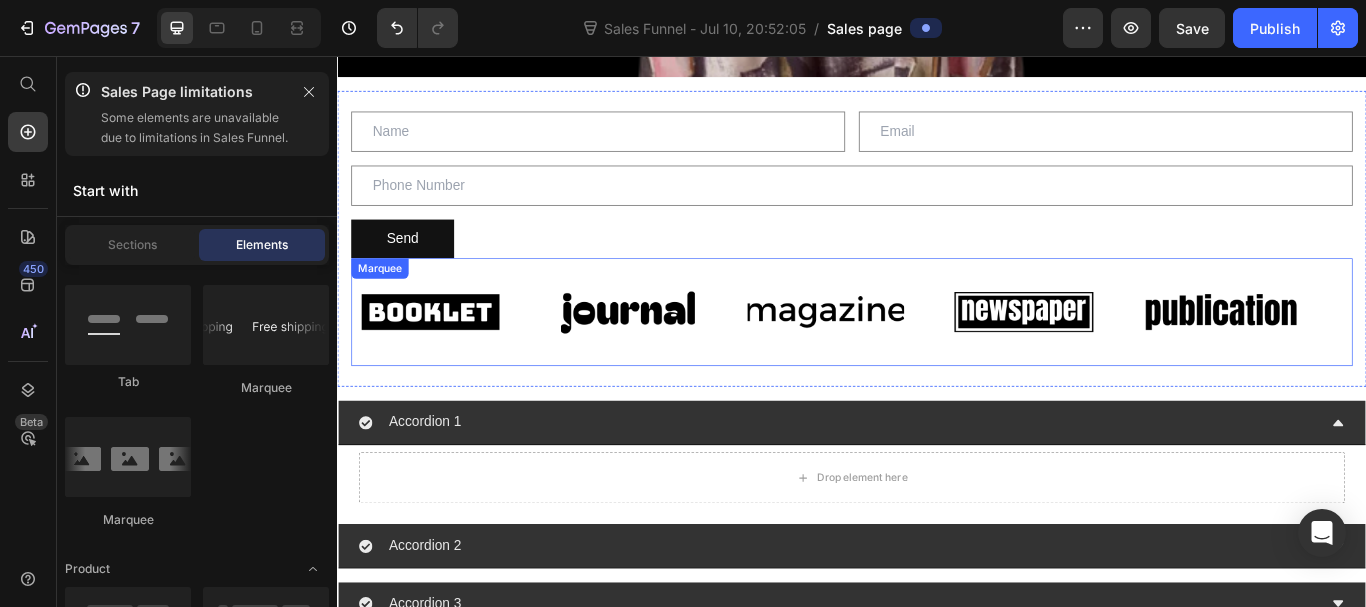 click on "Image" at bounding box center [1161, 354] 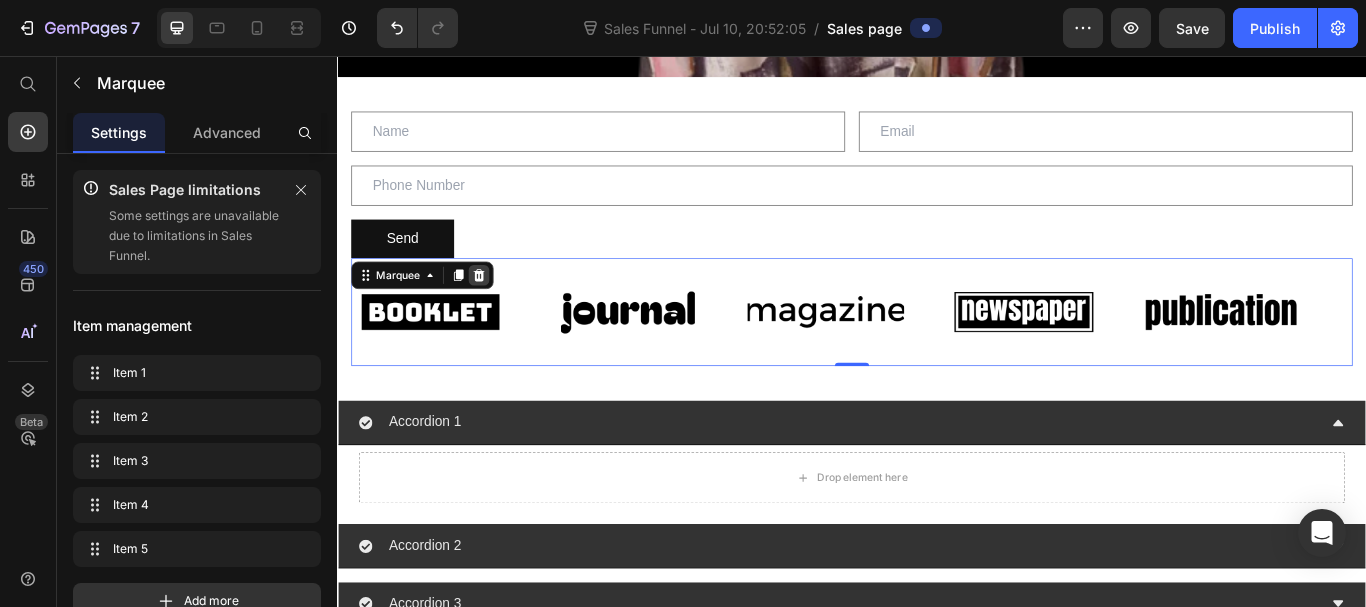 click 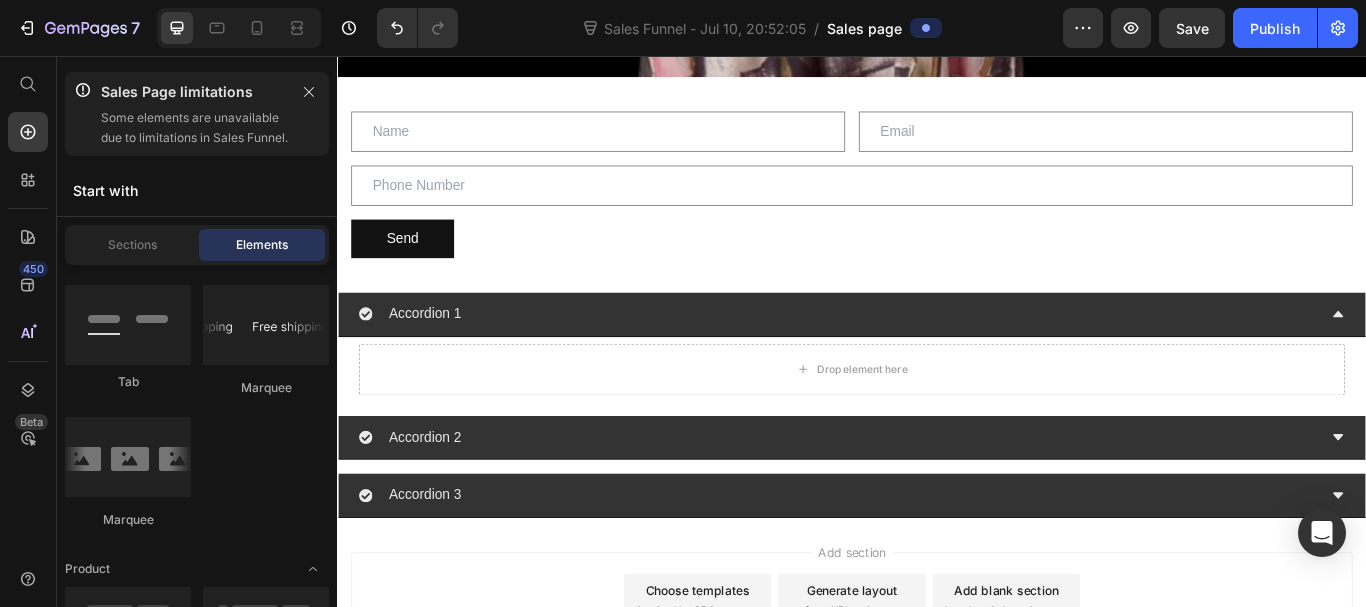 click on "Carousel
Carousel
Carousel
Carousel
Tab
Marquee" 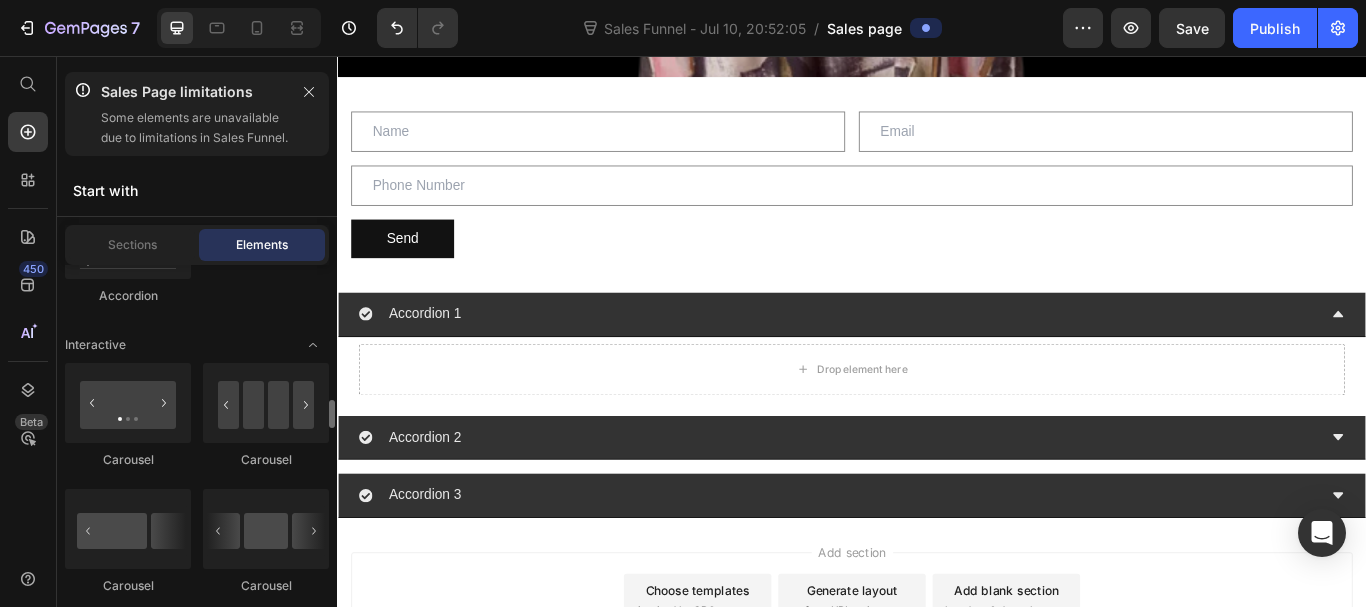 scroll, scrollTop: 2100, scrollLeft: 0, axis: vertical 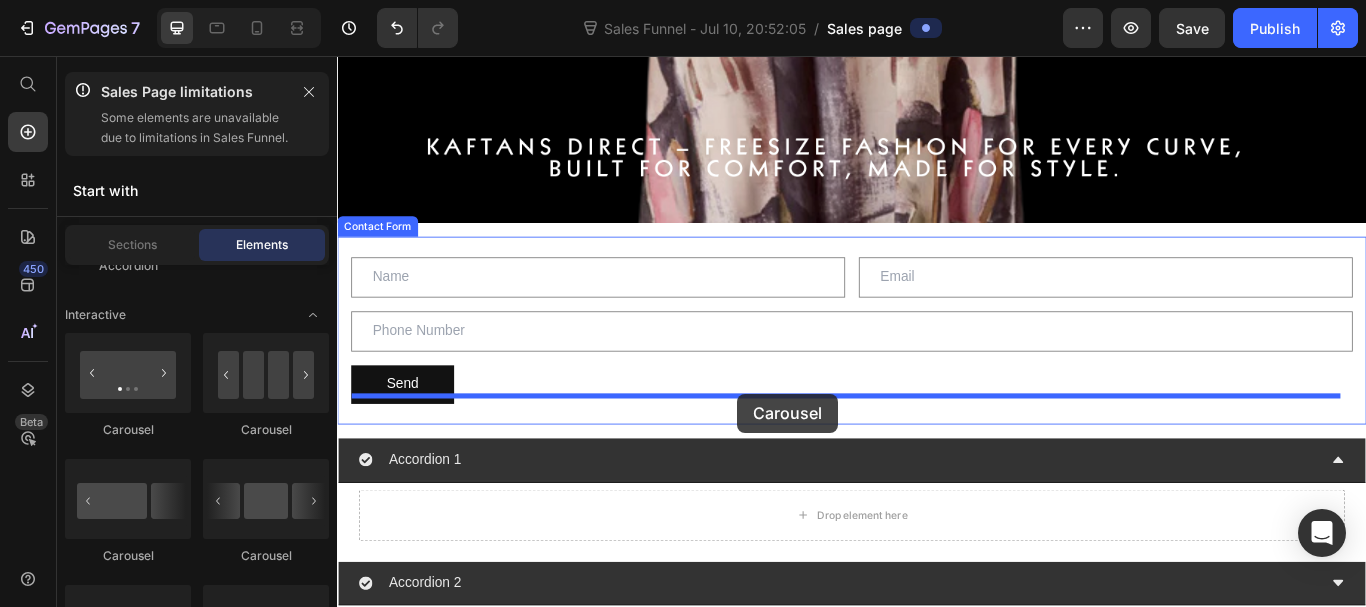 drag, startPoint x: 581, startPoint y: 596, endPoint x: 804, endPoint y: 450, distance: 266.5427 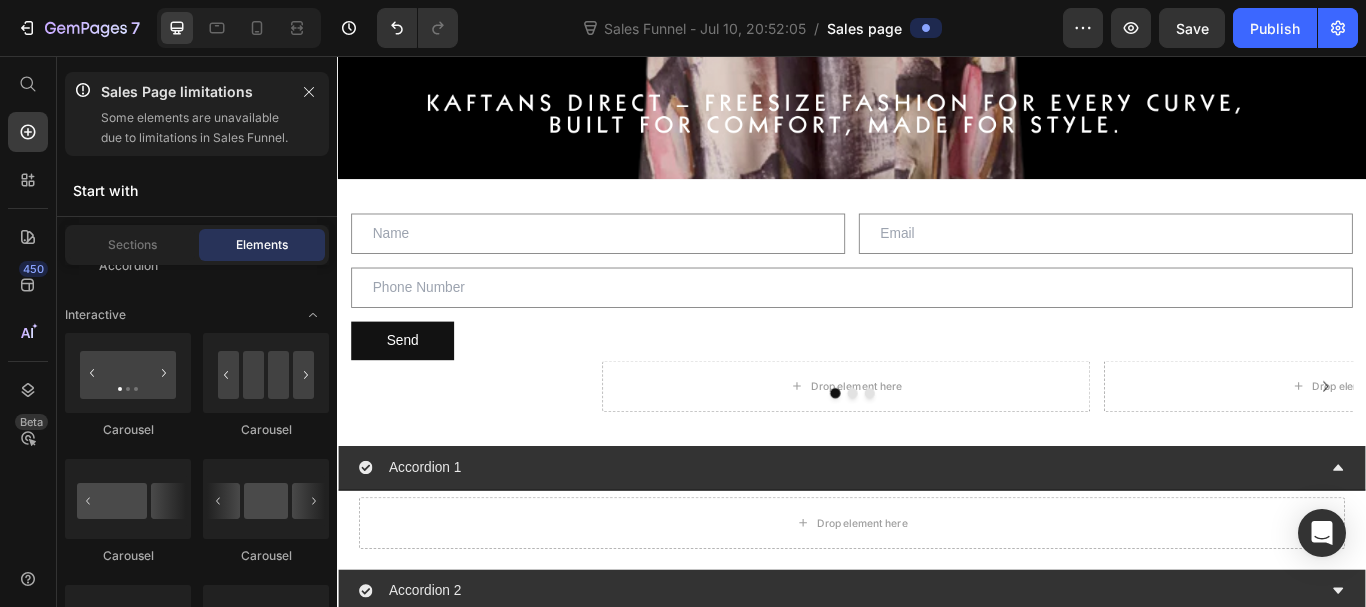scroll, scrollTop: 724, scrollLeft: 0, axis: vertical 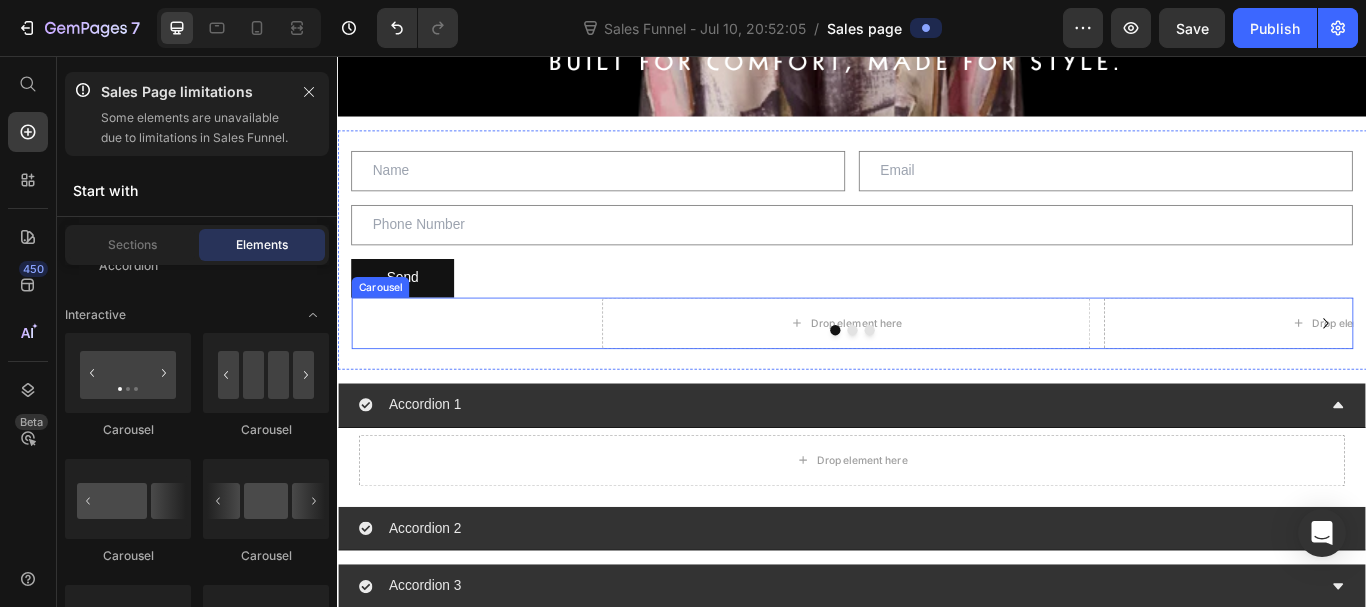 click on "Drop element here
Drop element here
Drop element here" at bounding box center (937, 368) 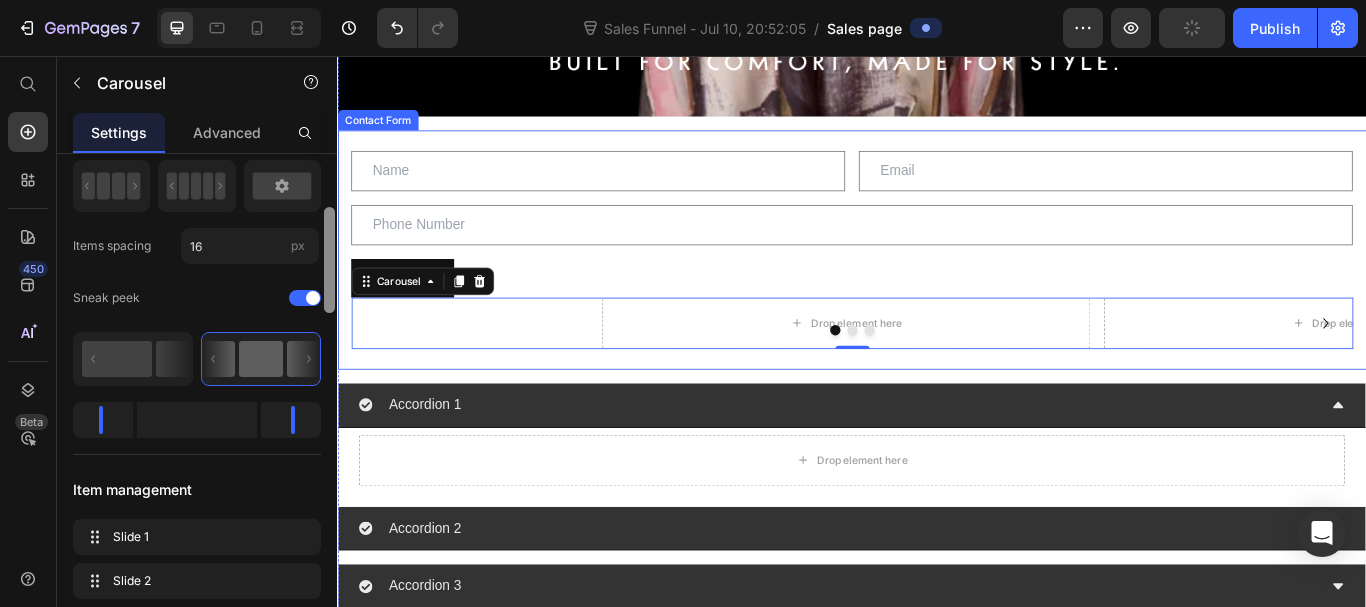scroll, scrollTop: 519, scrollLeft: 0, axis: vertical 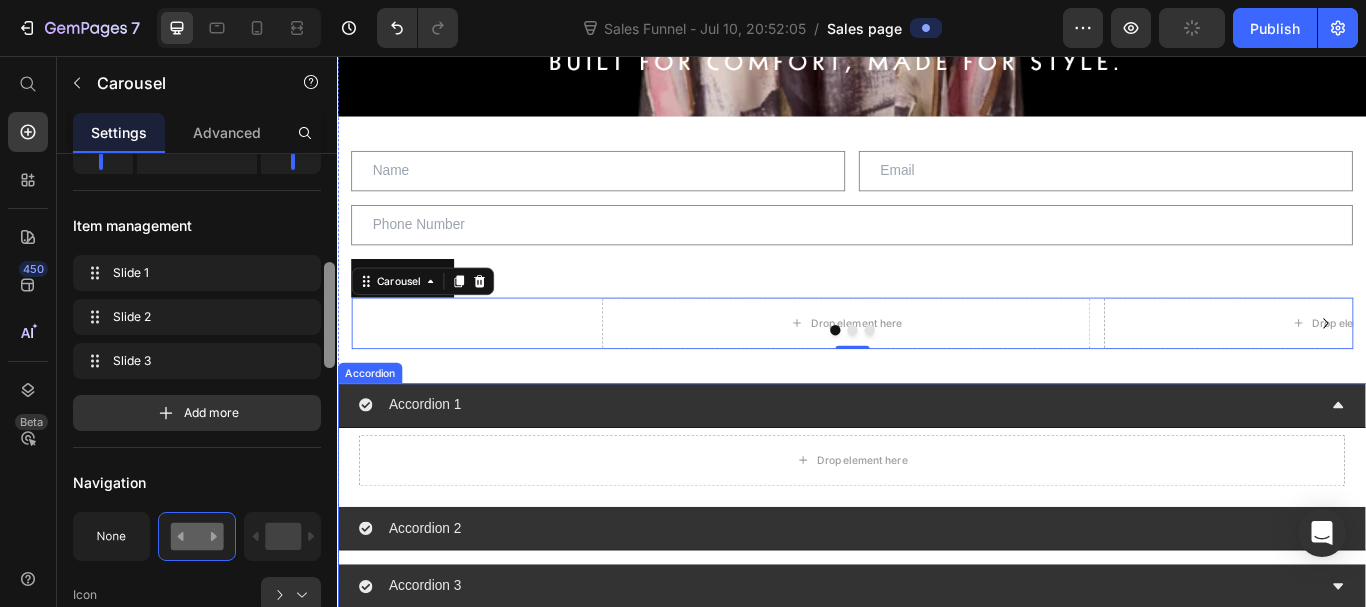 drag, startPoint x: 667, startPoint y: 271, endPoint x: 622, endPoint y: 328, distance: 72.62231 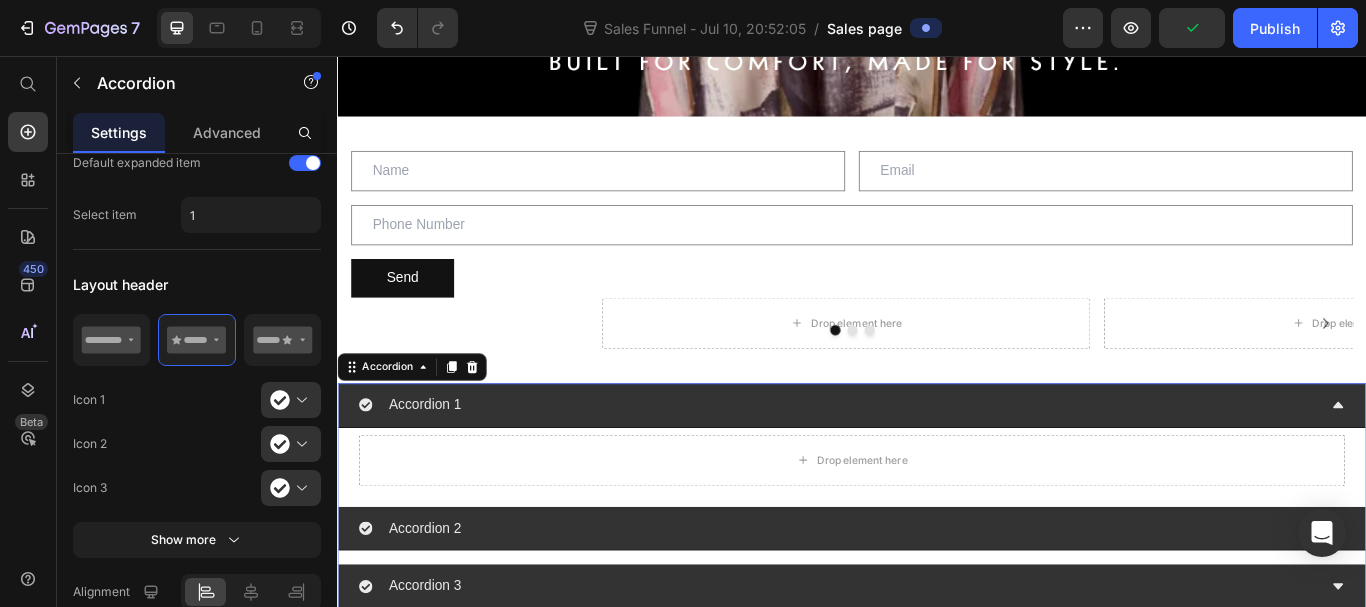 click on "Sales Page limitations Some settings are unavailable due to limitations in Sales Funnel." at bounding box center (197, -297) 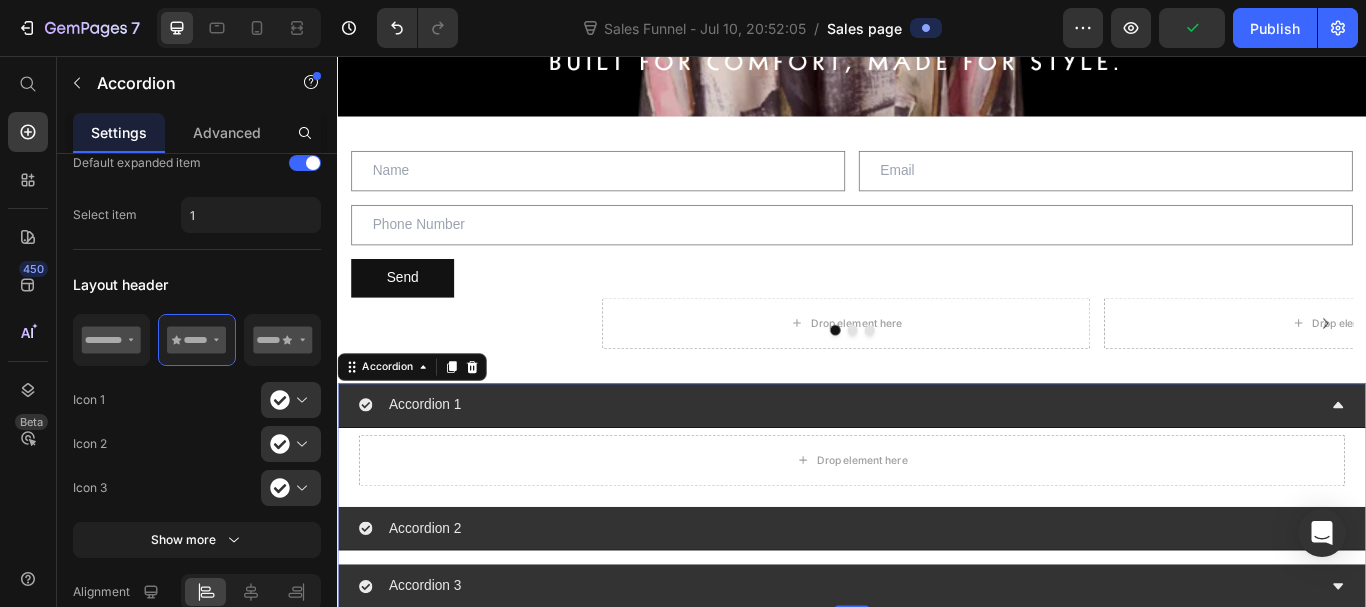 scroll, scrollTop: 0, scrollLeft: 0, axis: both 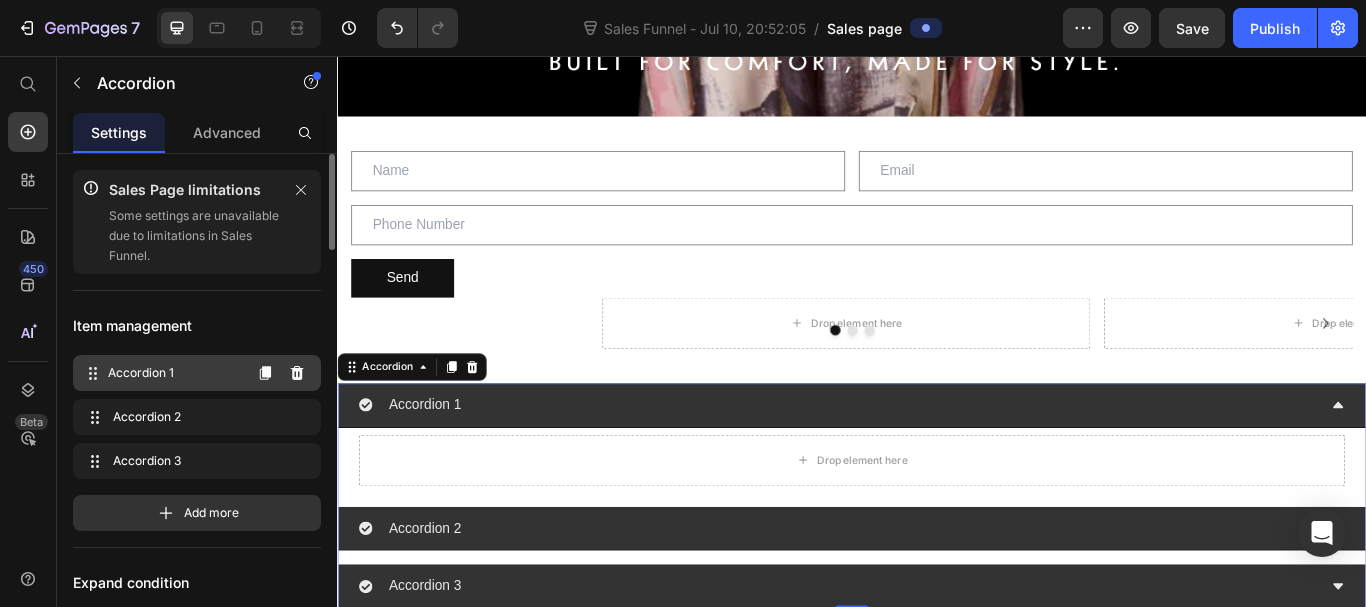 click on "Accordion 1" at bounding box center (174, 373) 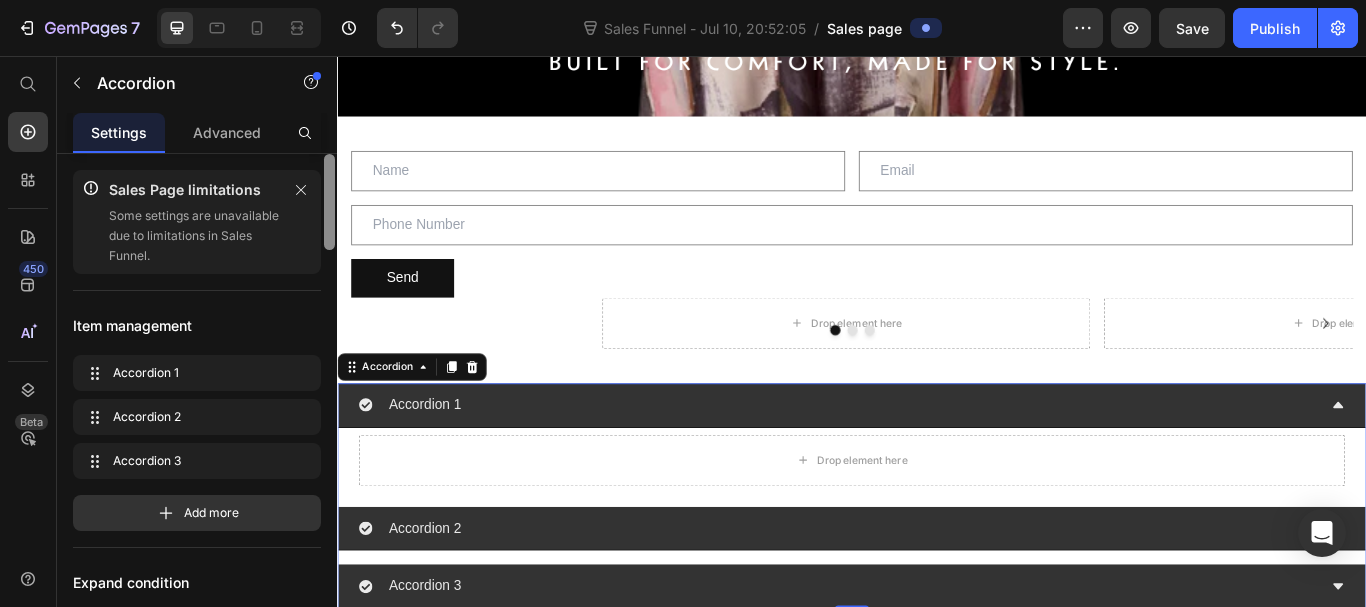 drag, startPoint x: 332, startPoint y: 178, endPoint x: 327, endPoint y: 117, distance: 61.204575 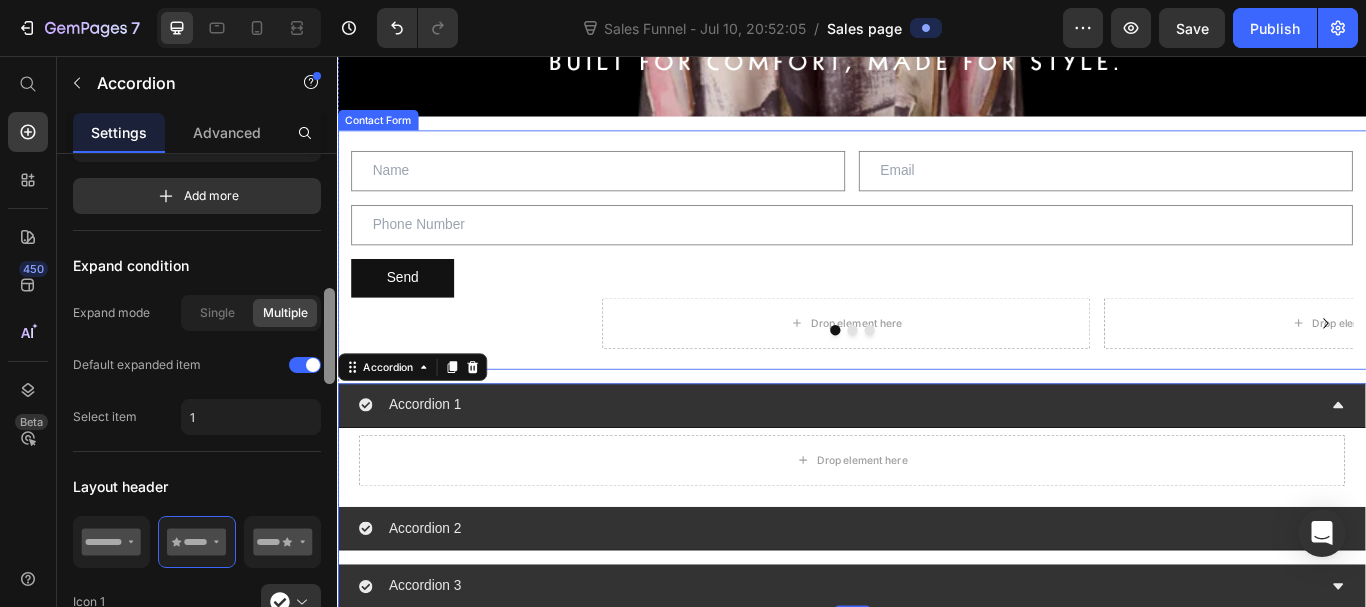 scroll, scrollTop: 380, scrollLeft: 0, axis: vertical 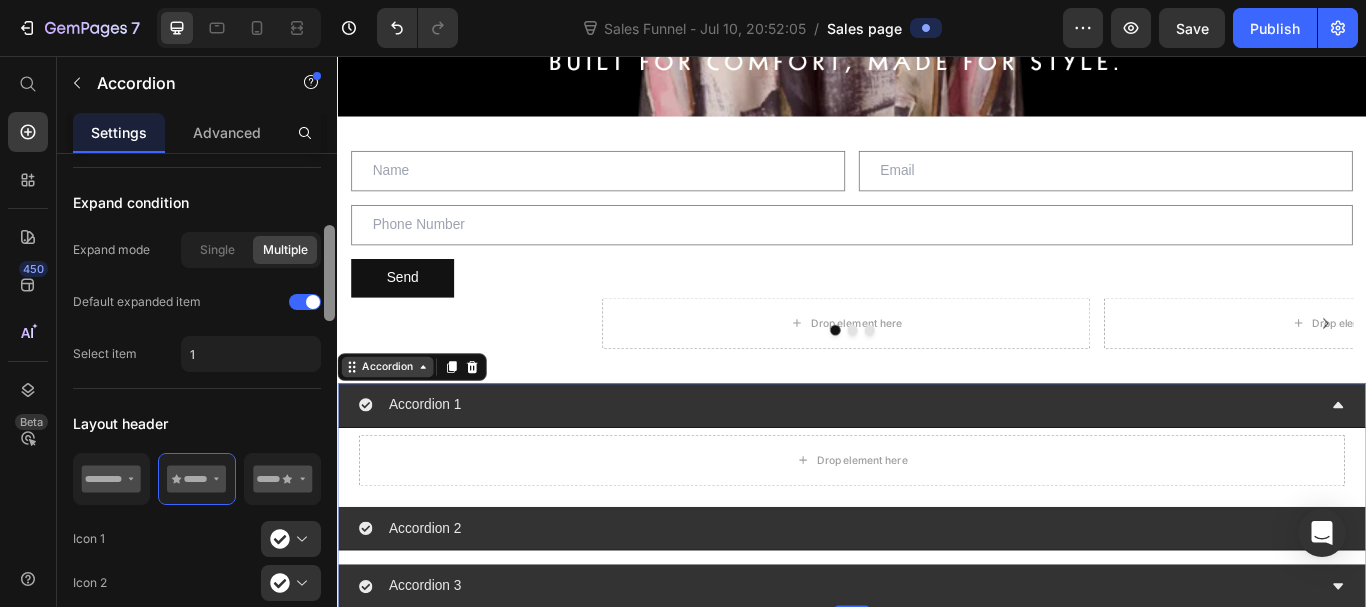 drag, startPoint x: 667, startPoint y: 236, endPoint x: 364, endPoint y: 419, distance: 353.97458 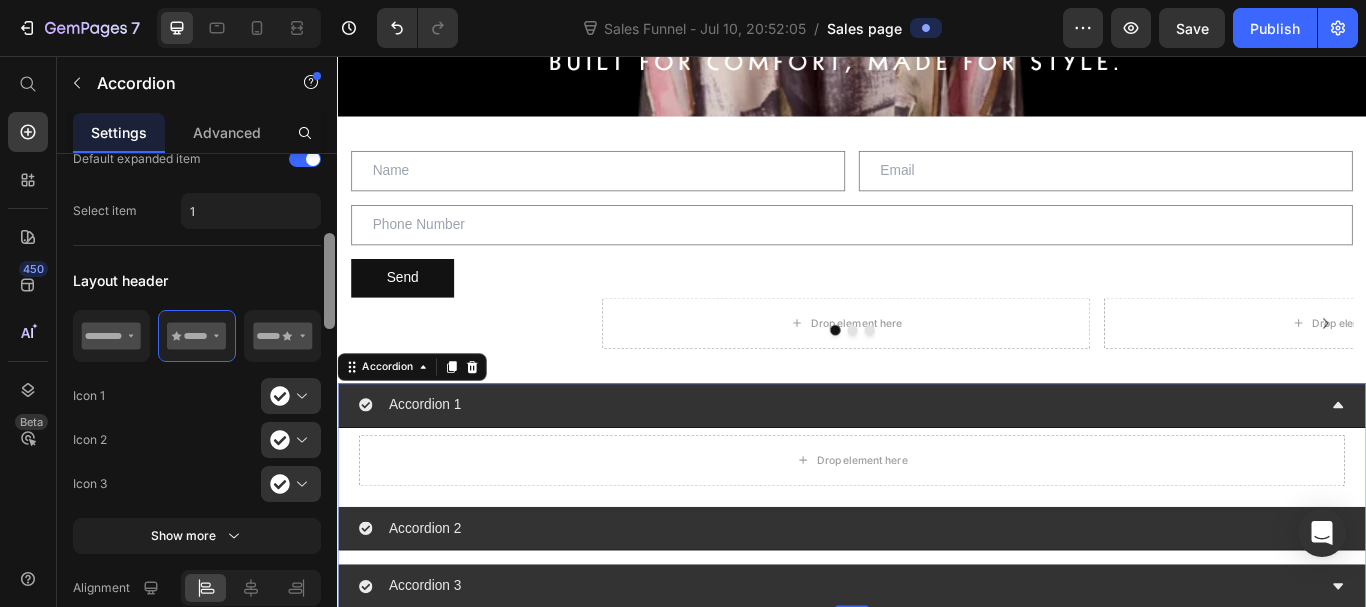 scroll, scrollTop: 507, scrollLeft: 0, axis: vertical 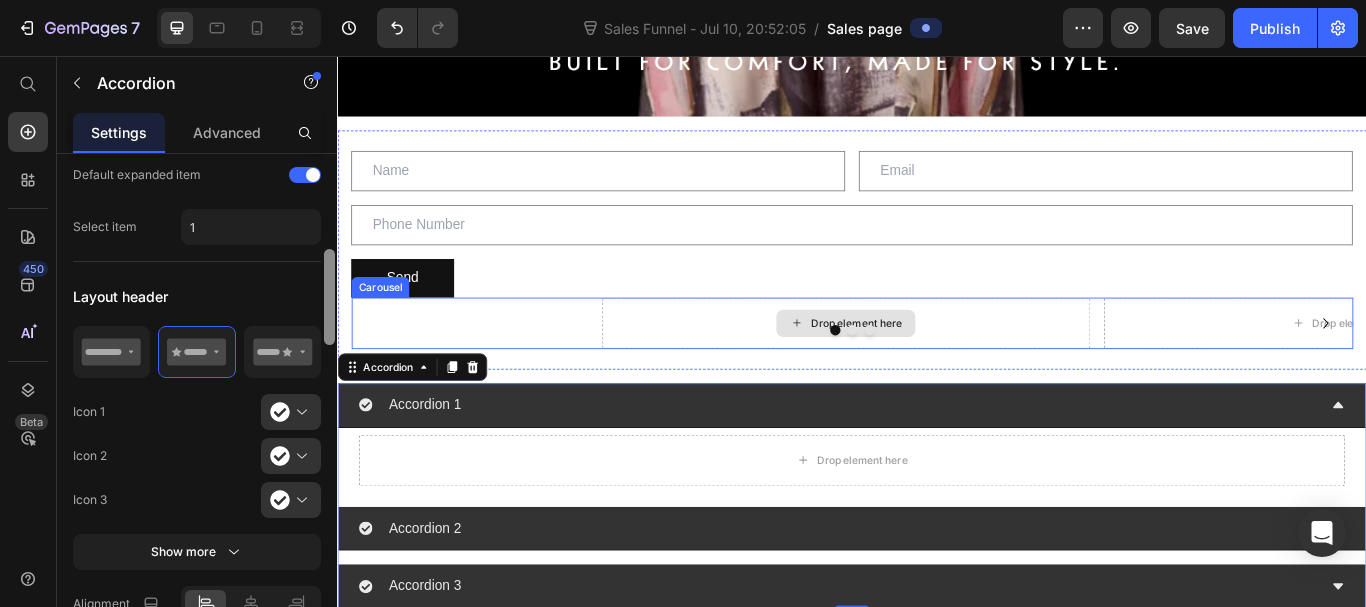 click on "Drop element here" at bounding box center [929, 368] 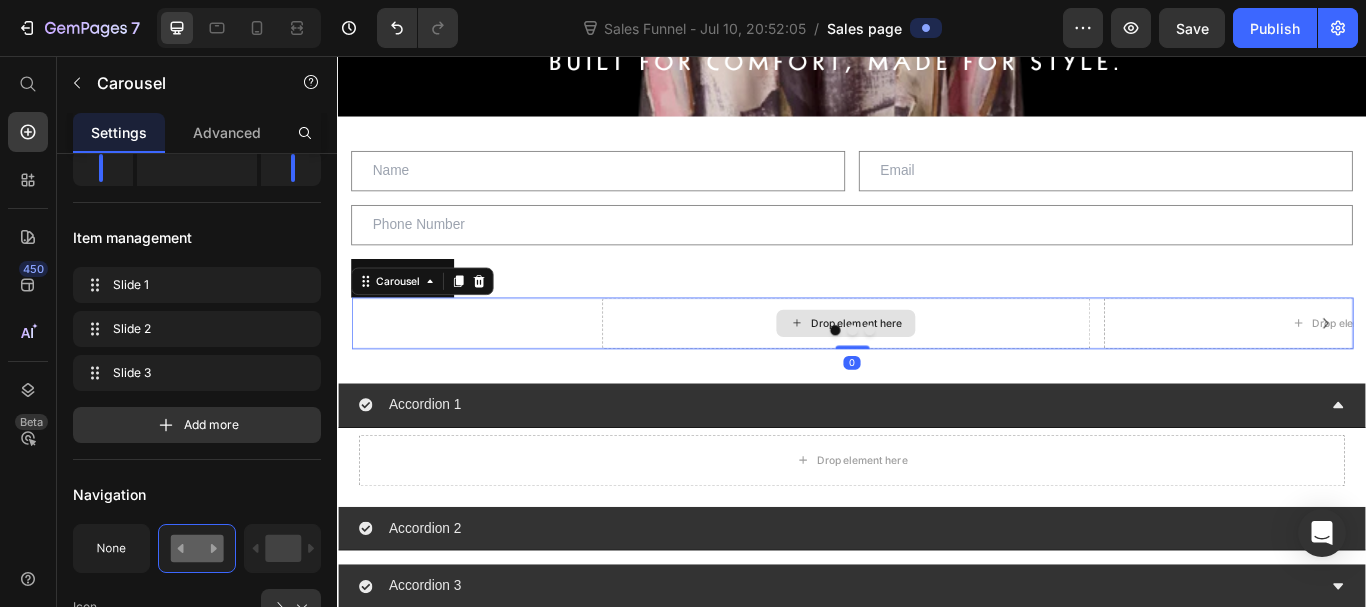 scroll, scrollTop: 0, scrollLeft: 0, axis: both 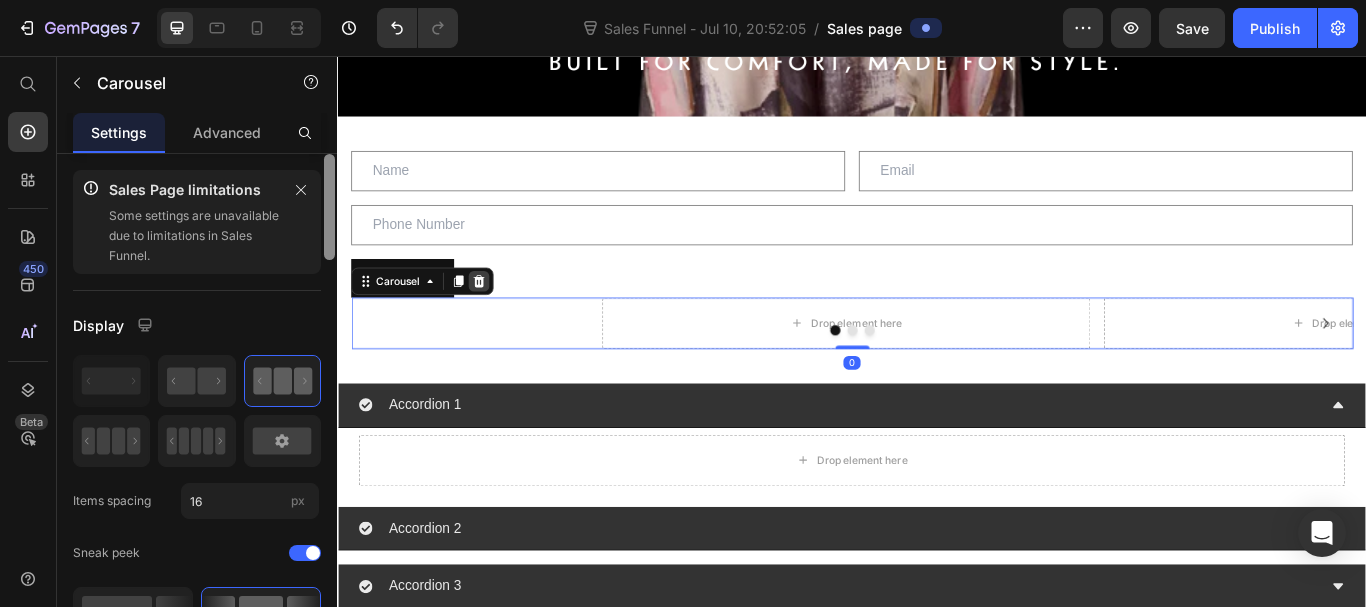 click 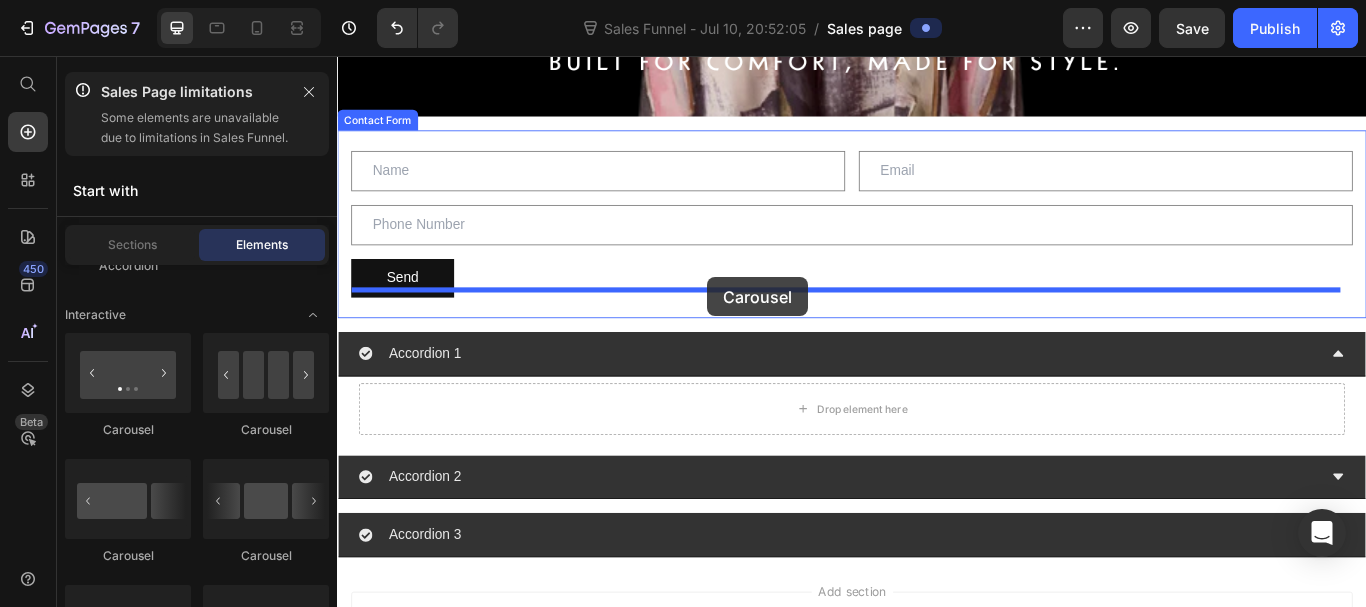drag, startPoint x: 612, startPoint y: 480, endPoint x: 769, endPoint y: 314, distance: 228.48413 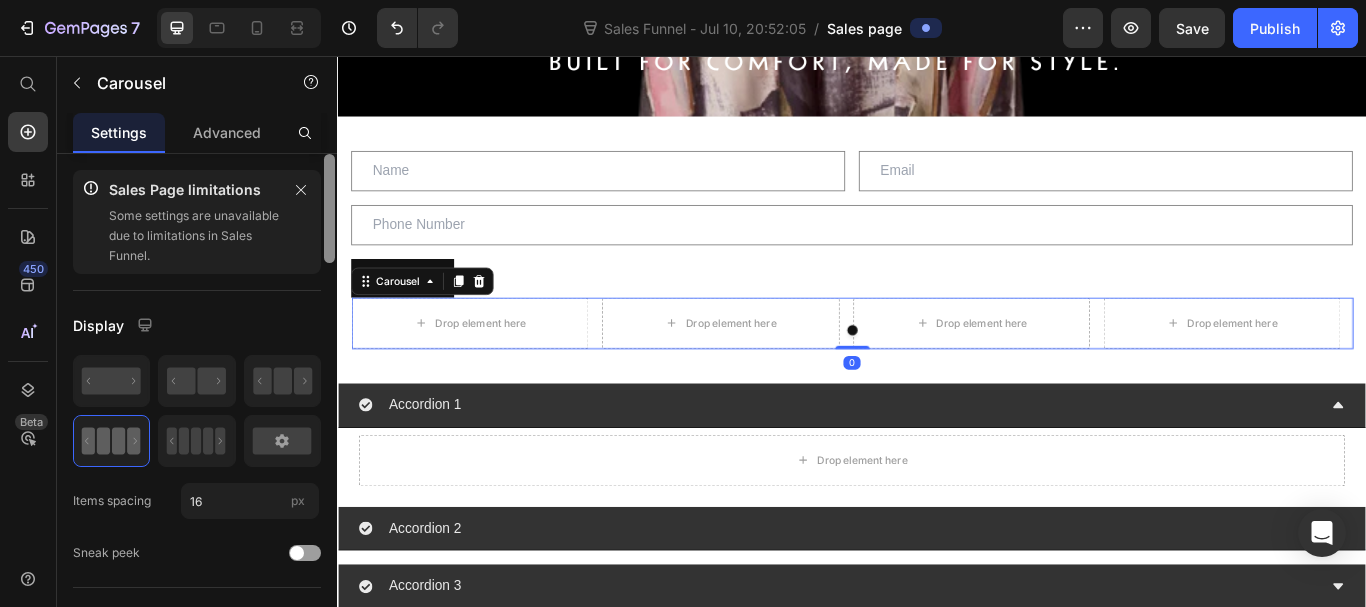 click at bounding box center (937, 376) 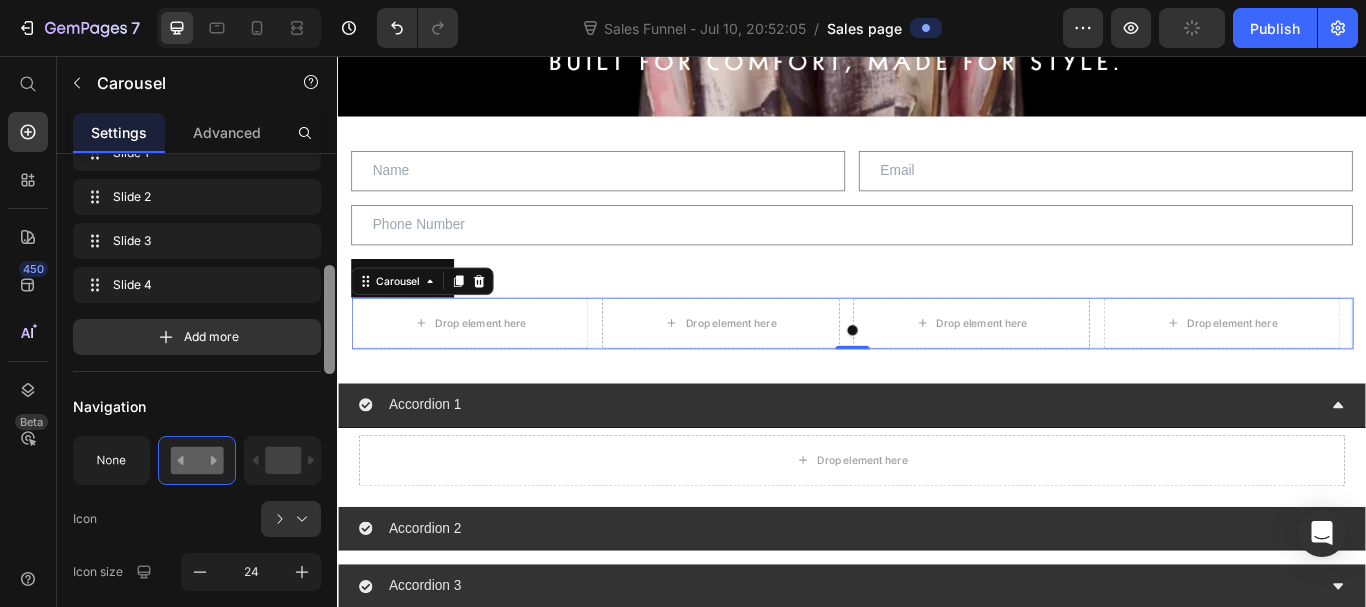 scroll, scrollTop: 666, scrollLeft: 0, axis: vertical 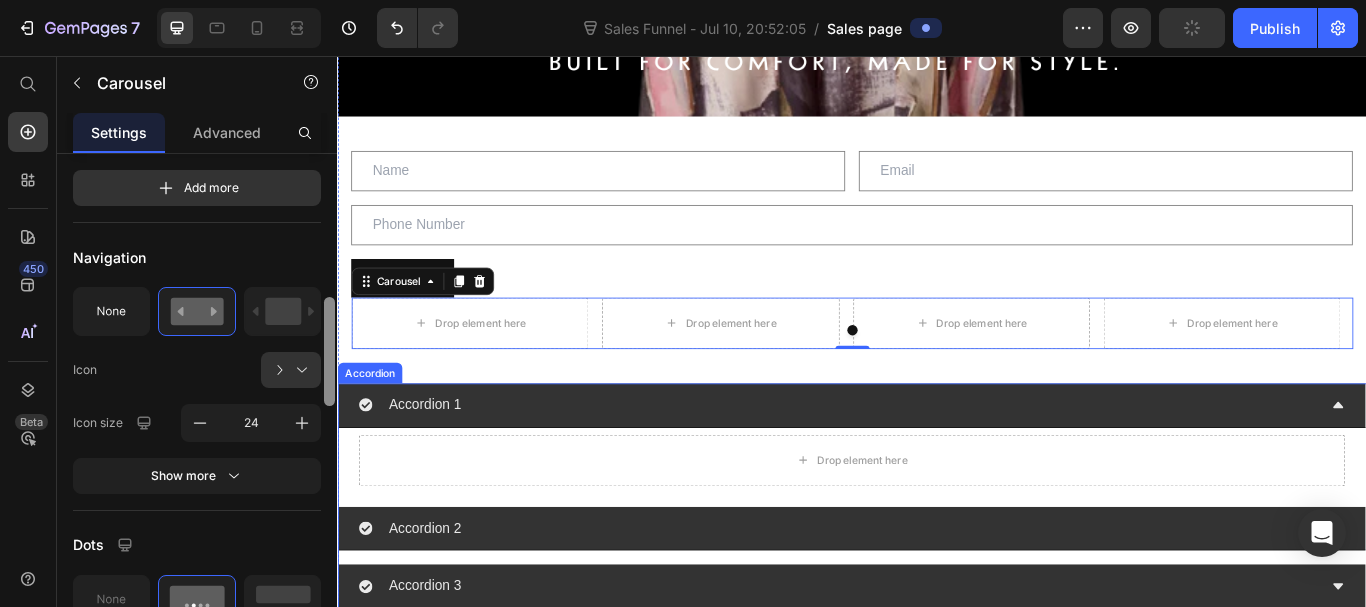 drag, startPoint x: 667, startPoint y: 275, endPoint x: 667, endPoint y: 383, distance: 108 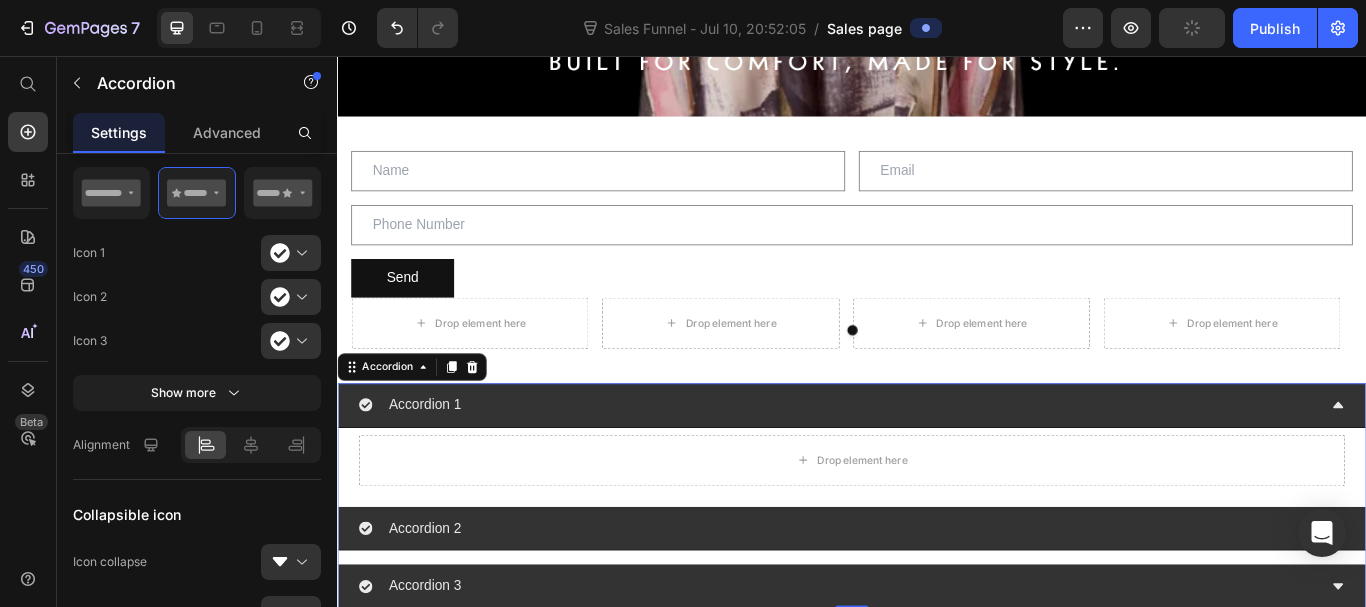 scroll, scrollTop: 510, scrollLeft: 0, axis: vertical 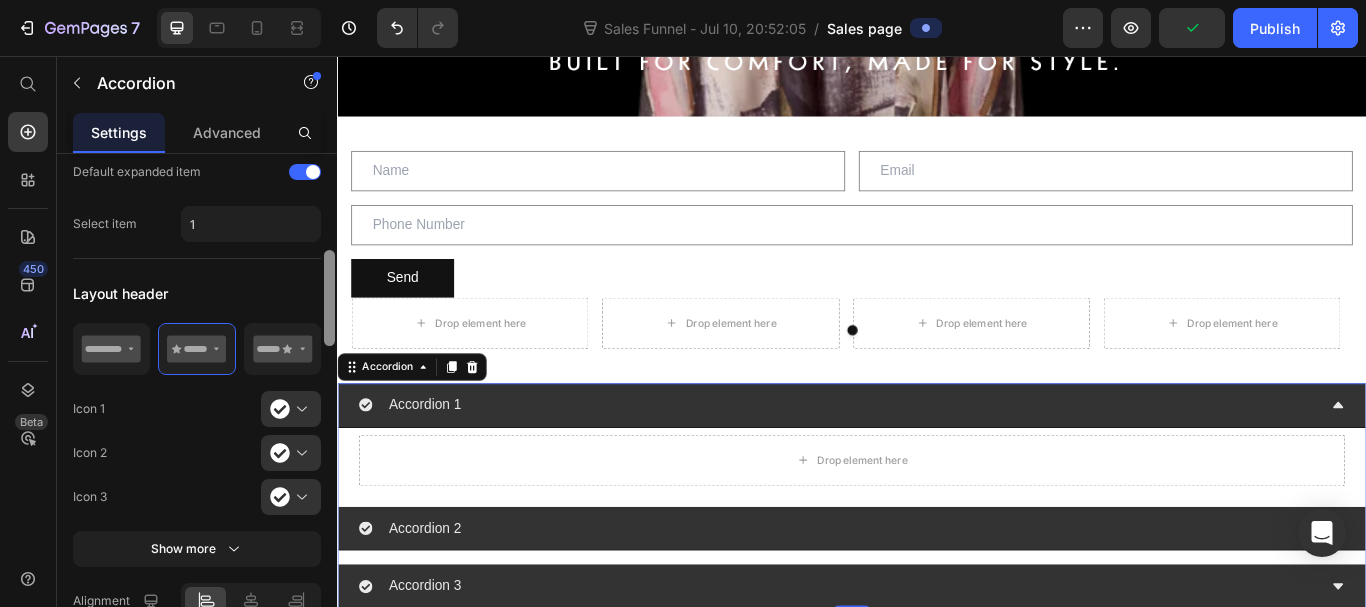 click at bounding box center (329, 409) 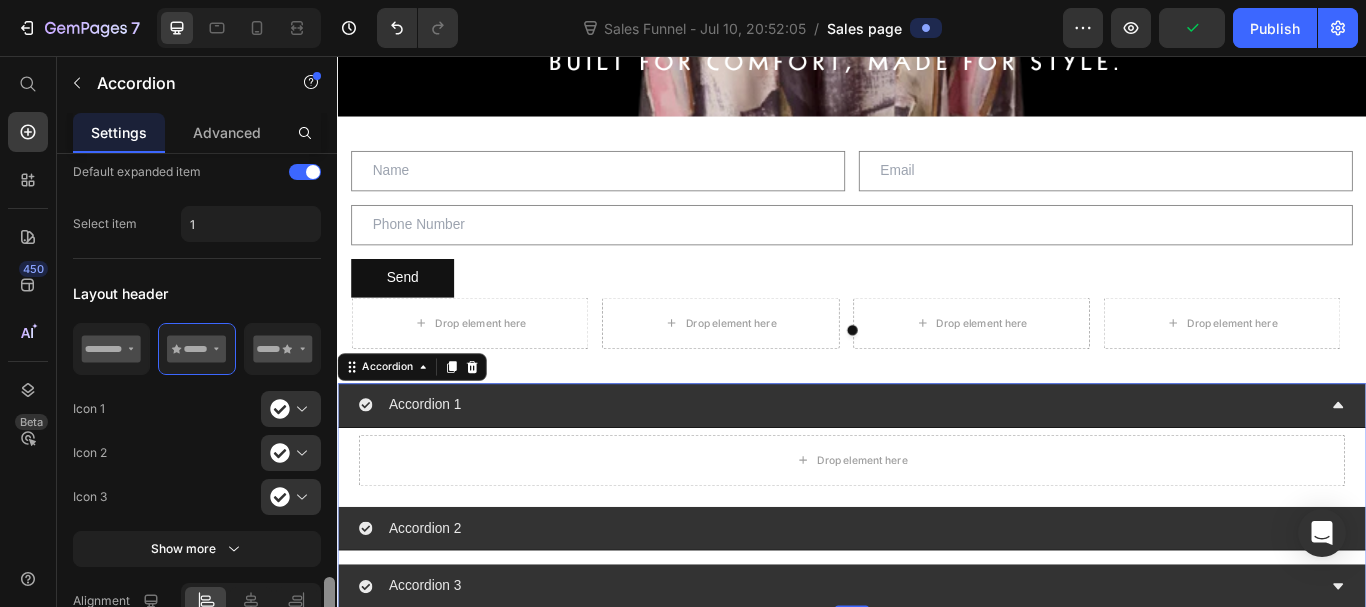 scroll, scrollTop: 785, scrollLeft: 0, axis: vertical 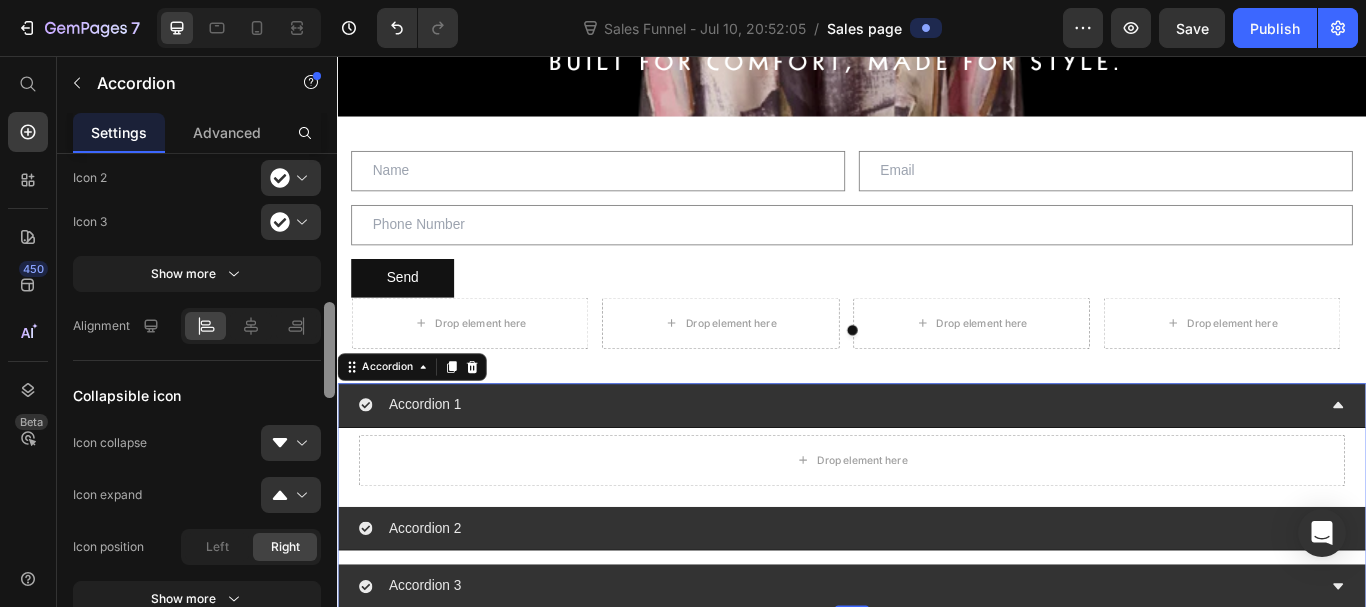 drag, startPoint x: 664, startPoint y: 355, endPoint x: 341, endPoint y: 462, distance: 340.26166 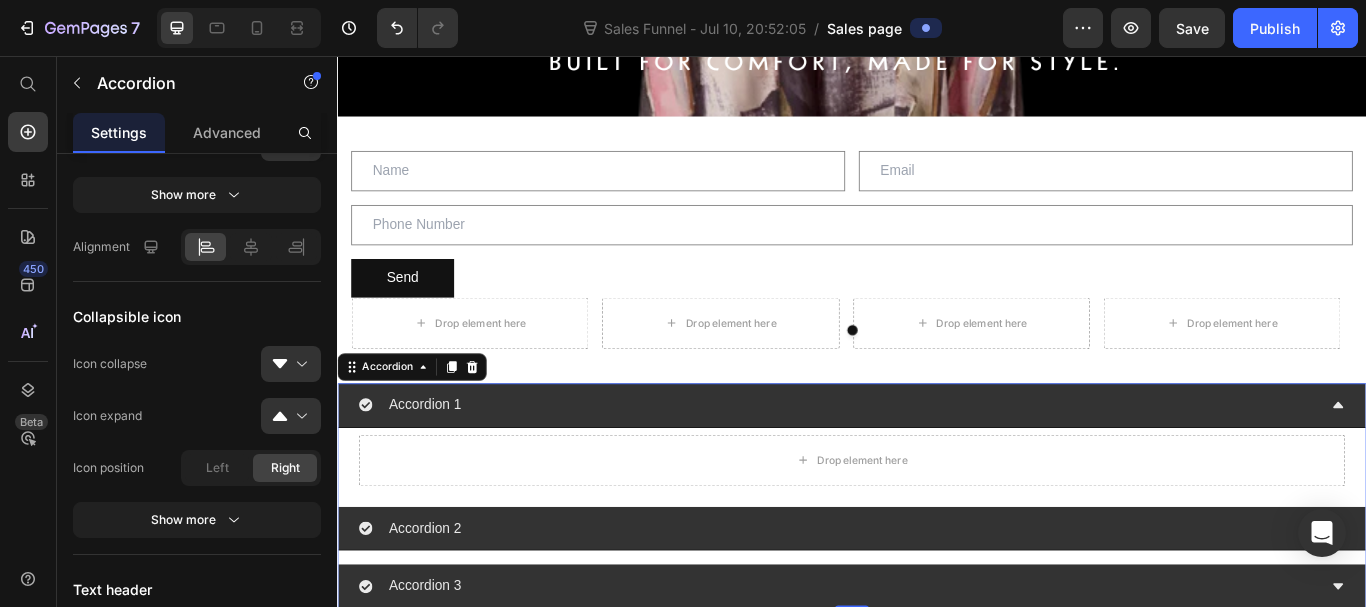 scroll, scrollTop: 0, scrollLeft: 0, axis: both 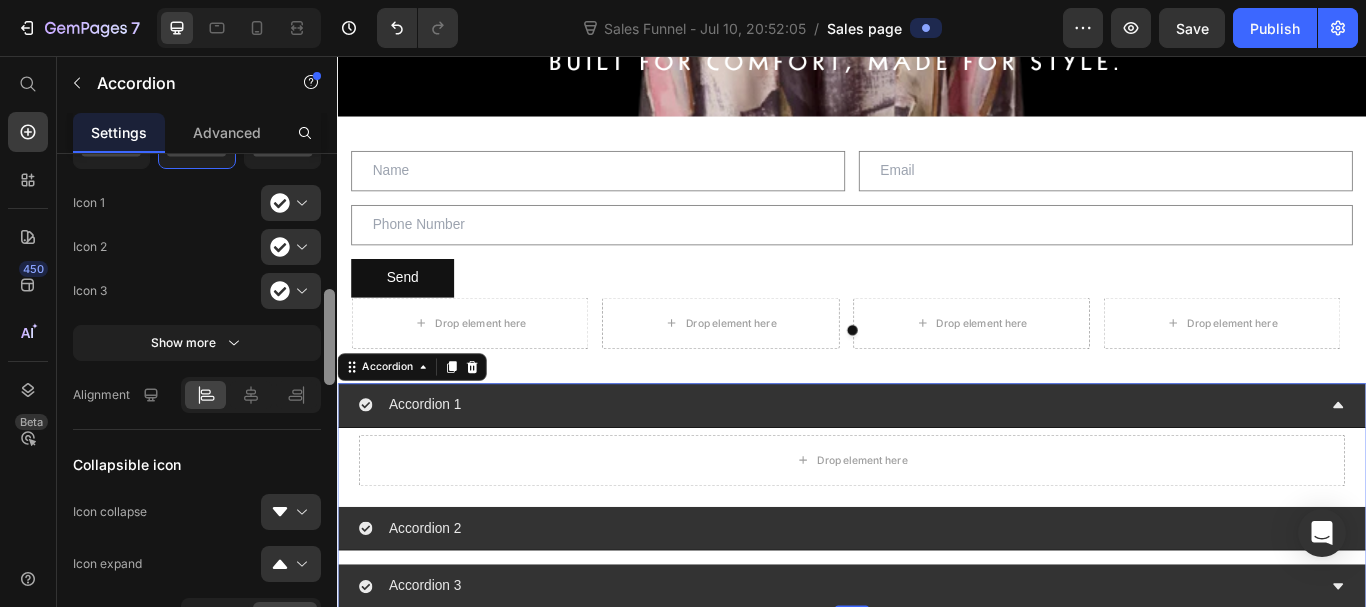 drag, startPoint x: 324, startPoint y: 366, endPoint x: 335, endPoint y: 485, distance: 119.507324 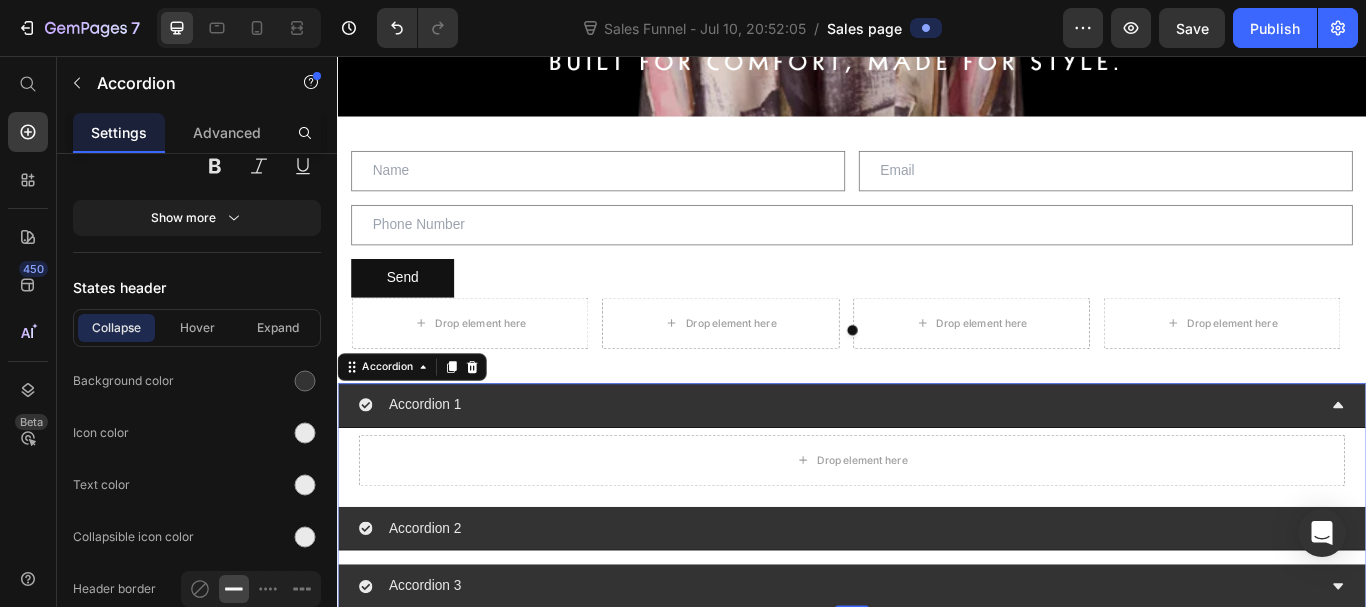 scroll, scrollTop: 2003, scrollLeft: 0, axis: vertical 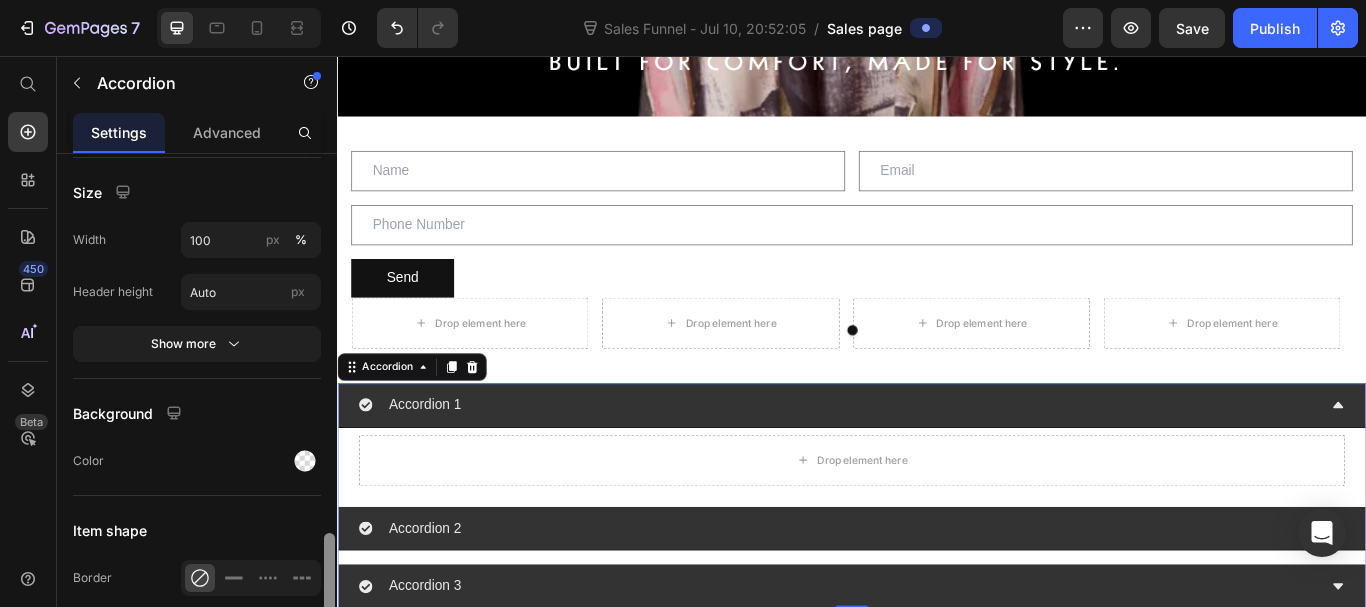 click at bounding box center [329, 409] 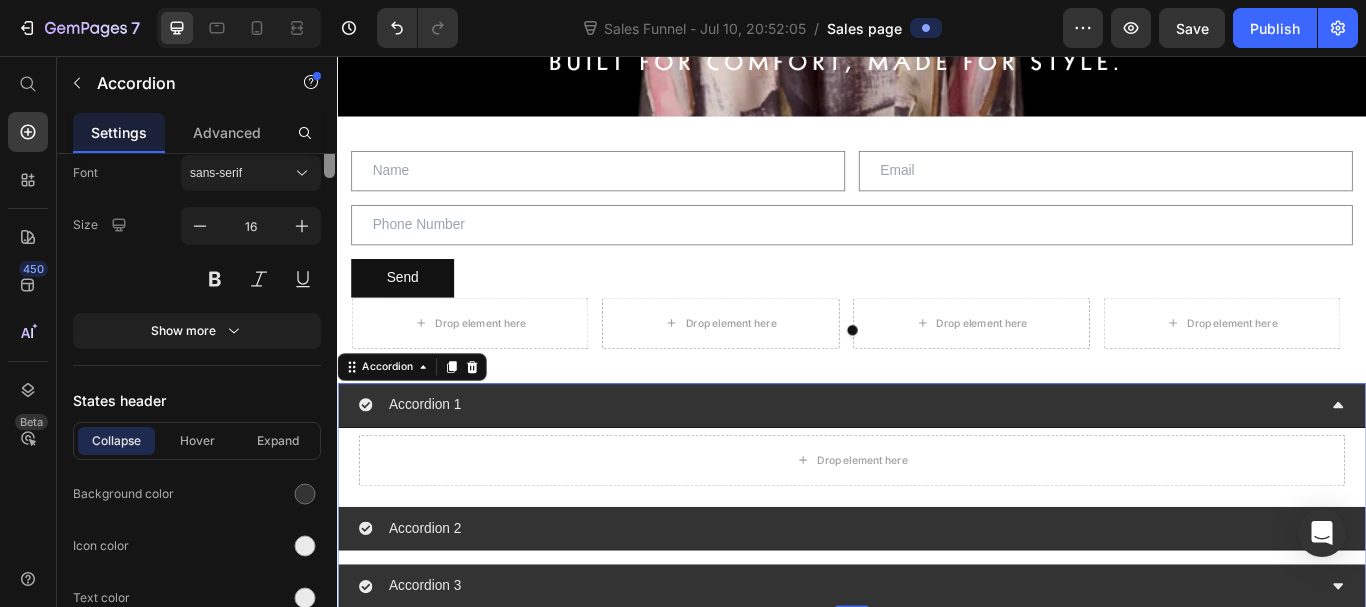 scroll, scrollTop: 1100, scrollLeft: 0, axis: vertical 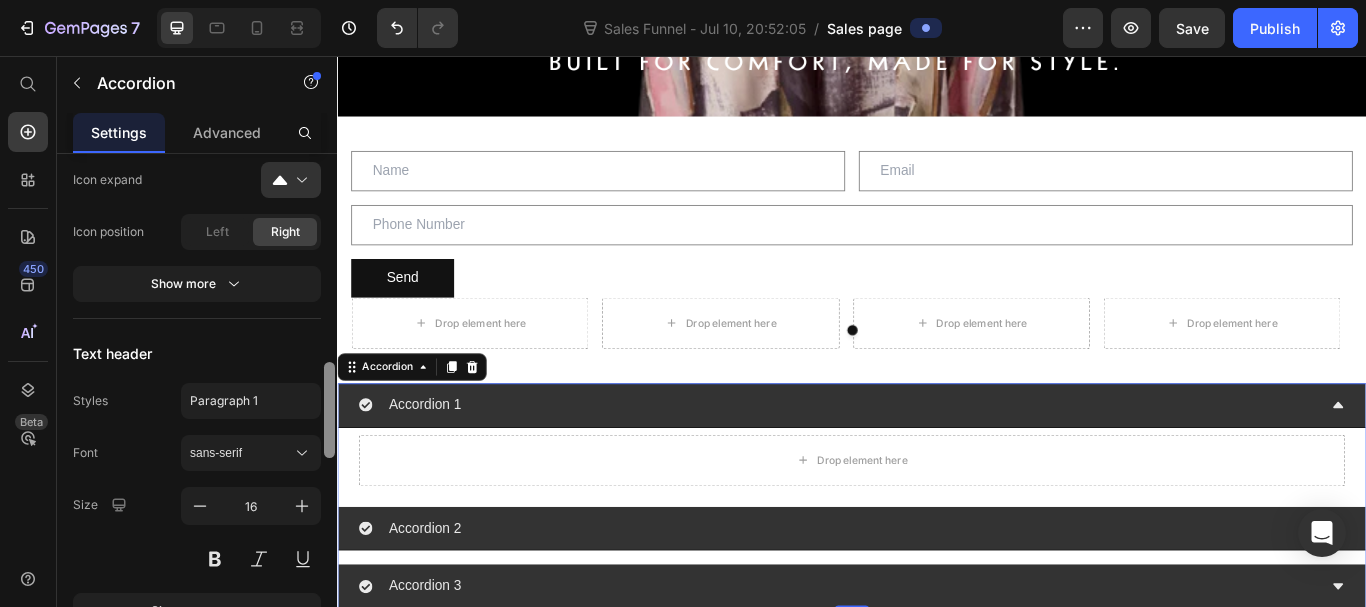 drag, startPoint x: 328, startPoint y: 552, endPoint x: 332, endPoint y: 381, distance: 171.04678 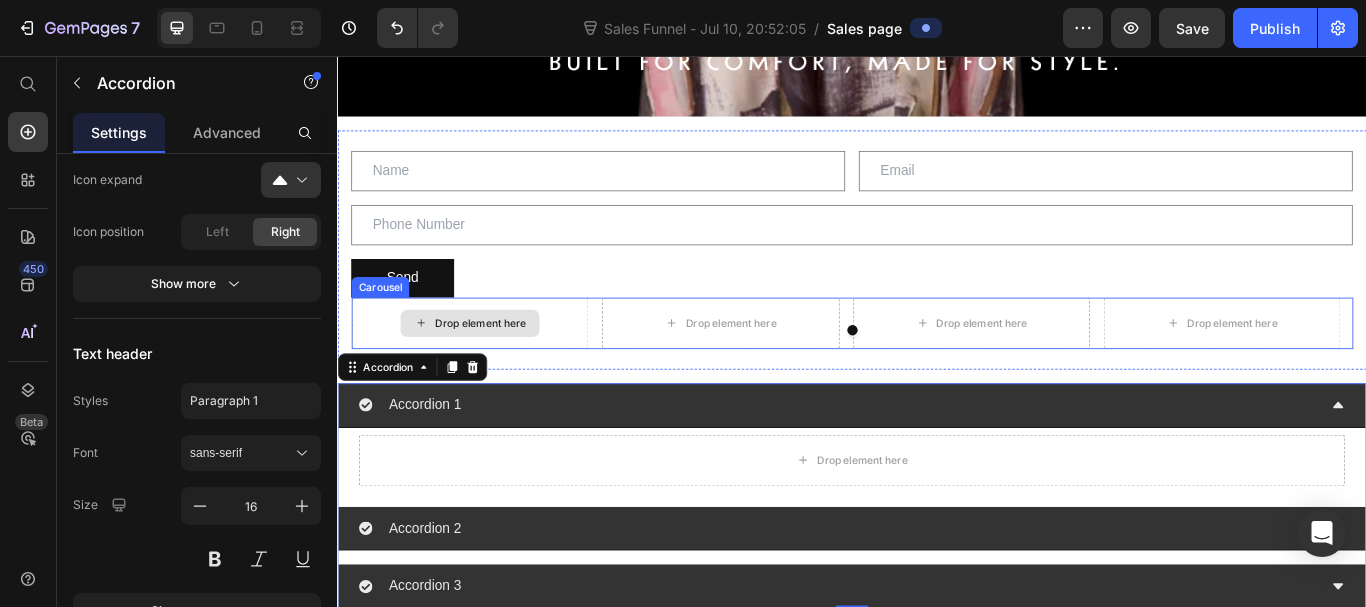 click on "Drop element here" at bounding box center (503, 368) 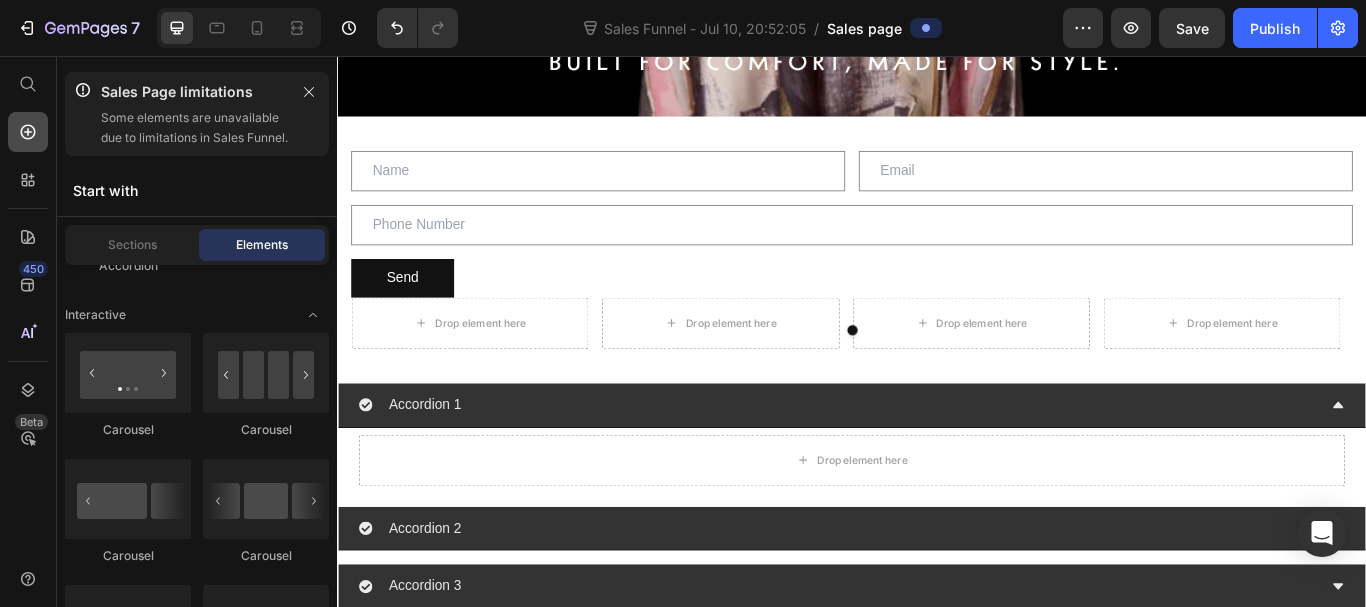 click 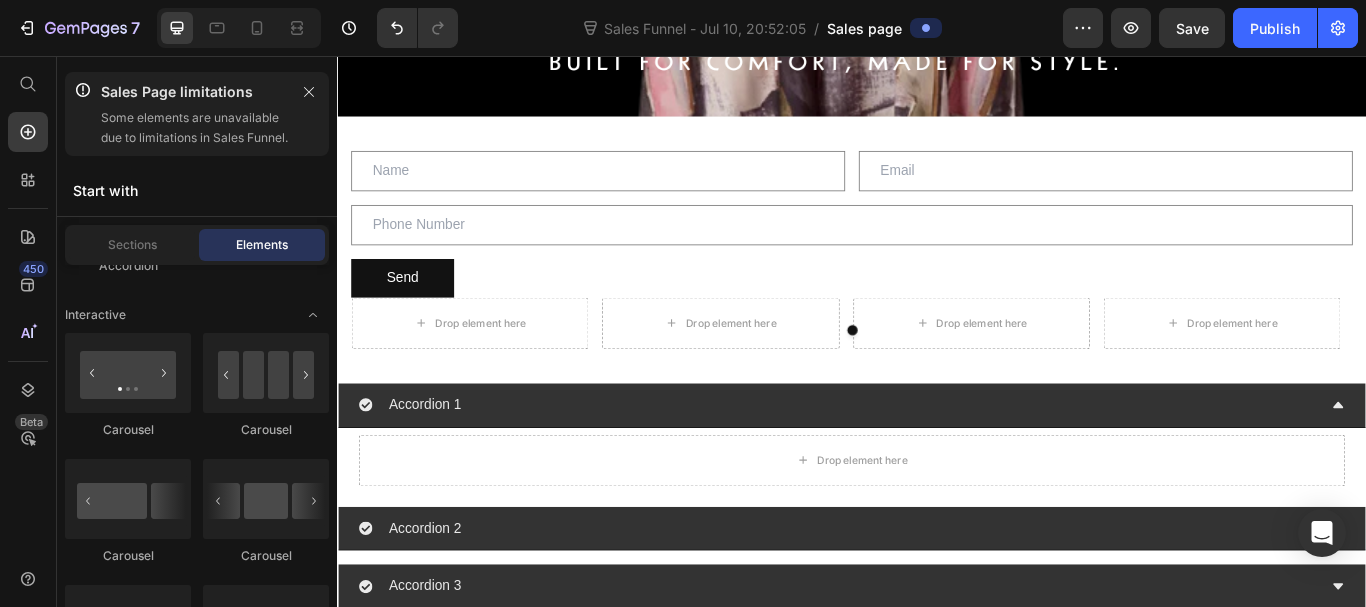 click on "Sections Elements" 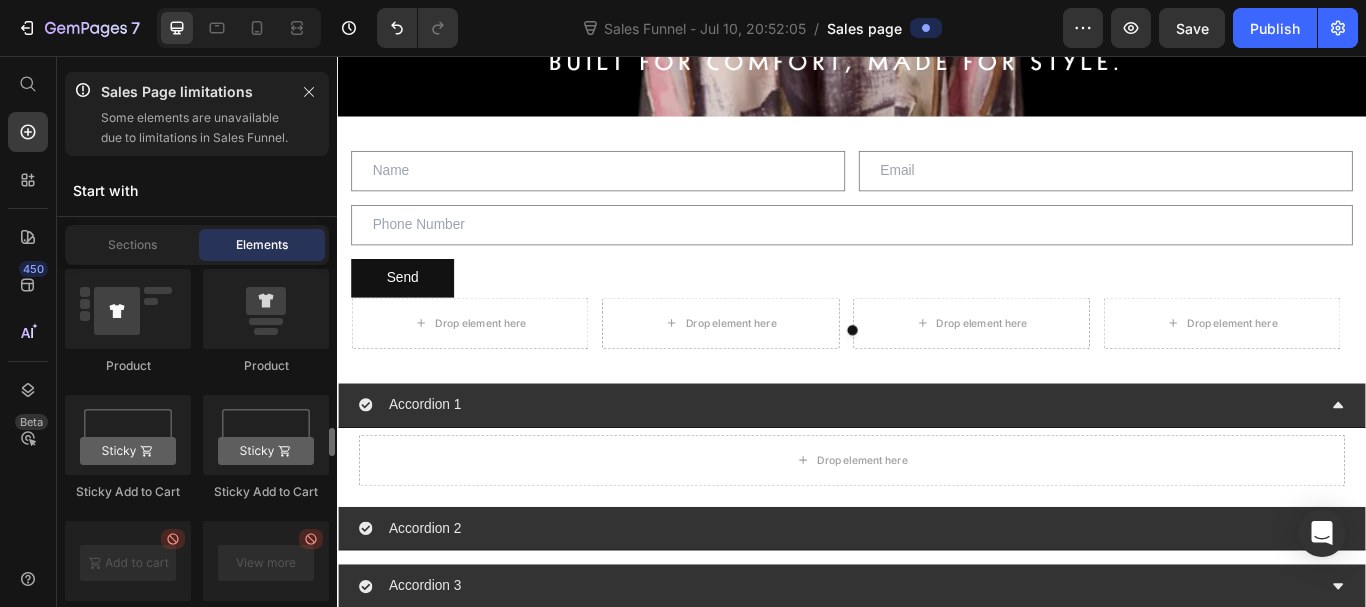 scroll, scrollTop: 2940, scrollLeft: 0, axis: vertical 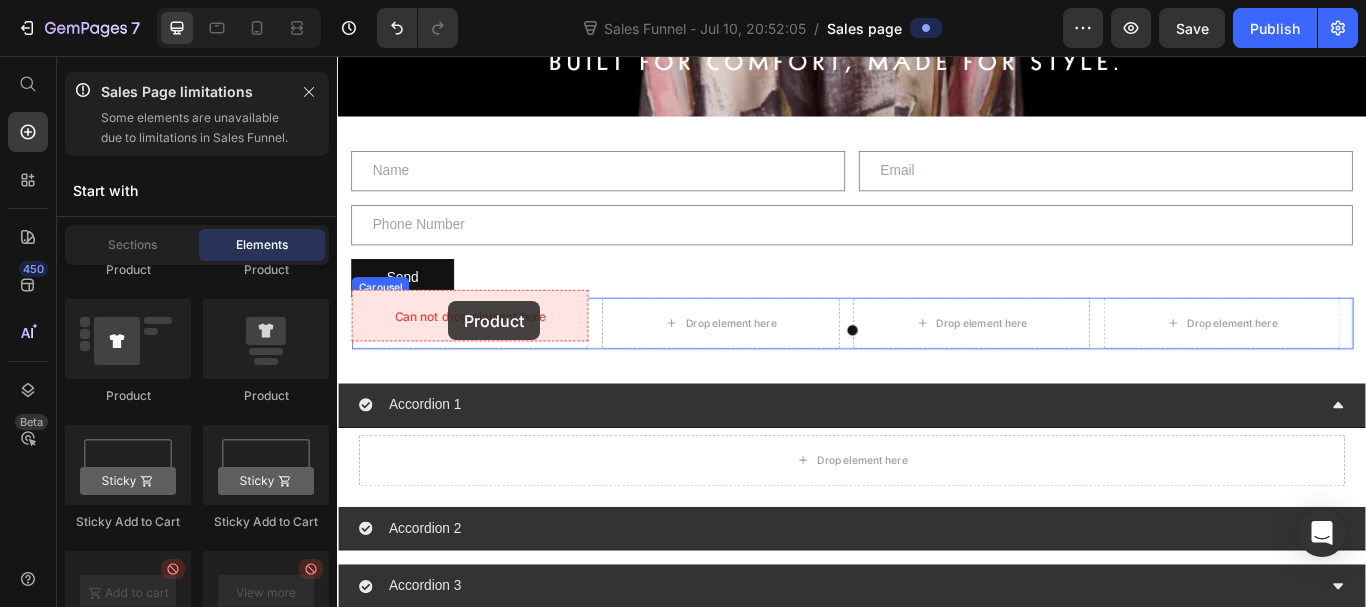 drag, startPoint x: 609, startPoint y: 422, endPoint x: 465, endPoint y: 337, distance: 167.21542 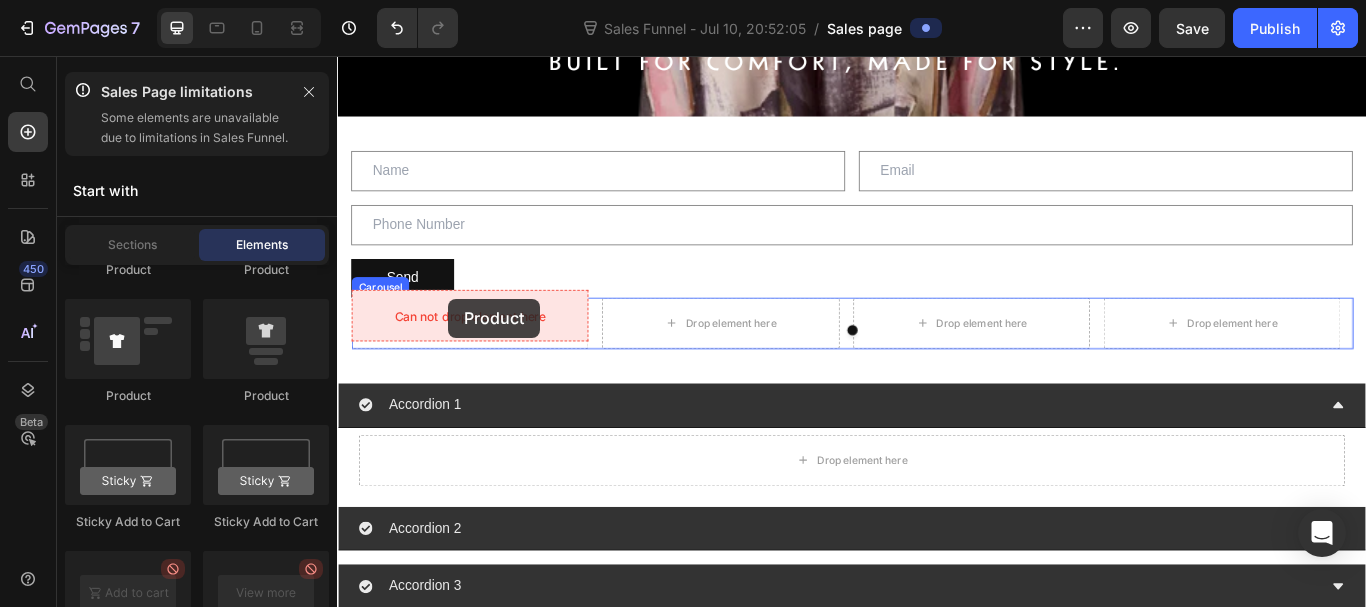 drag, startPoint x: 605, startPoint y: 434, endPoint x: 467, endPoint y: 339, distance: 167.53806 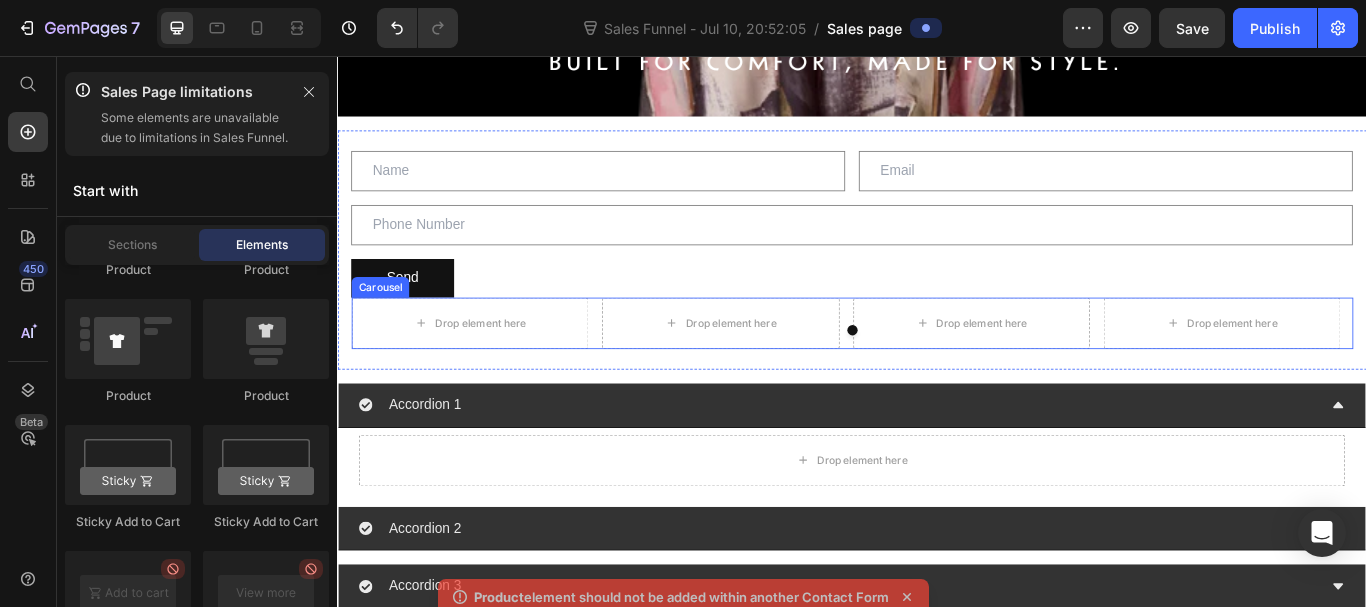 click at bounding box center [937, 376] 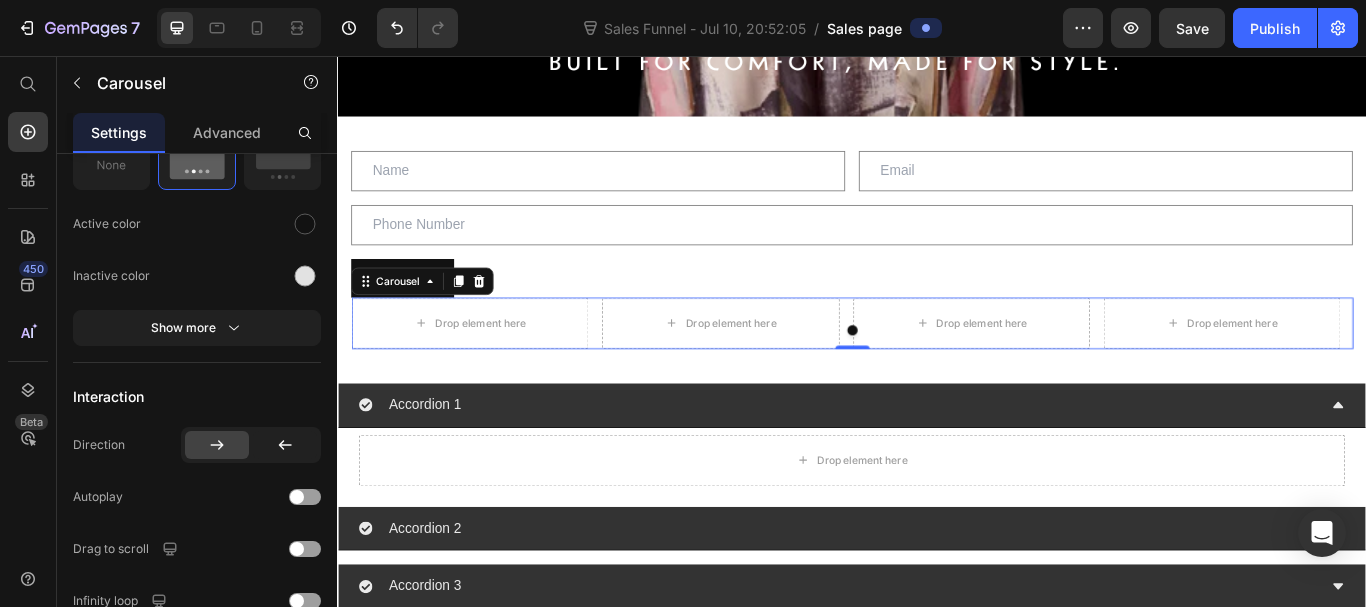 scroll, scrollTop: 0, scrollLeft: 0, axis: both 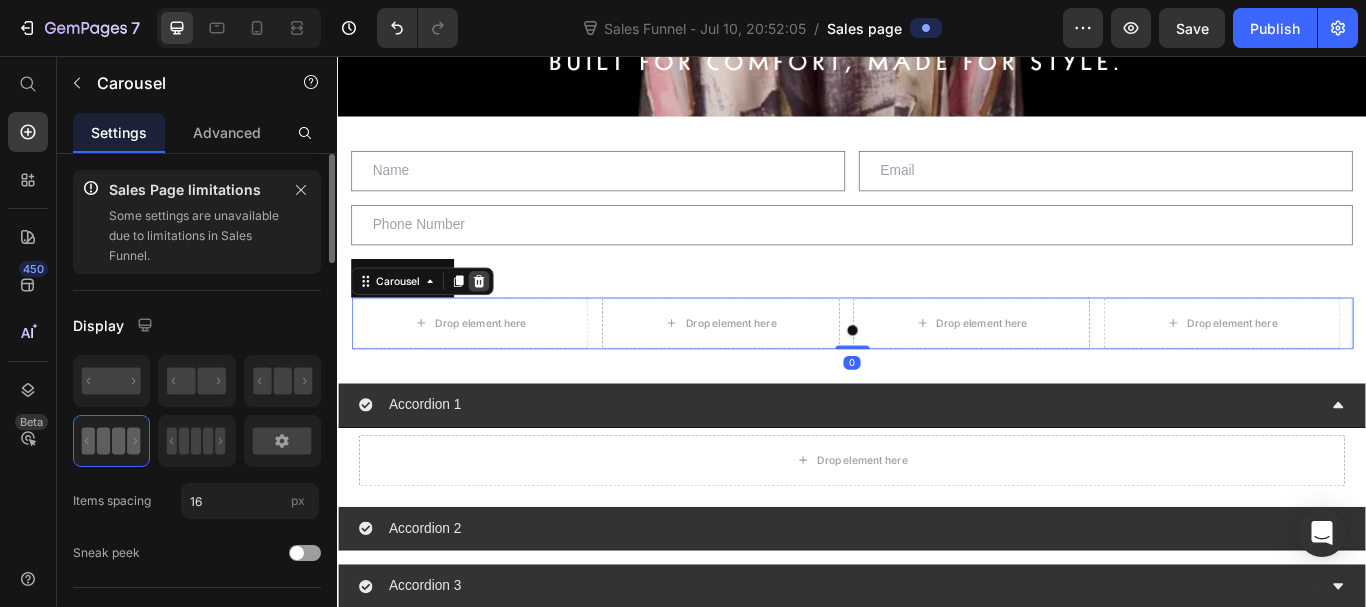 click 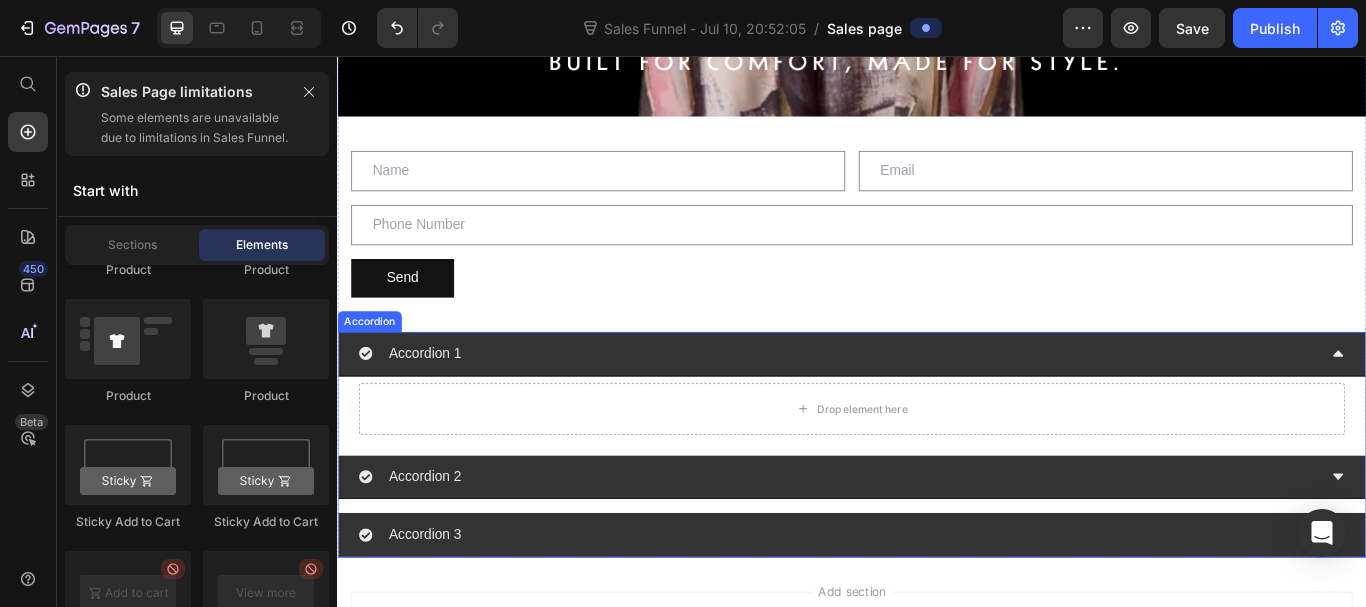 click on "Accordion 1" at bounding box center [921, 403] 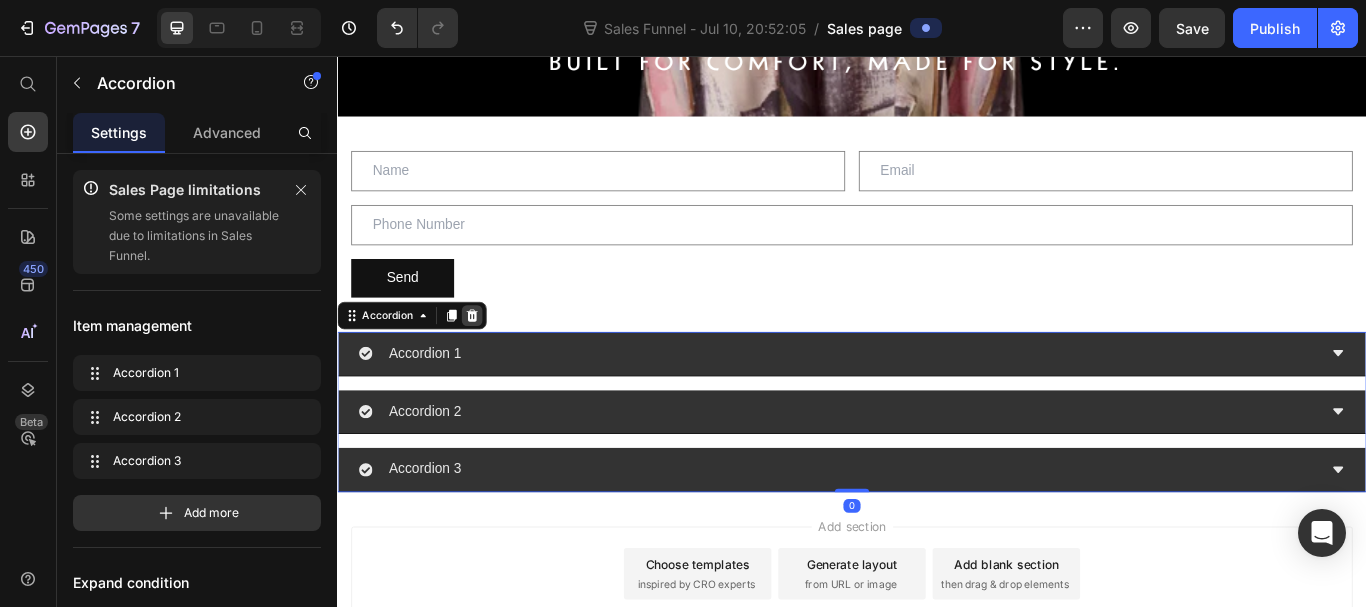 click 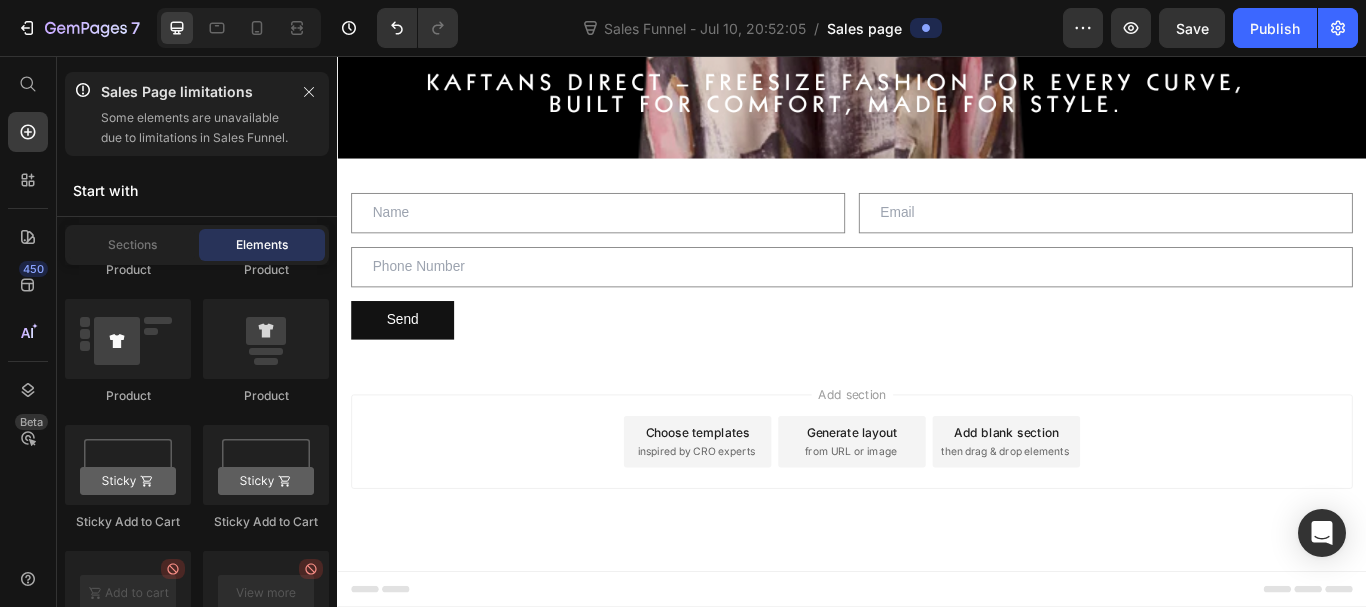 scroll, scrollTop: 666, scrollLeft: 0, axis: vertical 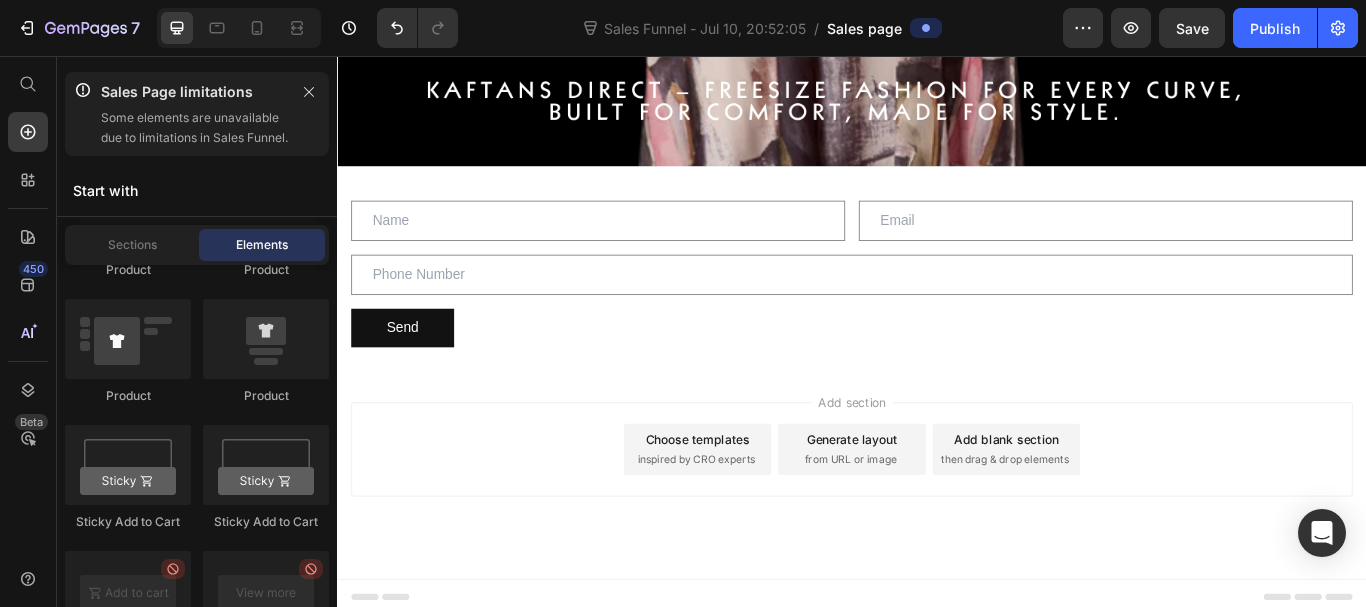 click on "Add section" at bounding box center [937, 459] 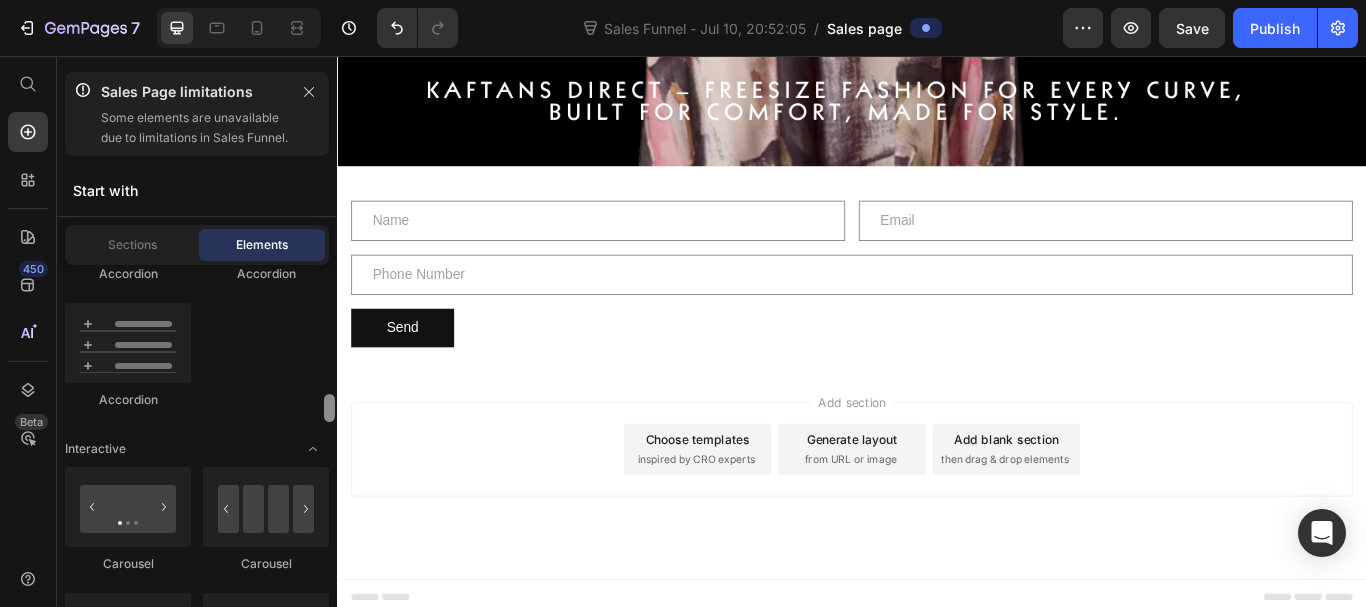 scroll, scrollTop: 2027, scrollLeft: 0, axis: vertical 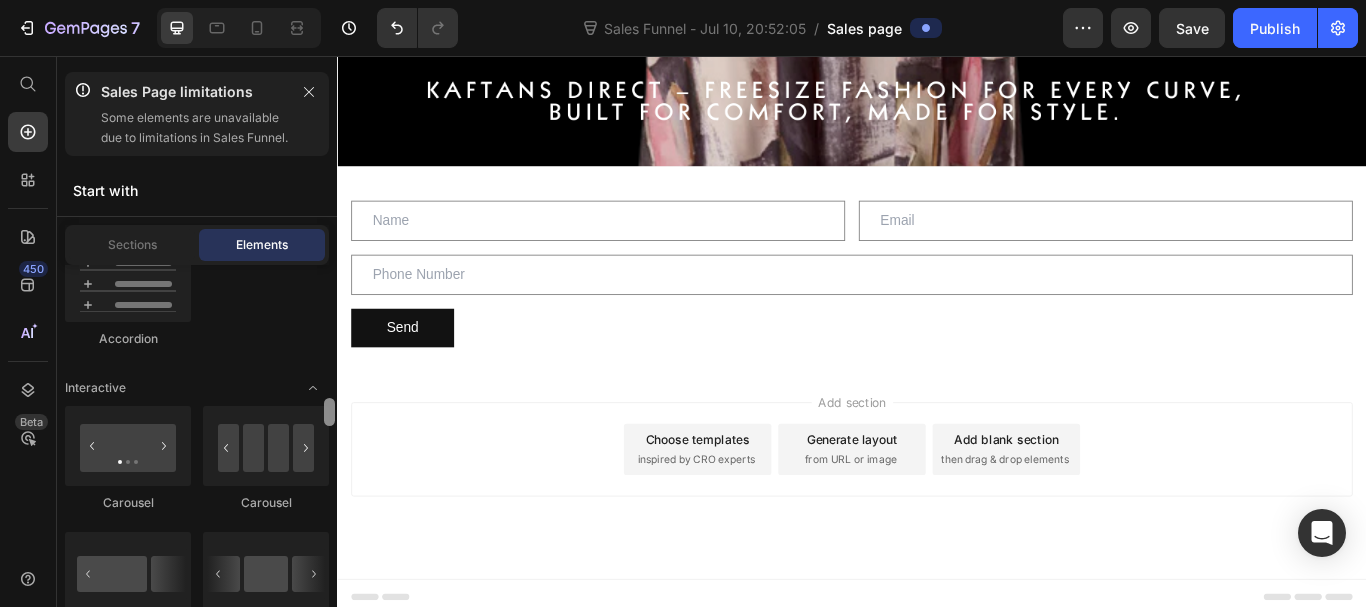 drag, startPoint x: 327, startPoint y: 496, endPoint x: 335, endPoint y: 436, distance: 60.530983 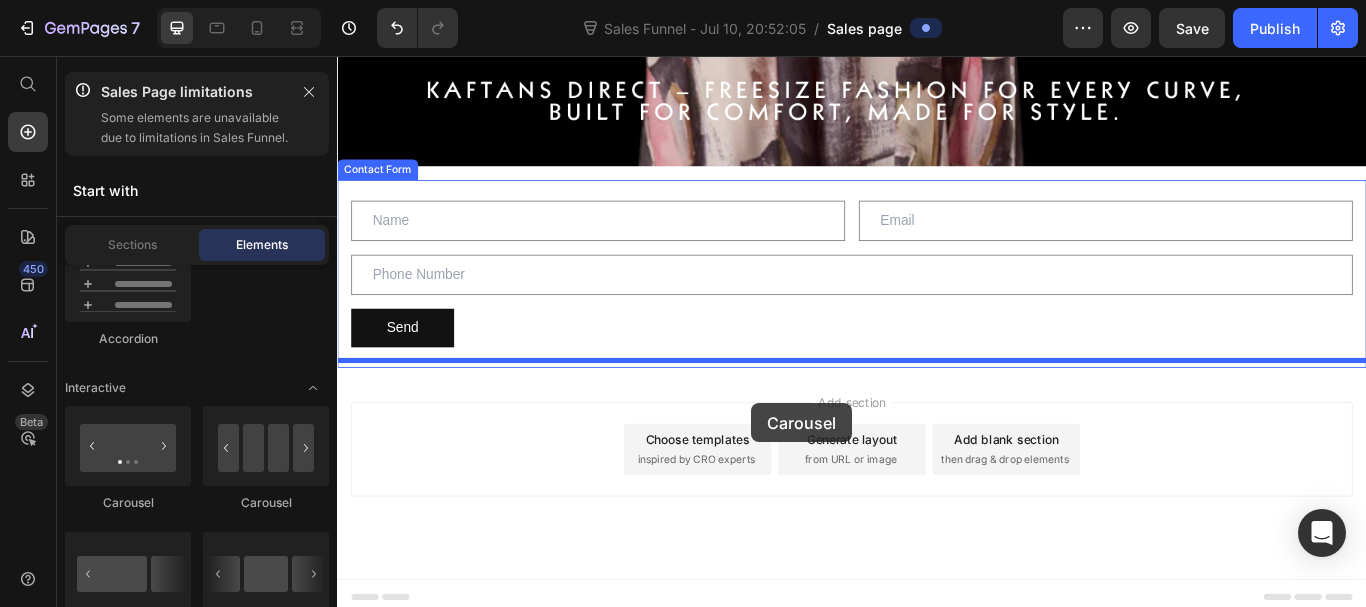 drag, startPoint x: 614, startPoint y: 556, endPoint x: 820, endPoint y: 461, distance: 226.85017 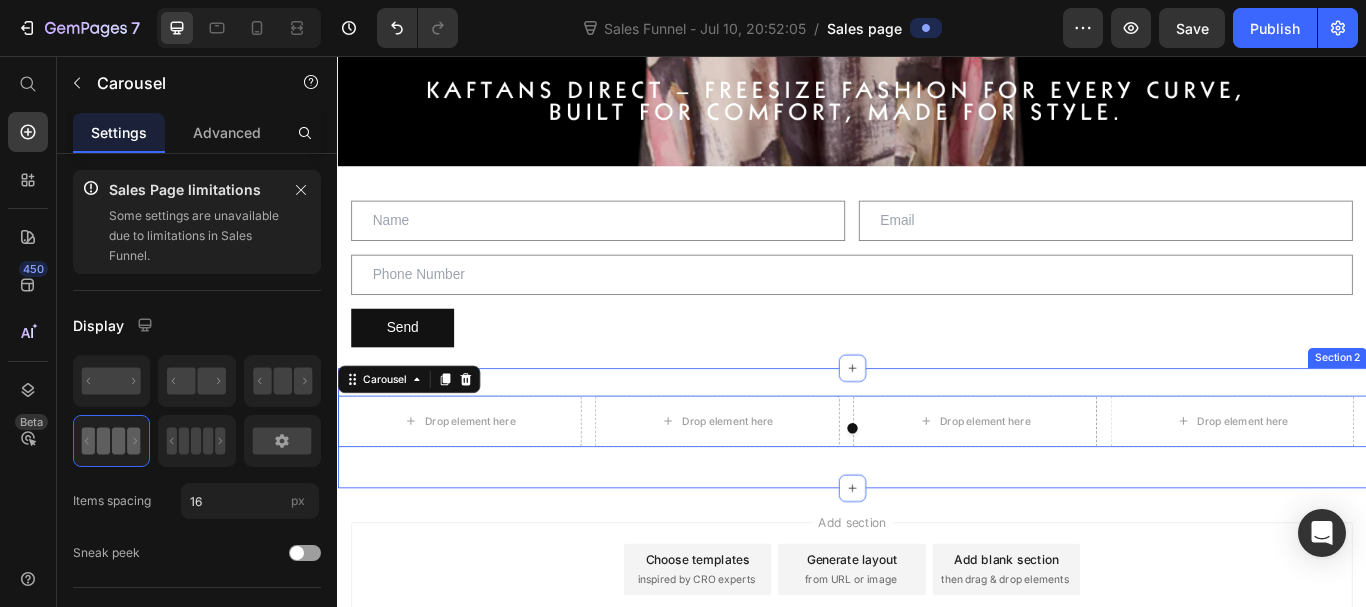 scroll, scrollTop: 724, scrollLeft: 0, axis: vertical 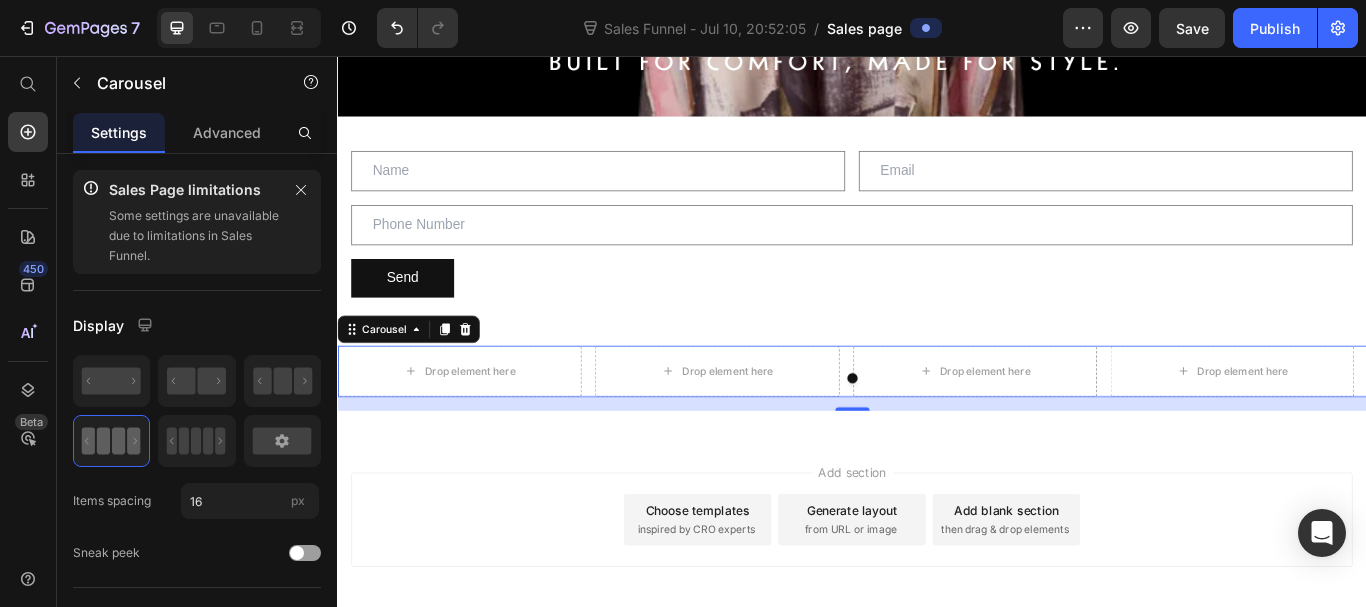 click at bounding box center (937, 432) 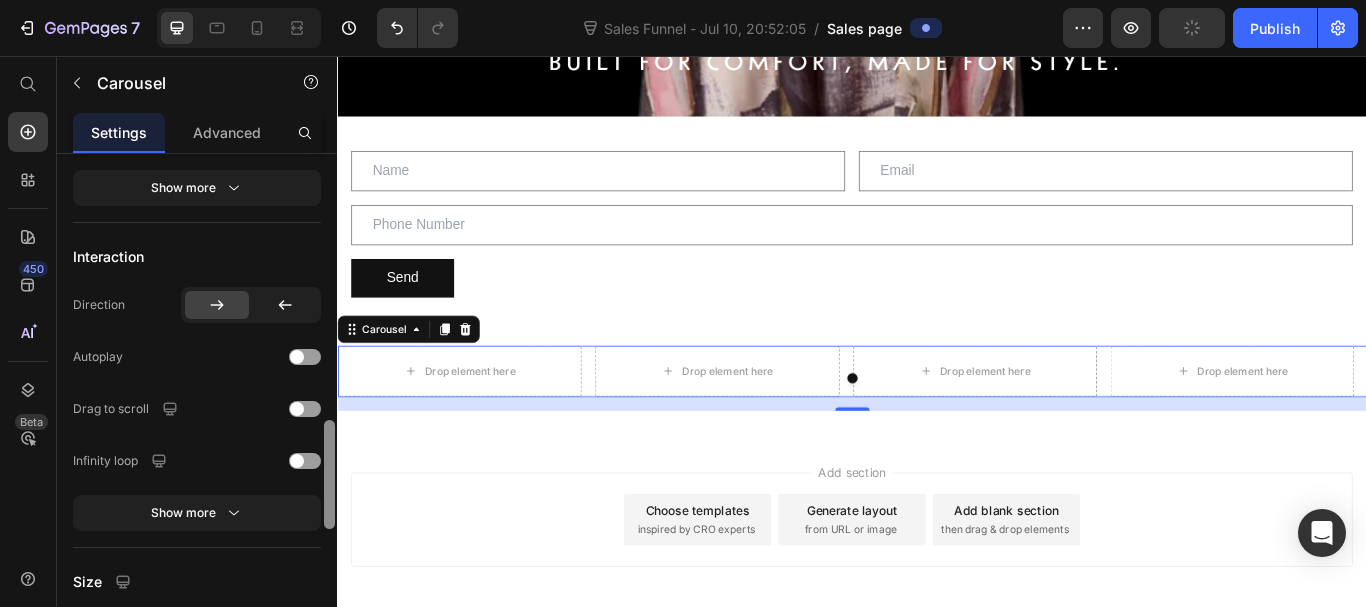 drag, startPoint x: 329, startPoint y: 230, endPoint x: 315, endPoint y: 424, distance: 194.5045 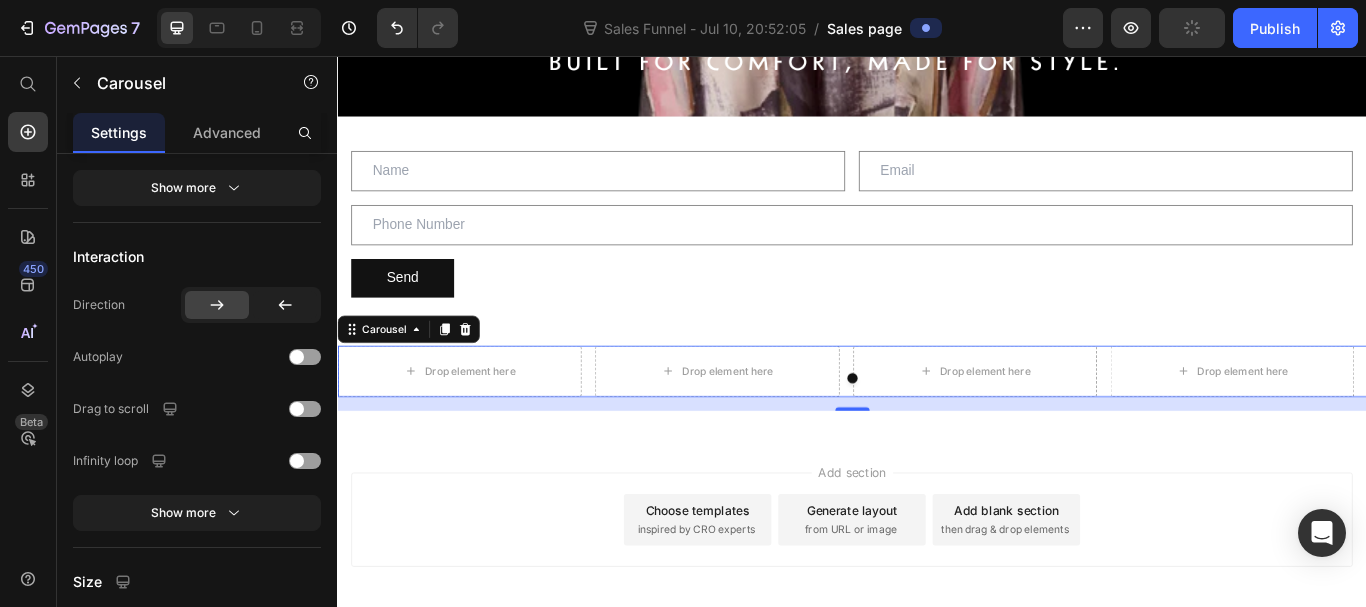 scroll, scrollTop: 906, scrollLeft: 0, axis: vertical 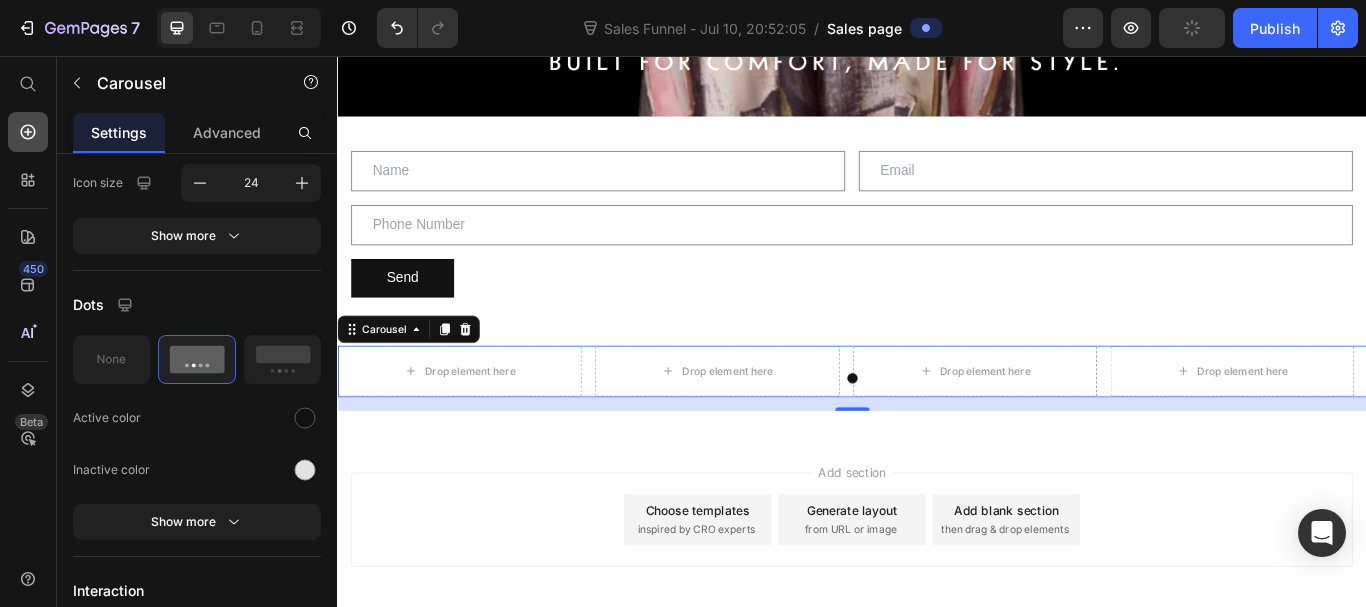 click 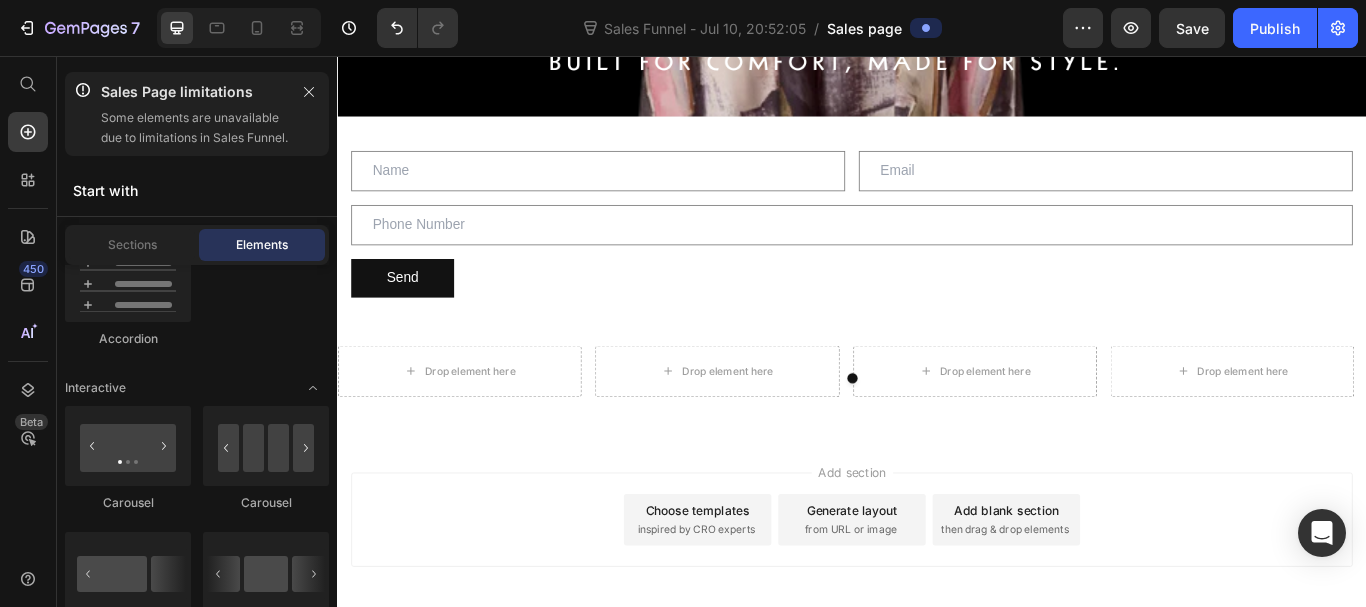 click on "Layout
Row
Row
Row
Row Text
Heading
Text Block Button
Button
Button
Sticky Back to top Media
Image
Image
Video
Video Banner" at bounding box center (197, 1601) 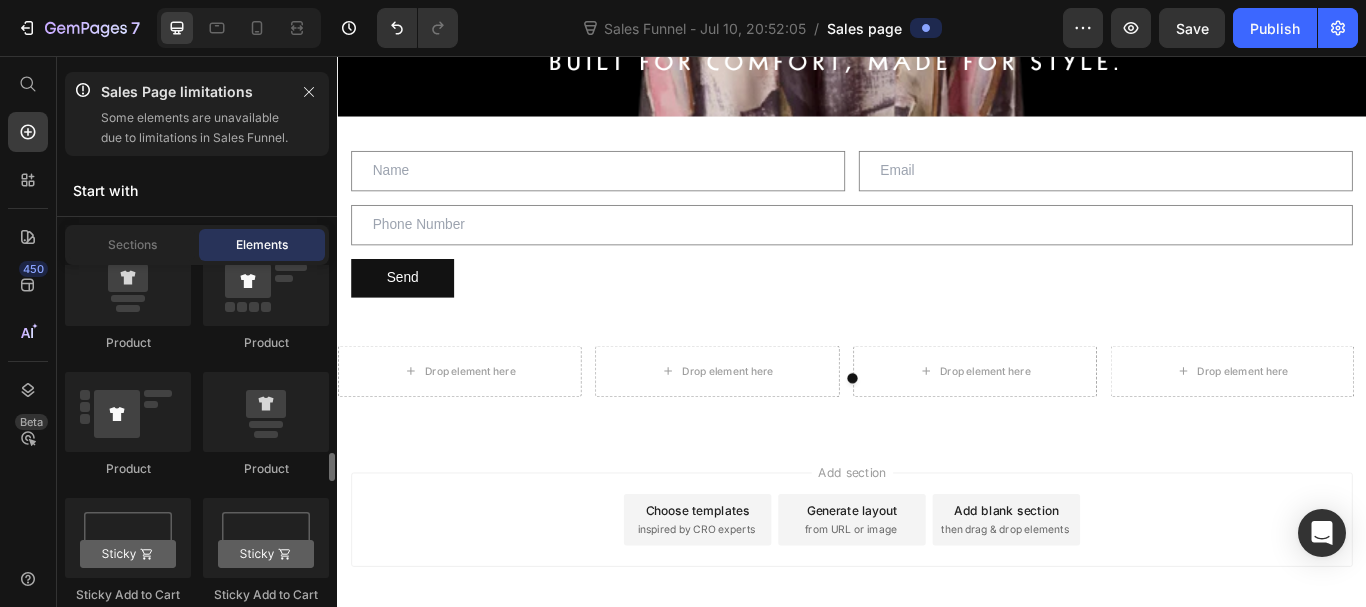 scroll, scrollTop: 2927, scrollLeft: 0, axis: vertical 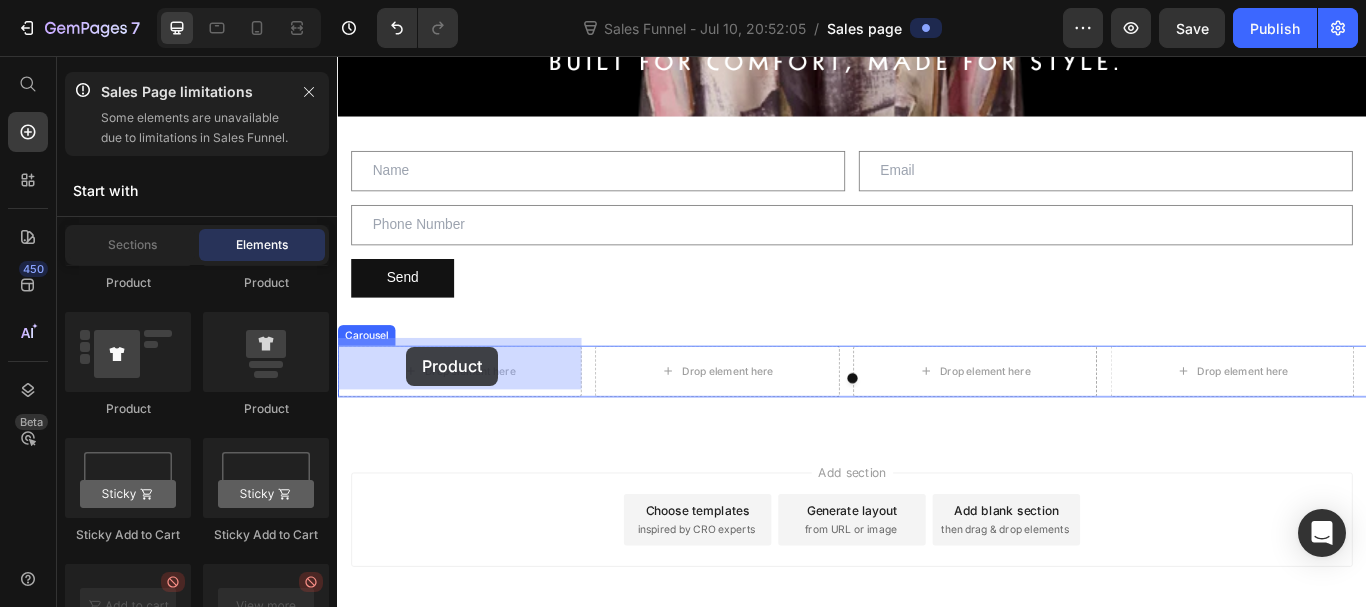drag, startPoint x: 604, startPoint y: 464, endPoint x: 418, endPoint y: 395, distance: 198.38599 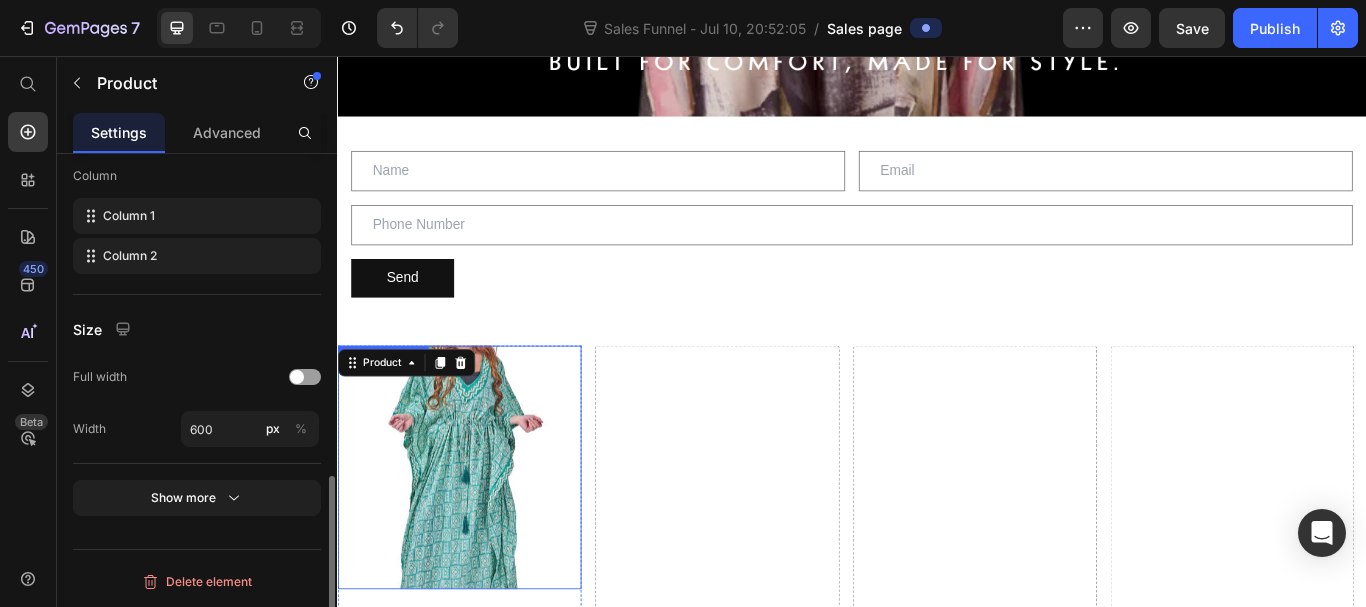 scroll, scrollTop: 0, scrollLeft: 0, axis: both 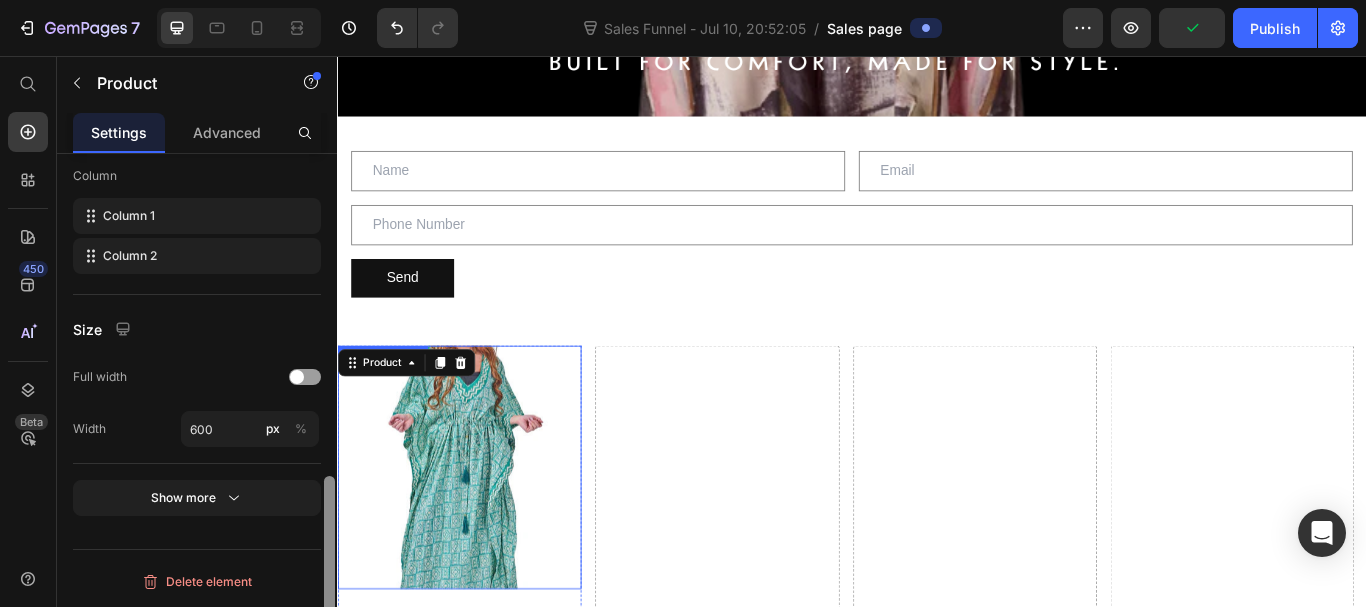 drag, startPoint x: 665, startPoint y: 322, endPoint x: 673, endPoint y: 538, distance: 216.1481 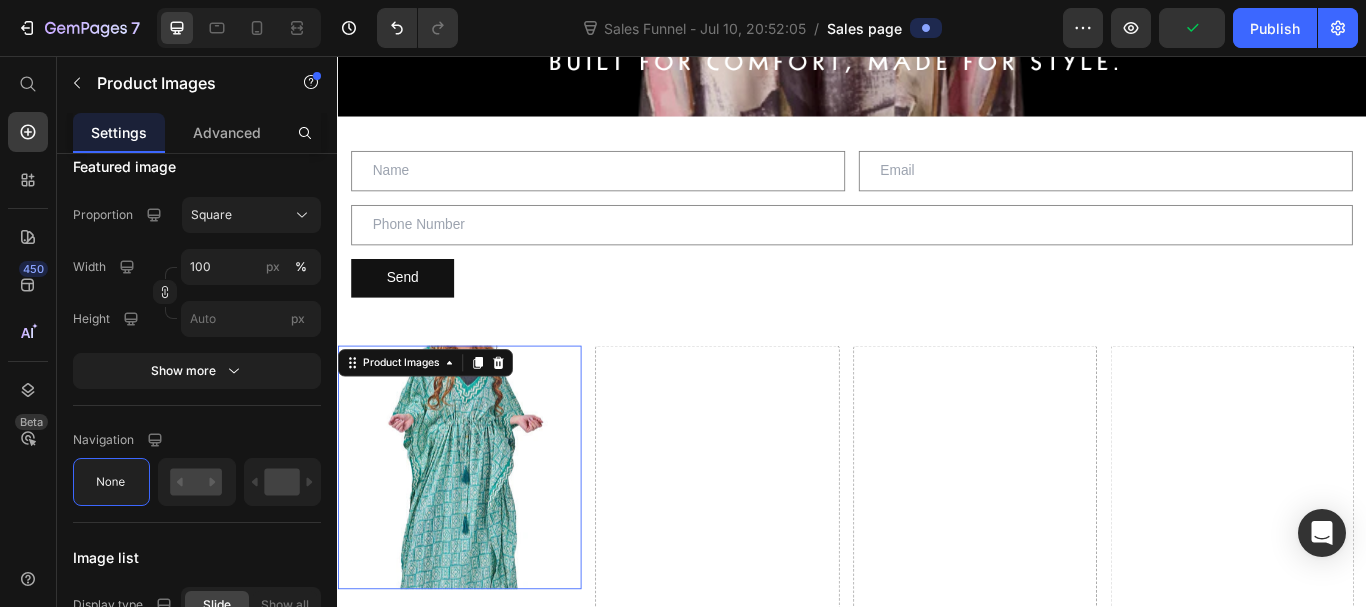 scroll, scrollTop: 0, scrollLeft: 0, axis: both 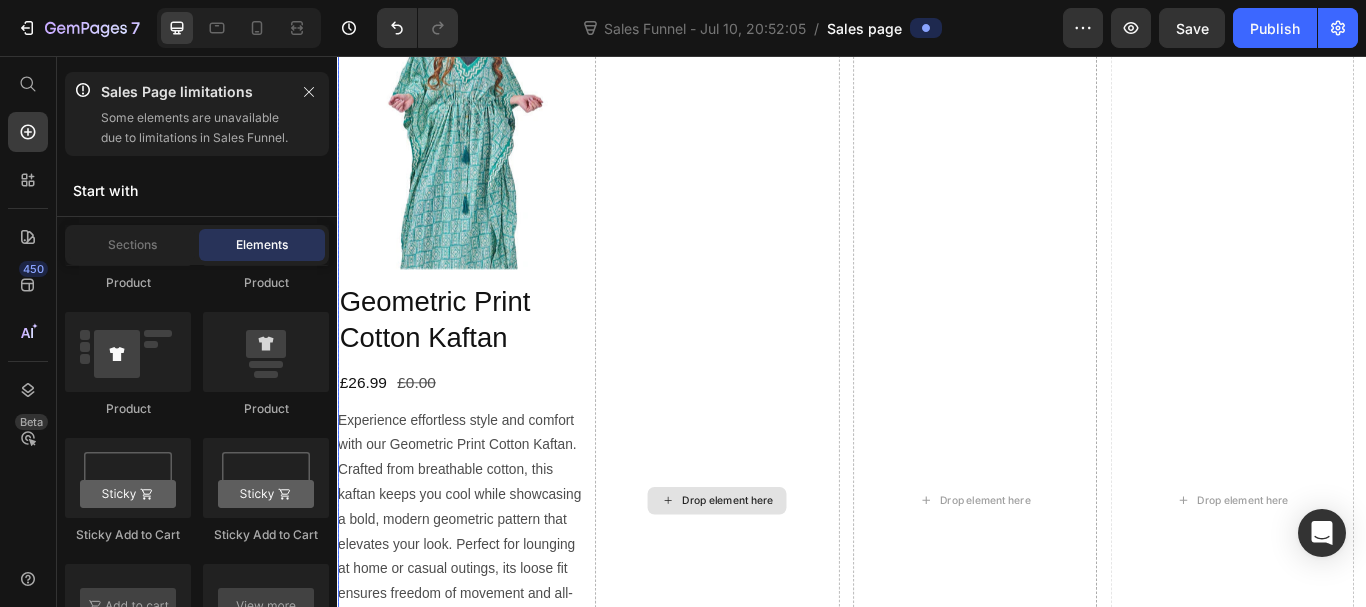 click on "Drop element here" at bounding box center (779, 575) 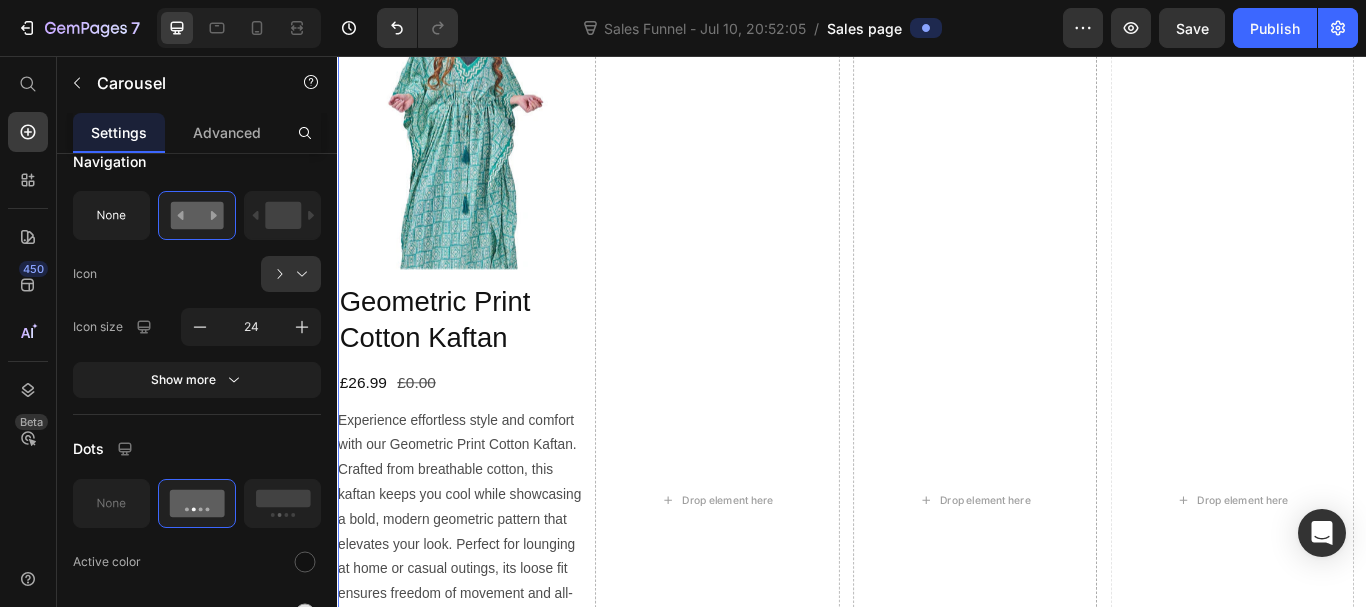 scroll, scrollTop: 1217, scrollLeft: 0, axis: vertical 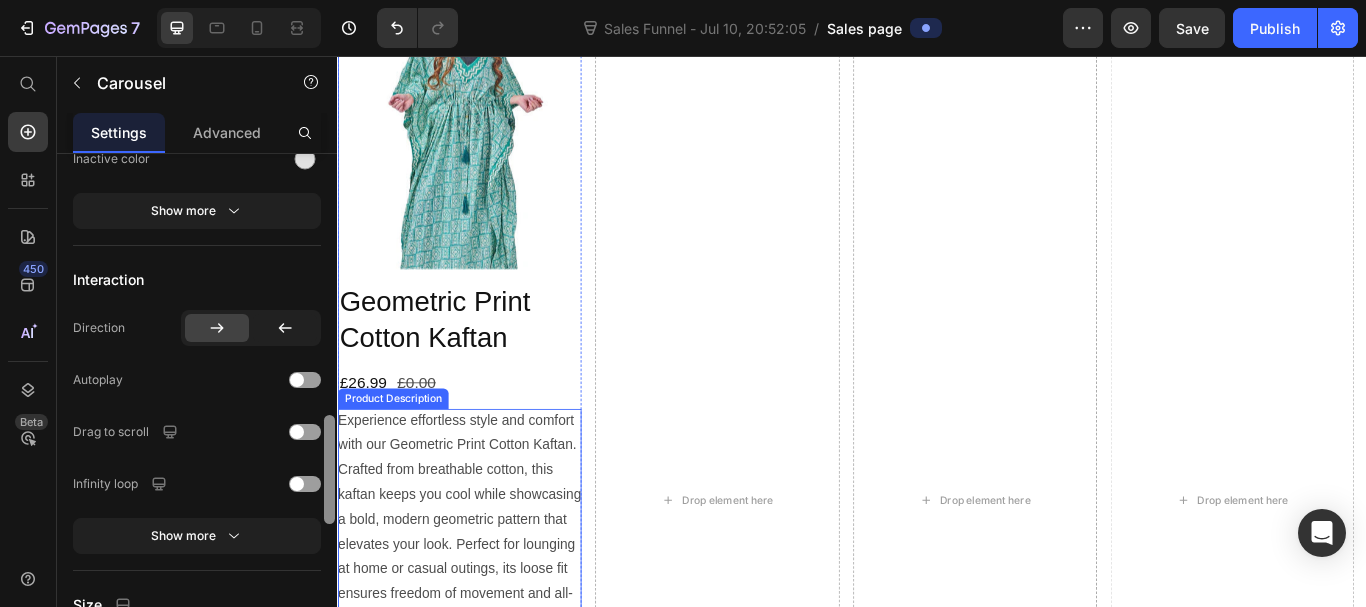 drag, startPoint x: 666, startPoint y: 264, endPoint x: 341, endPoint y: 437, distance: 368.17657 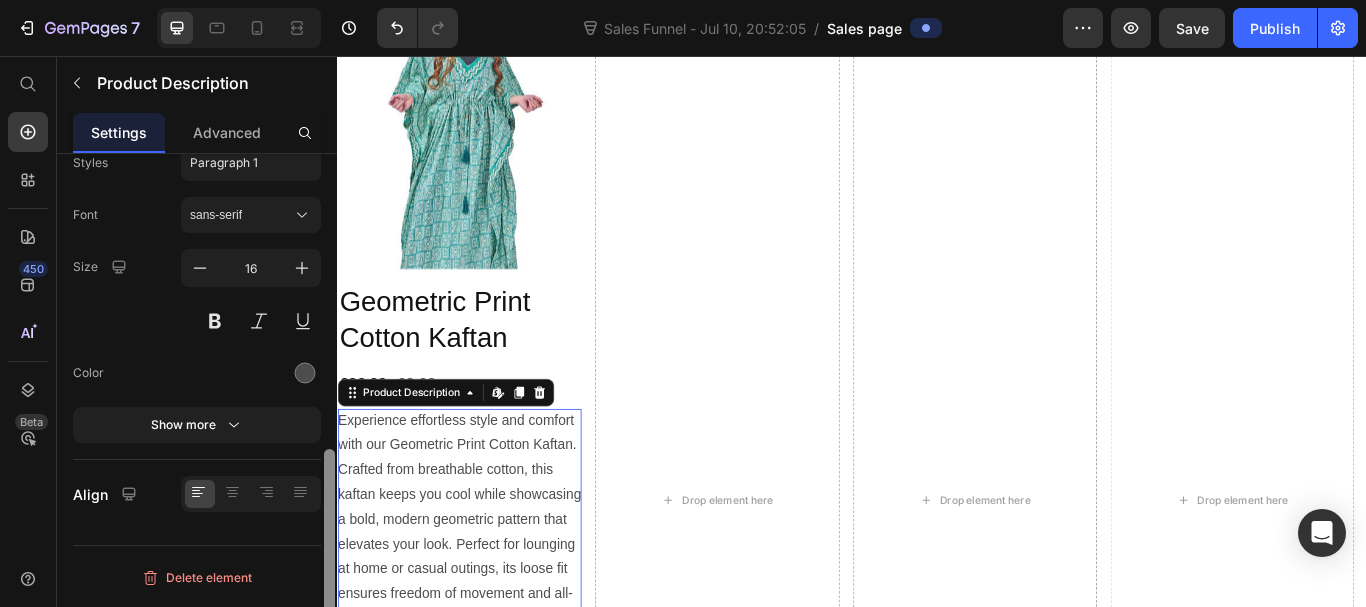 scroll, scrollTop: 0, scrollLeft: 0, axis: both 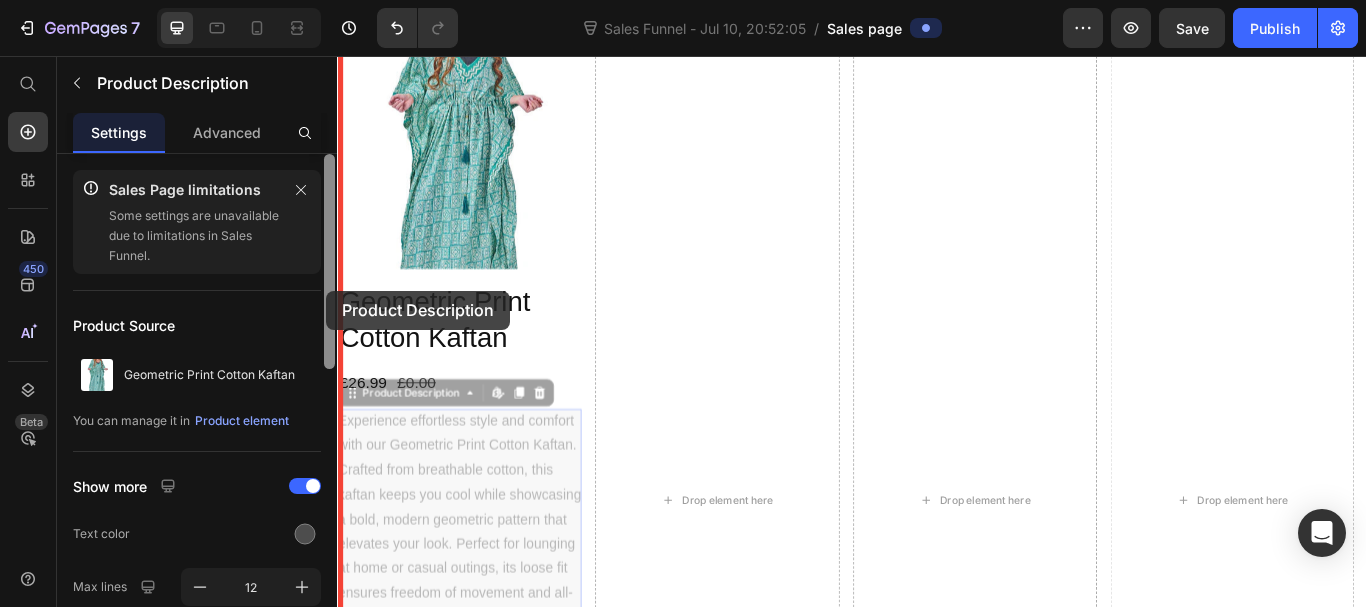 drag, startPoint x: 333, startPoint y: 530, endPoint x: 323, endPoint y: 334, distance: 196.25494 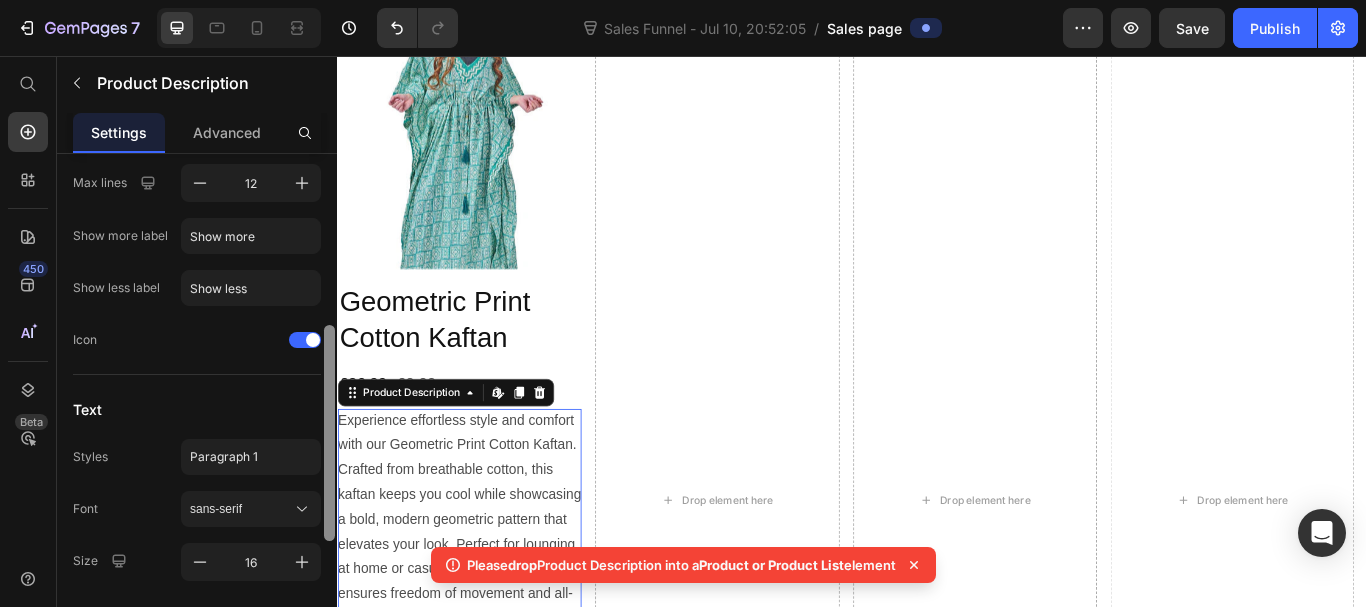 scroll, scrollTop: 694, scrollLeft: 0, axis: vertical 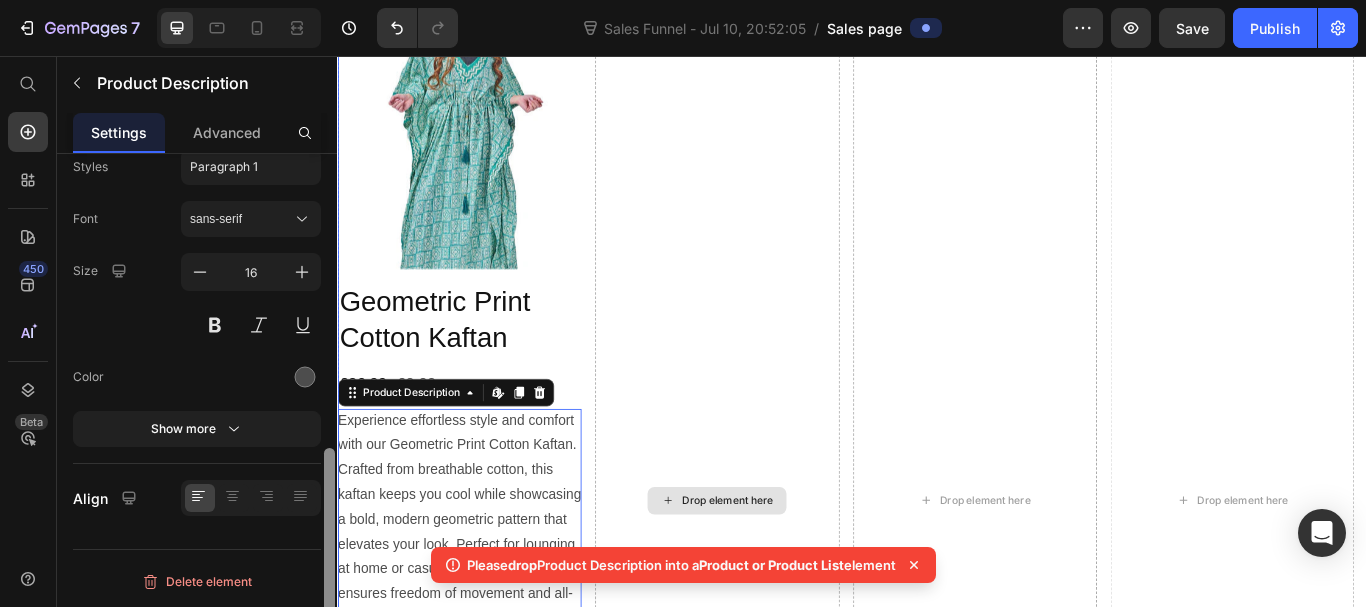 click on "Drop element here" at bounding box center [779, 575] 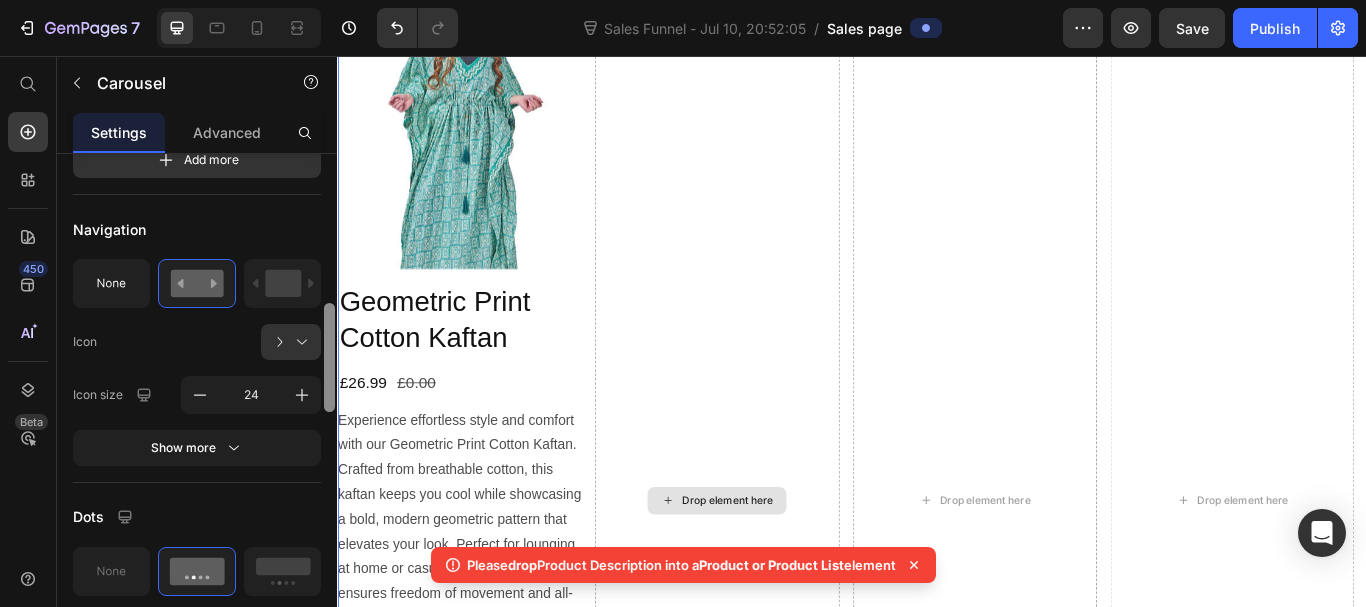 scroll, scrollTop: 0, scrollLeft: 0, axis: both 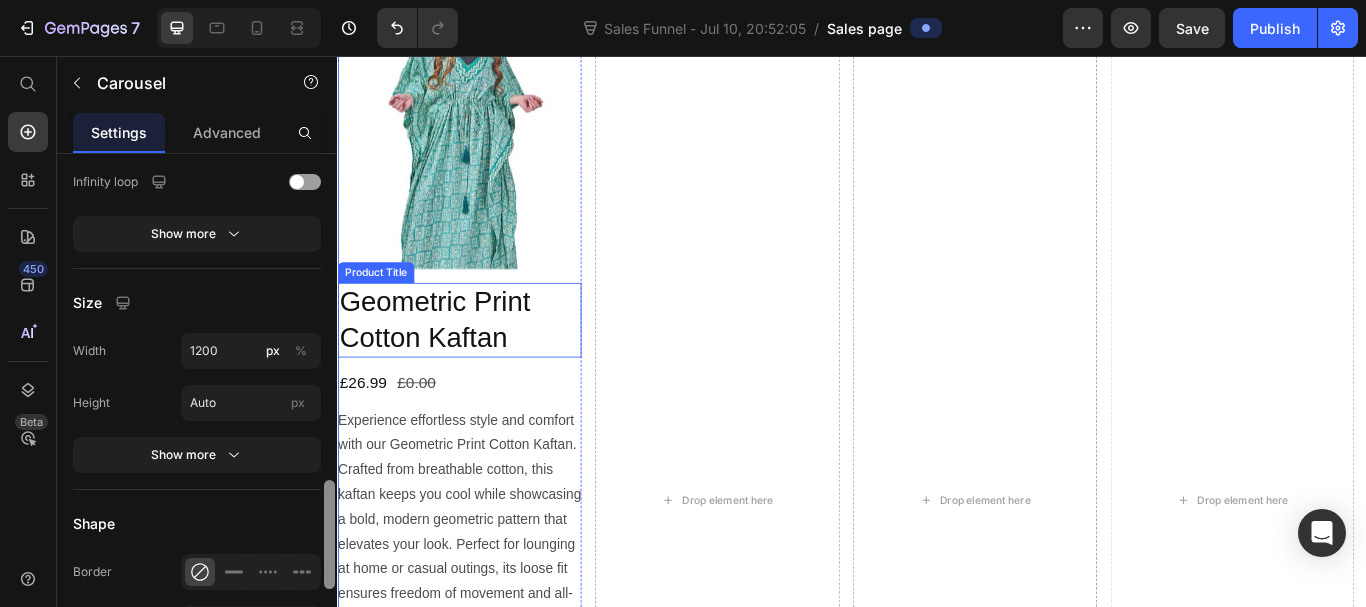 drag, startPoint x: 665, startPoint y: 231, endPoint x: 341, endPoint y: 538, distance: 446.34628 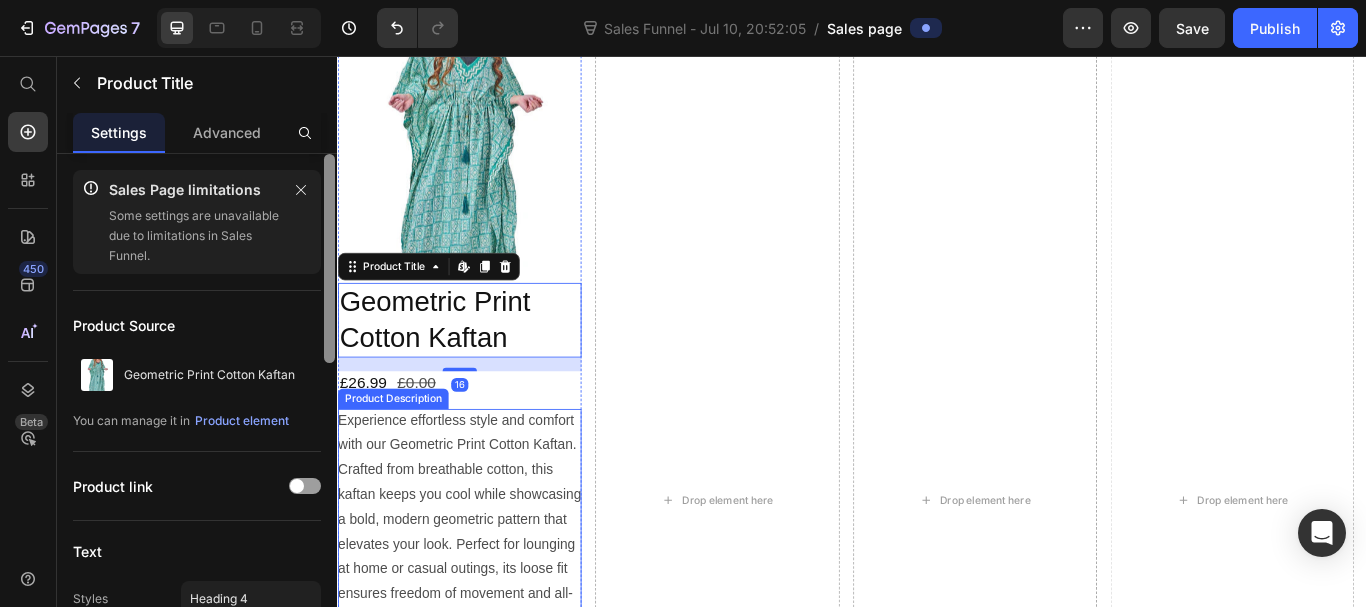 scroll, scrollTop: 725, scrollLeft: 0, axis: vertical 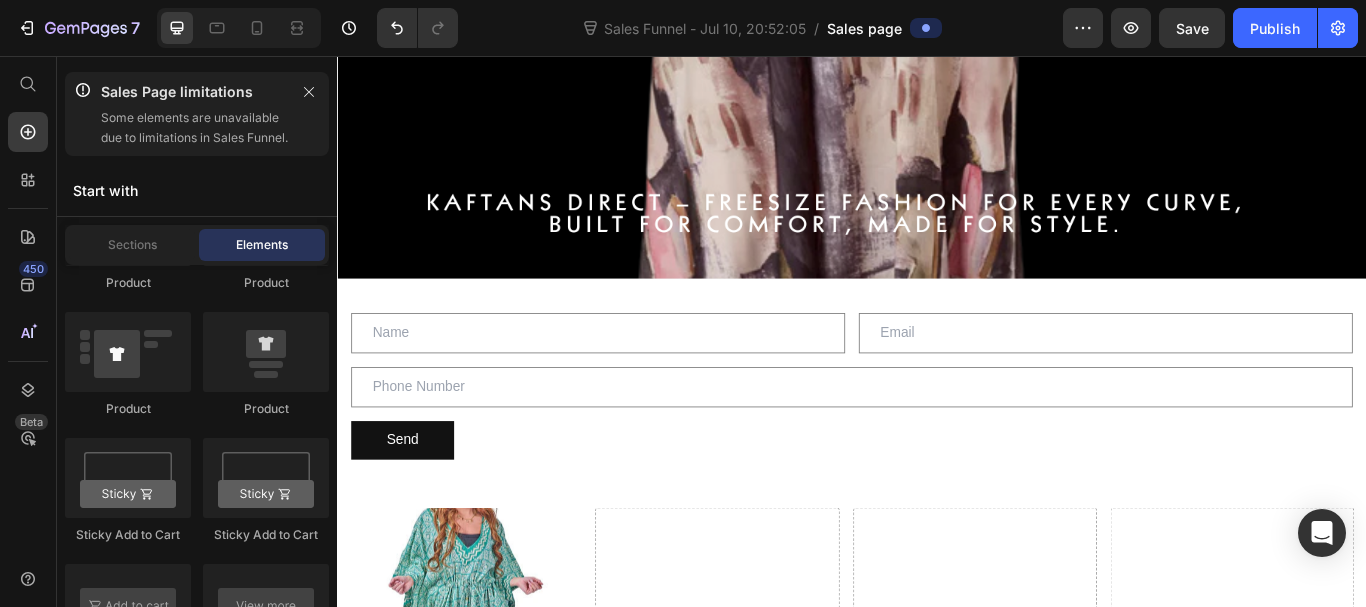 drag, startPoint x: 1198, startPoint y: 51, endPoint x: 1365, endPoint y: 10, distance: 171.9593 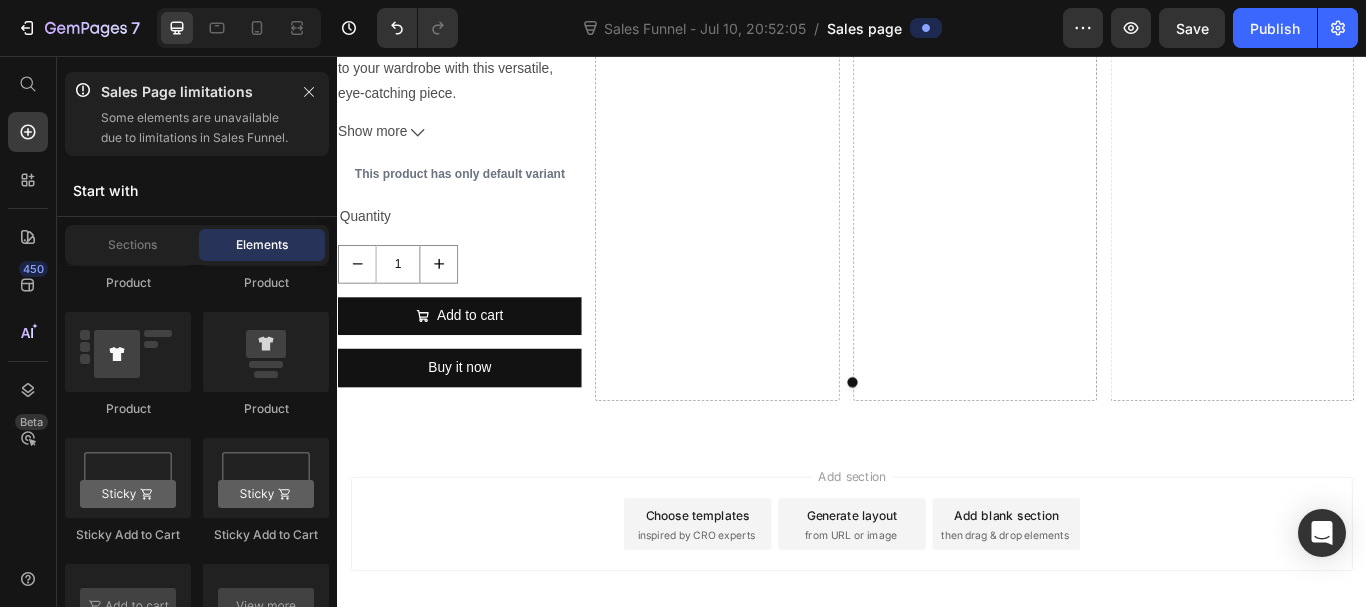 scroll, scrollTop: 1854, scrollLeft: 0, axis: vertical 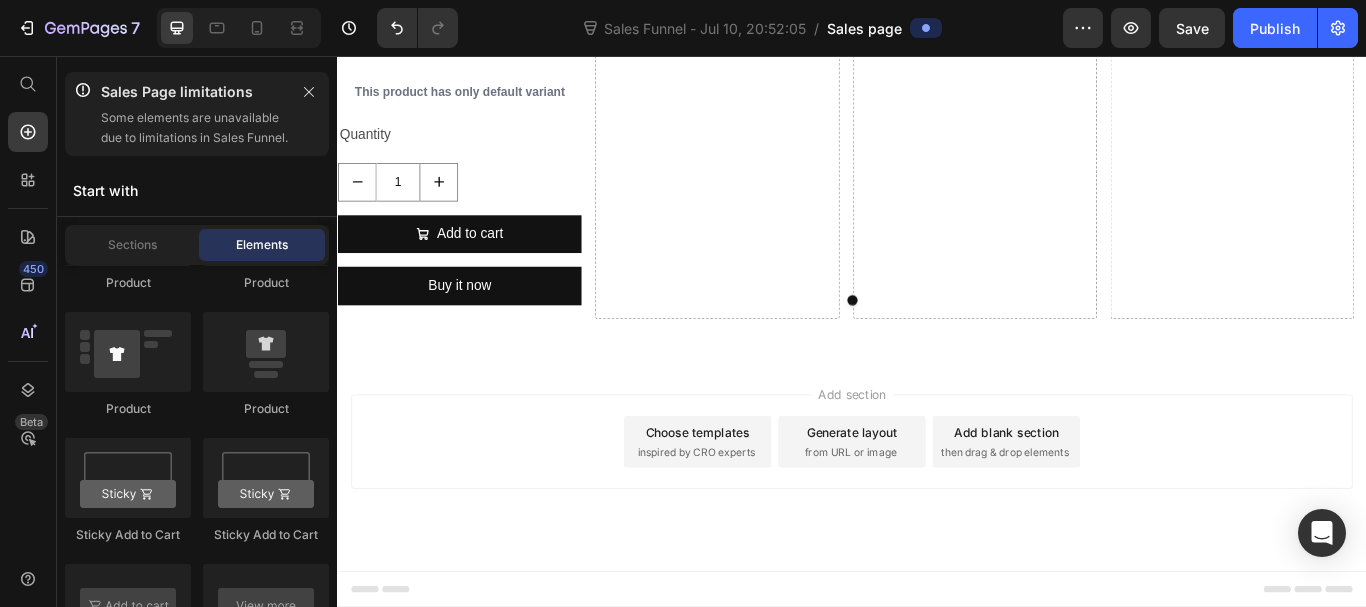 click on "Add section Choose templates inspired by CRO experts Generate layout from URL or image Add blank section then drag & drop elements" at bounding box center (937, 506) 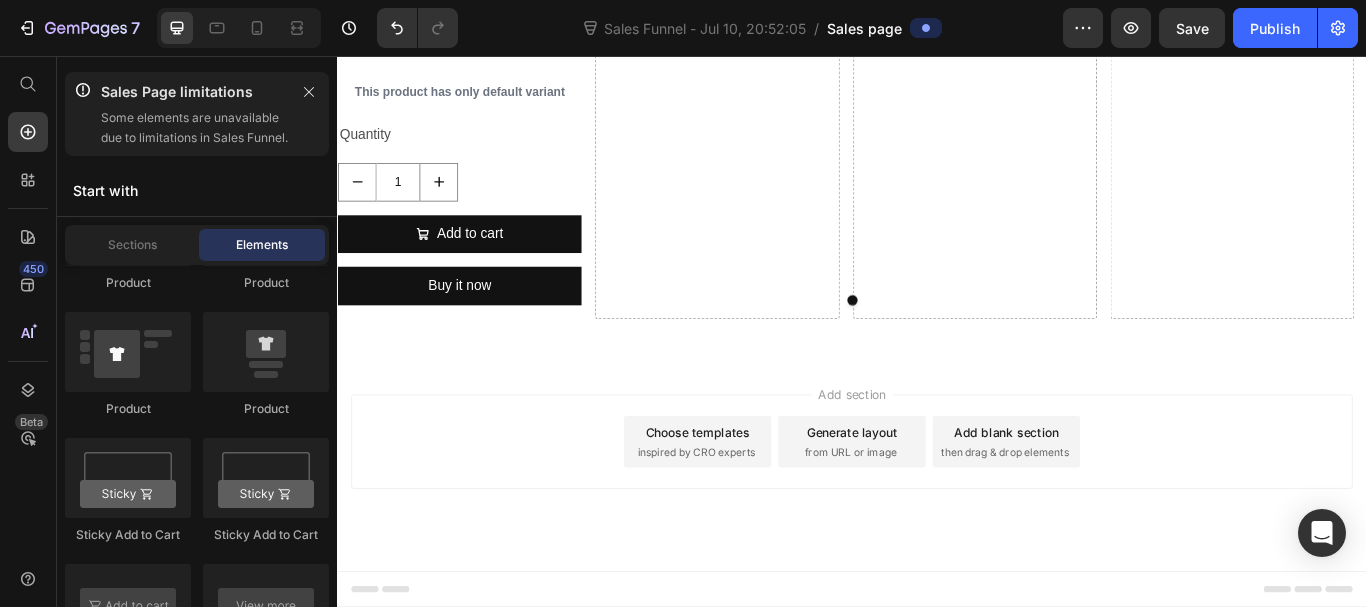 click on "Product
Product
Product
Product
Product
Product
Sticky Add to Cart
Sticky Add to Cart
Add to Cart
Product View More
Product Images
Product Images" 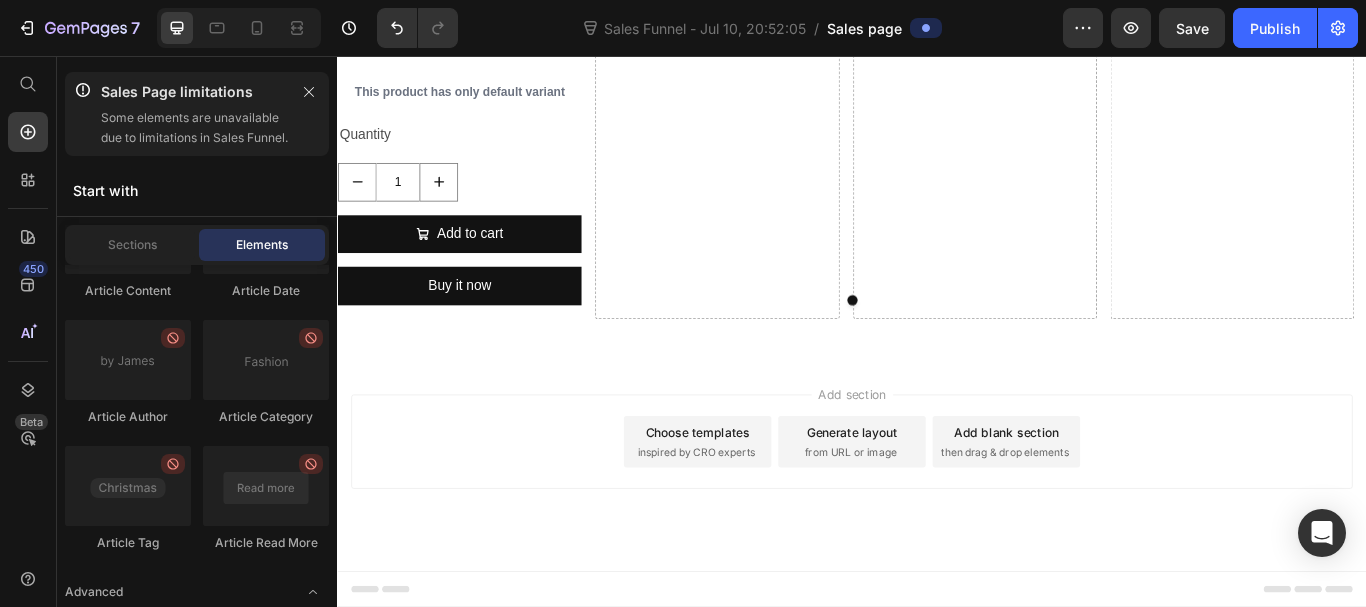 scroll, scrollTop: 6302, scrollLeft: 0, axis: vertical 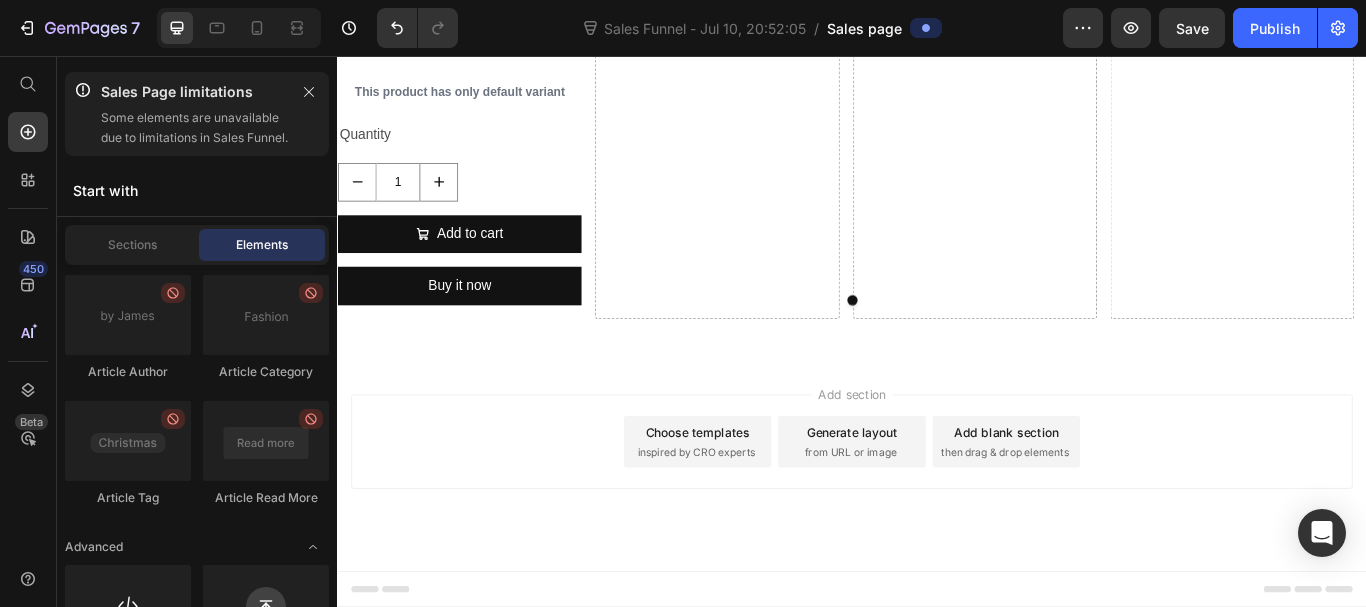 drag, startPoint x: 1534, startPoint y: 601, endPoint x: 1106, endPoint y: 633, distance: 429.19458 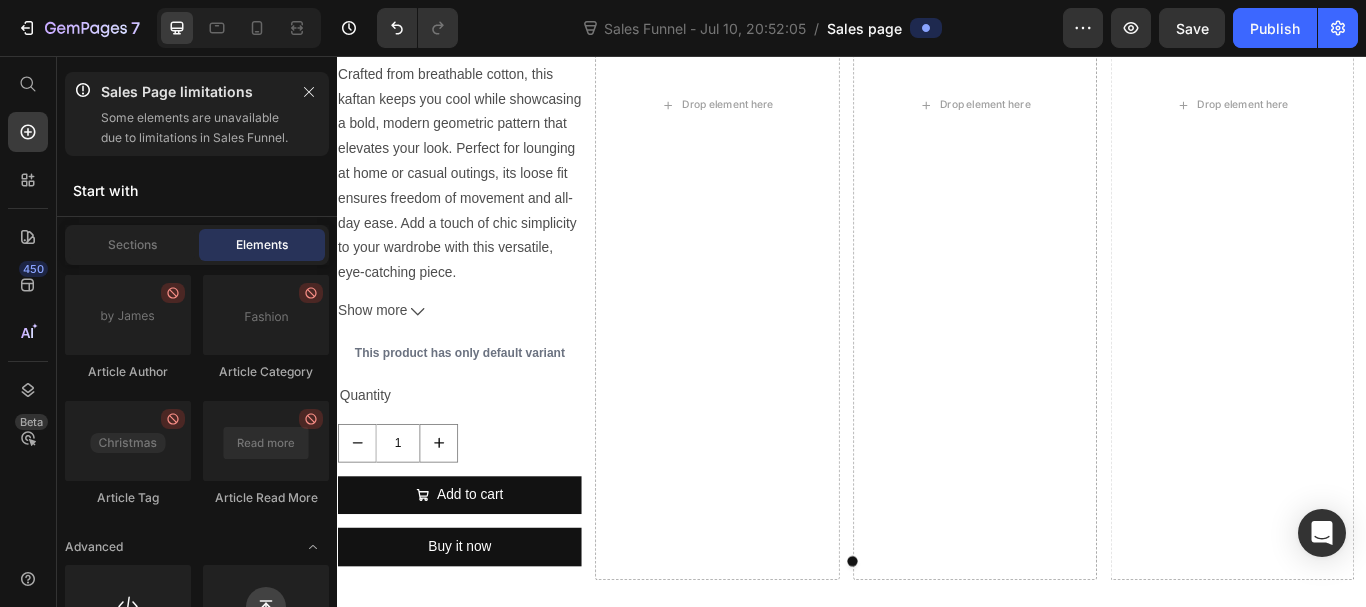 scroll, scrollTop: 1854, scrollLeft: 0, axis: vertical 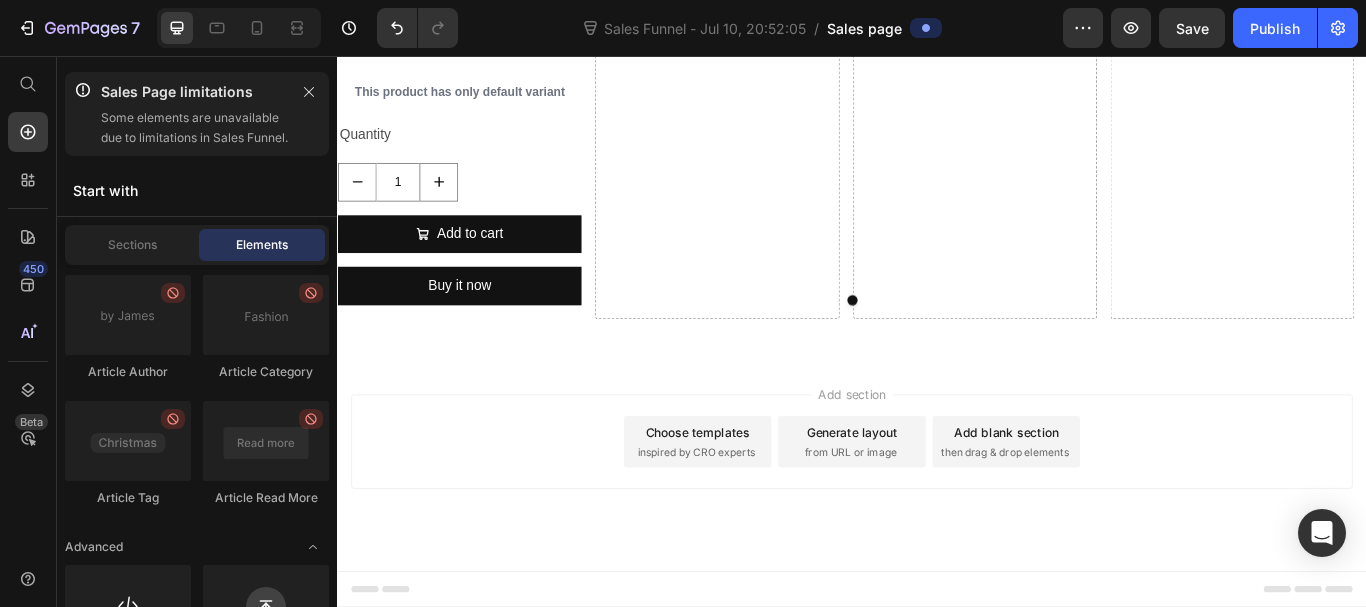 drag, startPoint x: 808, startPoint y: 515, endPoint x: 728, endPoint y: 490, distance: 83.81527 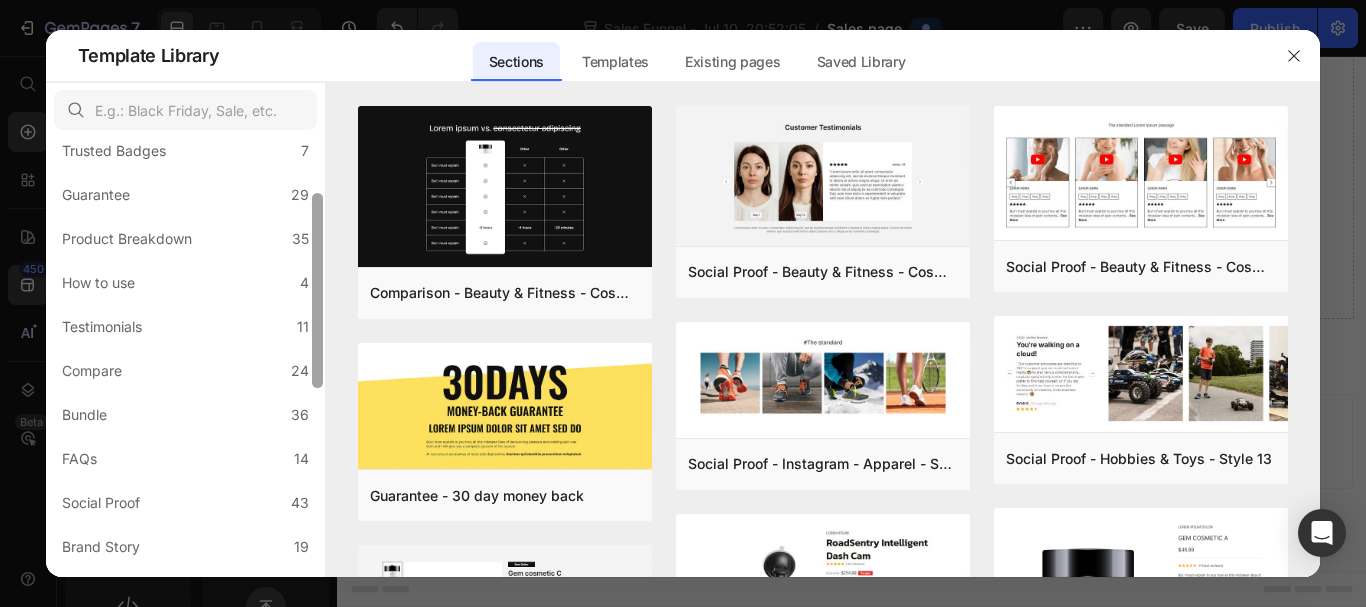 scroll, scrollTop: 243, scrollLeft: 0, axis: vertical 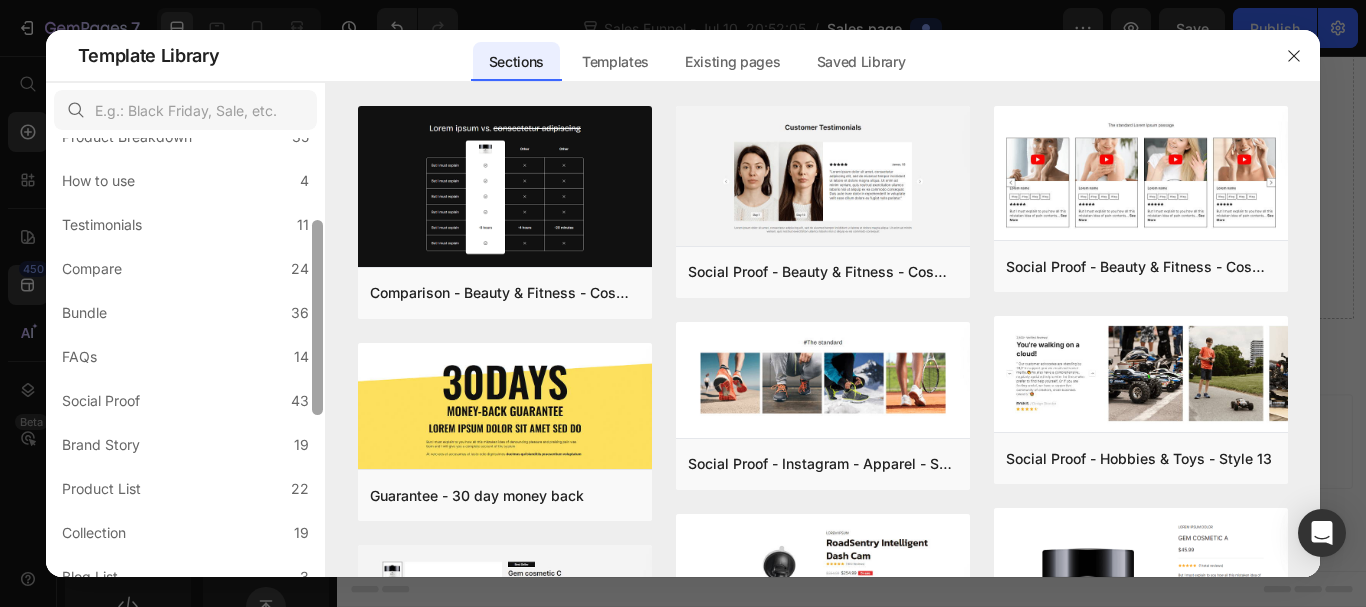 drag, startPoint x: 317, startPoint y: 278, endPoint x: 323, endPoint y: 422, distance: 144.12494 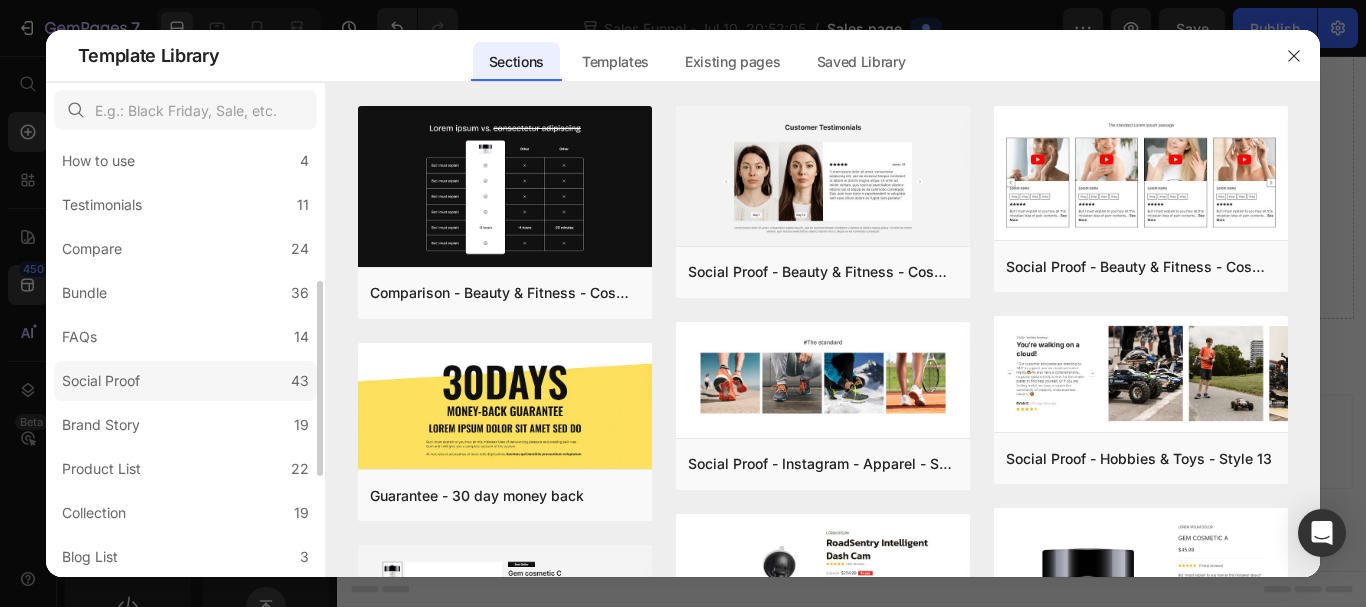 click on "Social Proof 43" 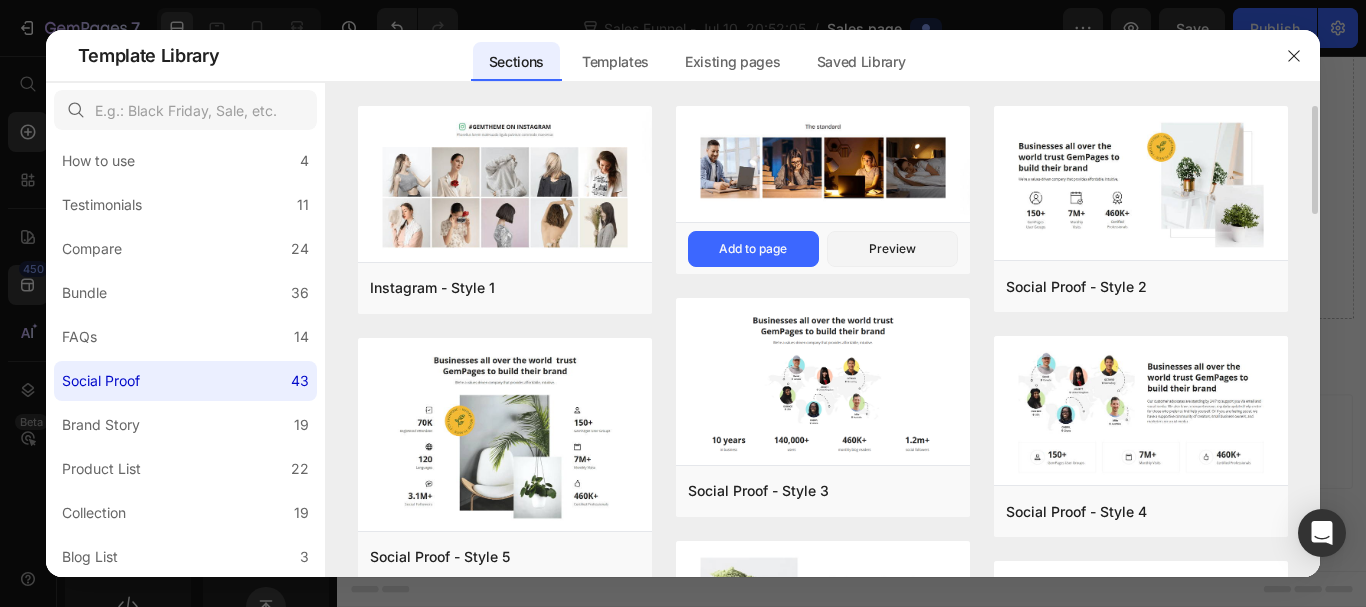 drag, startPoint x: 823, startPoint y: 210, endPoint x: 801, endPoint y: 210, distance: 22 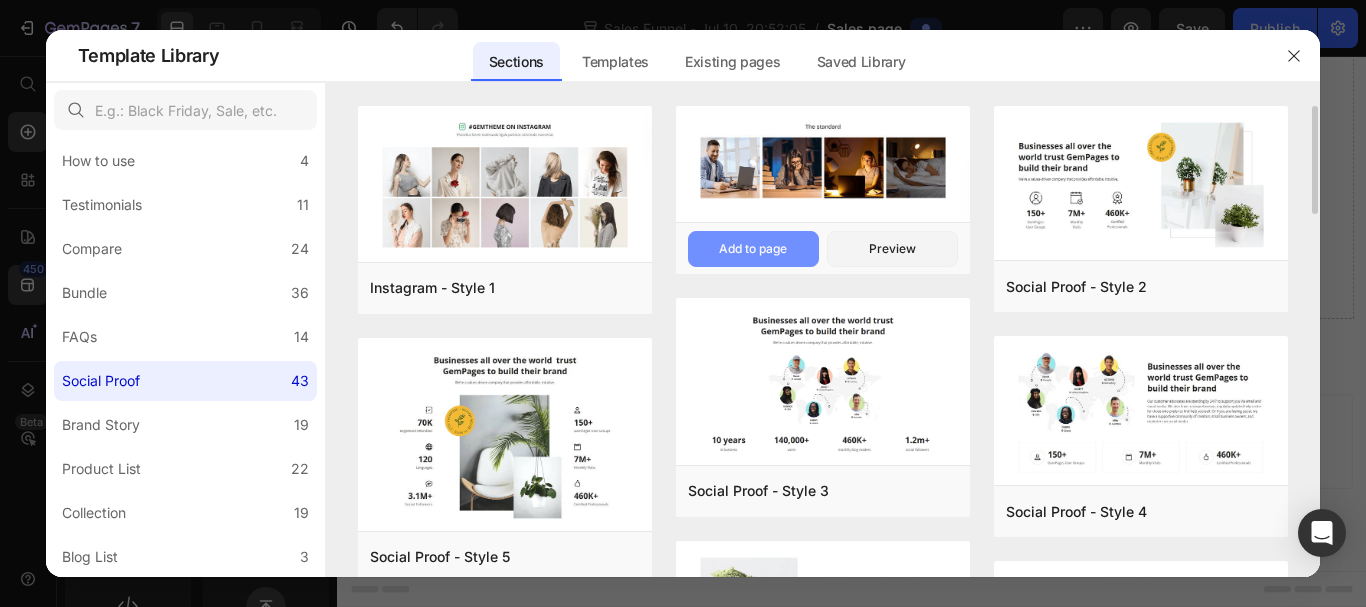 drag, startPoint x: 801, startPoint y: 210, endPoint x: 752, endPoint y: 258, distance: 68.593 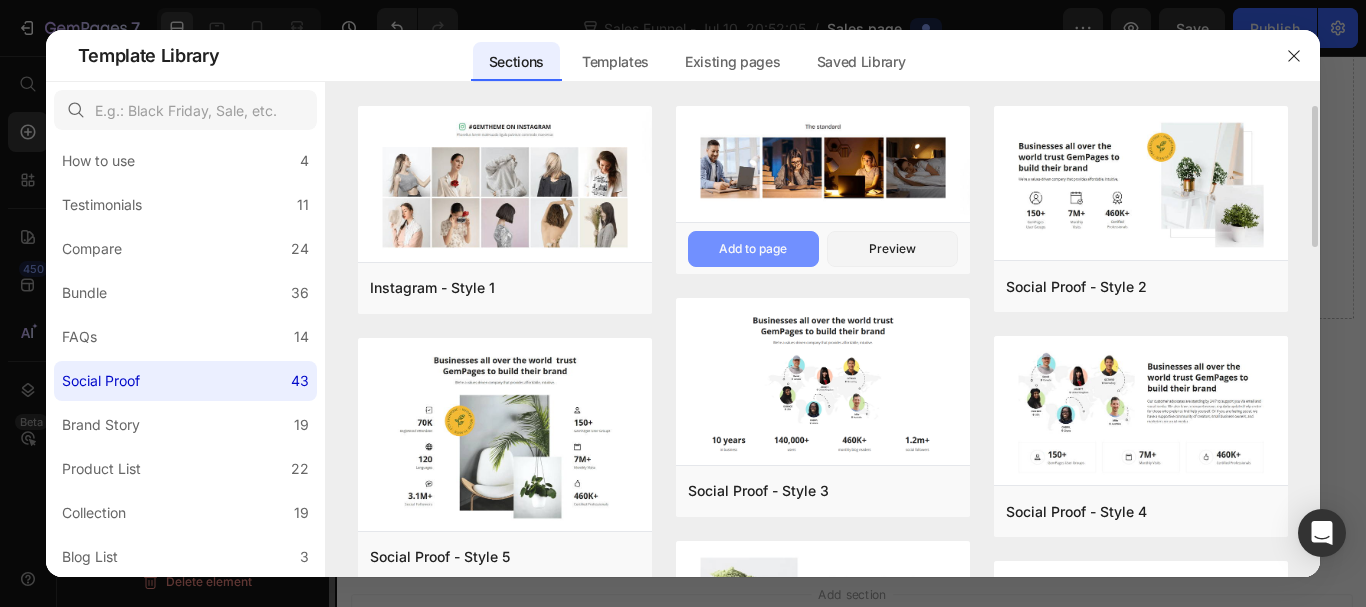 scroll, scrollTop: 0, scrollLeft: 0, axis: both 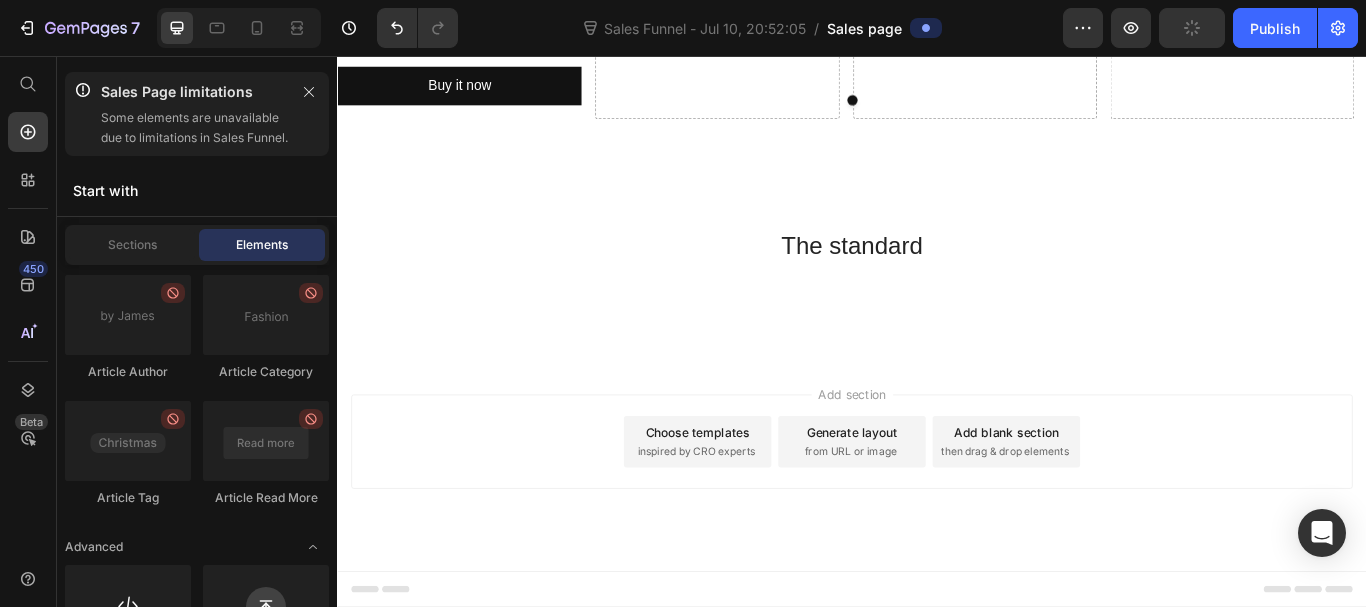 drag, startPoint x: 1534, startPoint y: 495, endPoint x: 902, endPoint y: 670, distance: 655.7812 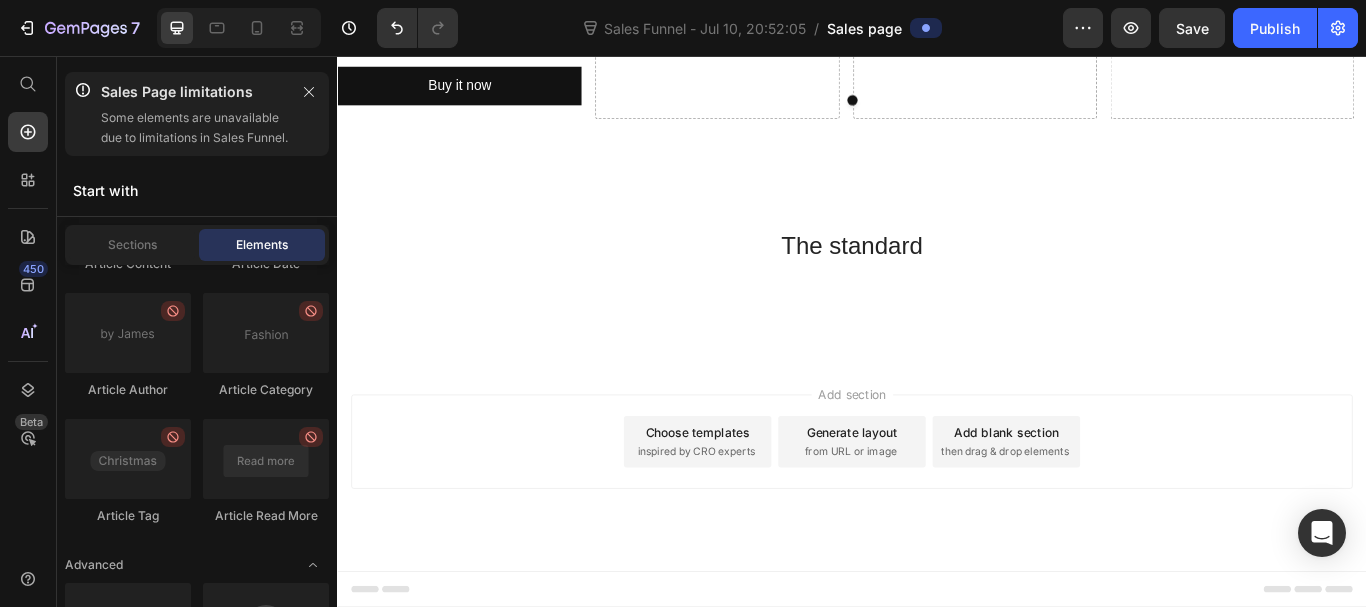 drag, startPoint x: 1530, startPoint y: 502, endPoint x: 918, endPoint y: 672, distance: 635.1724 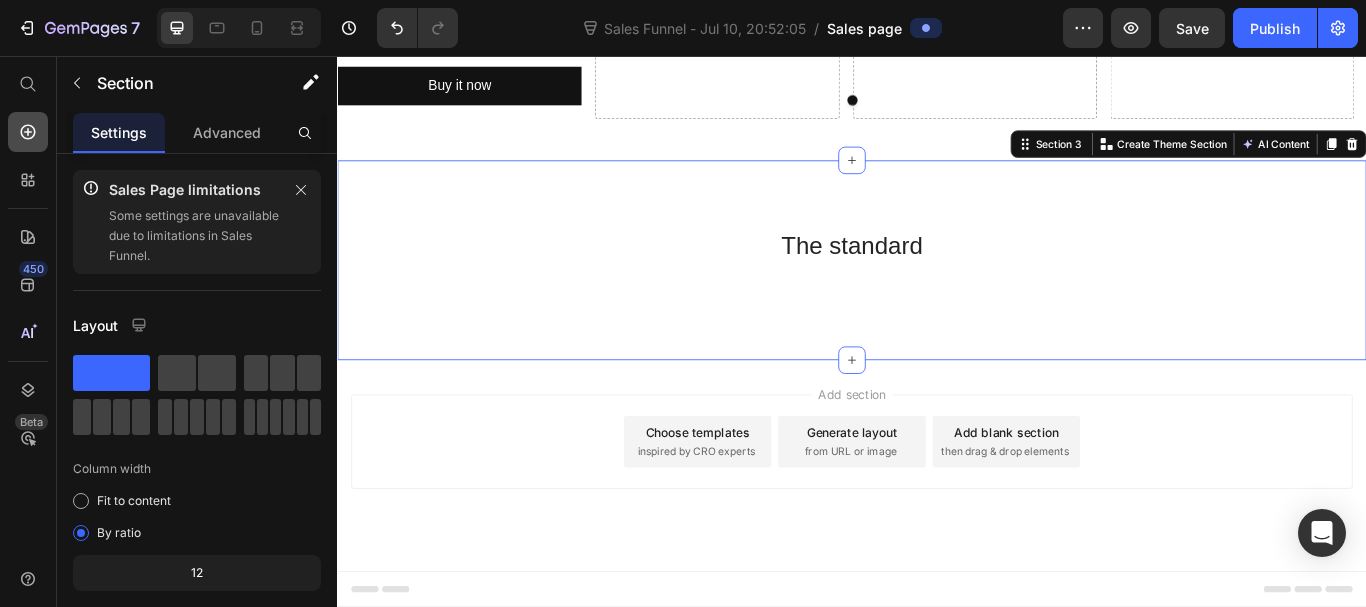 click 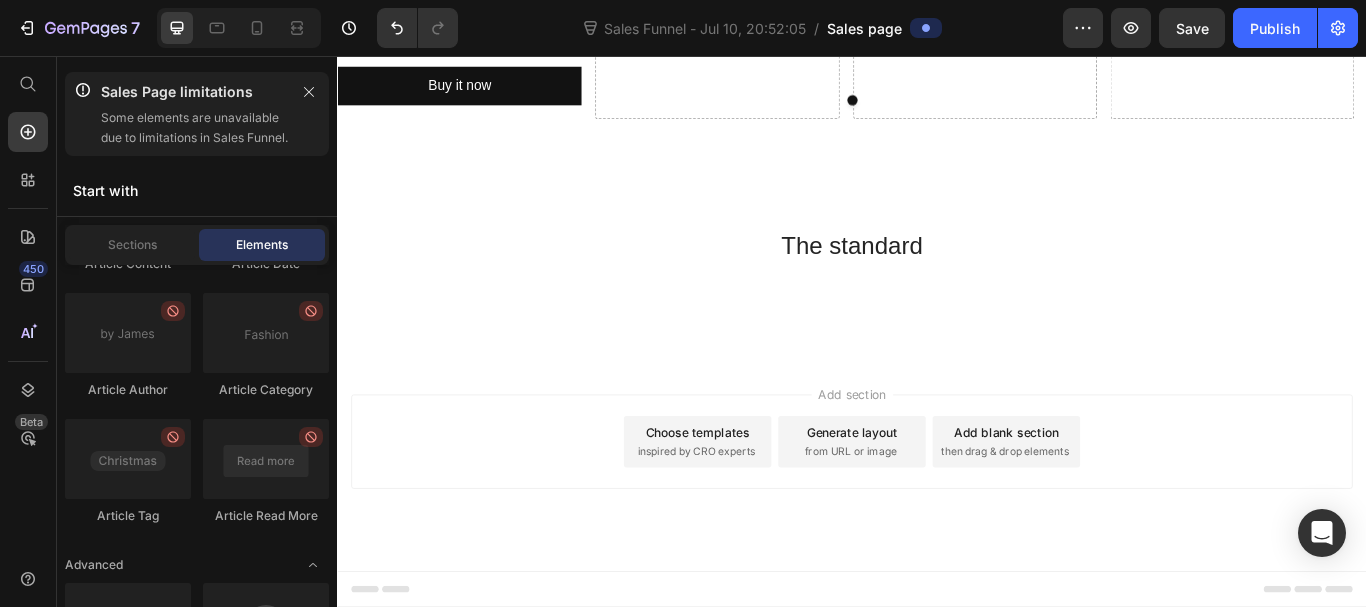 click on "Layout
Row
Row
Row
Row Text
Heading
Text Block Button
Button
Button
Sticky Back to top Media
Image
Image
Video
Video Banner" at bounding box center (197, -2656) 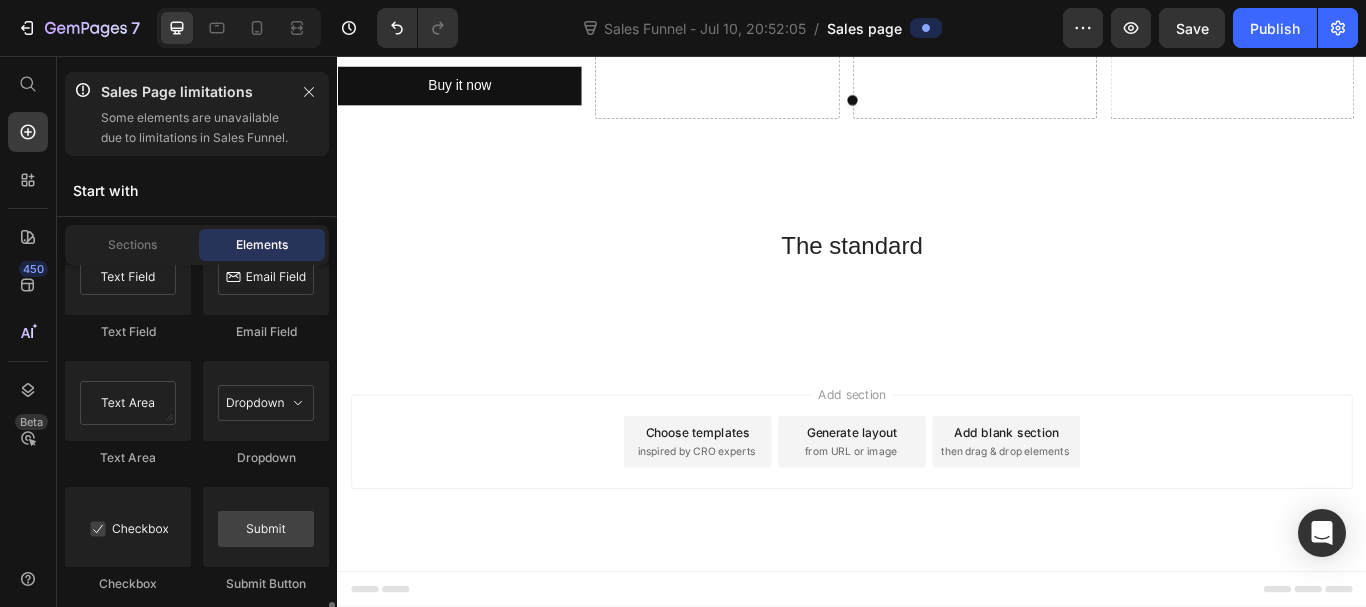 scroll, scrollTop: 5102, scrollLeft: 0, axis: vertical 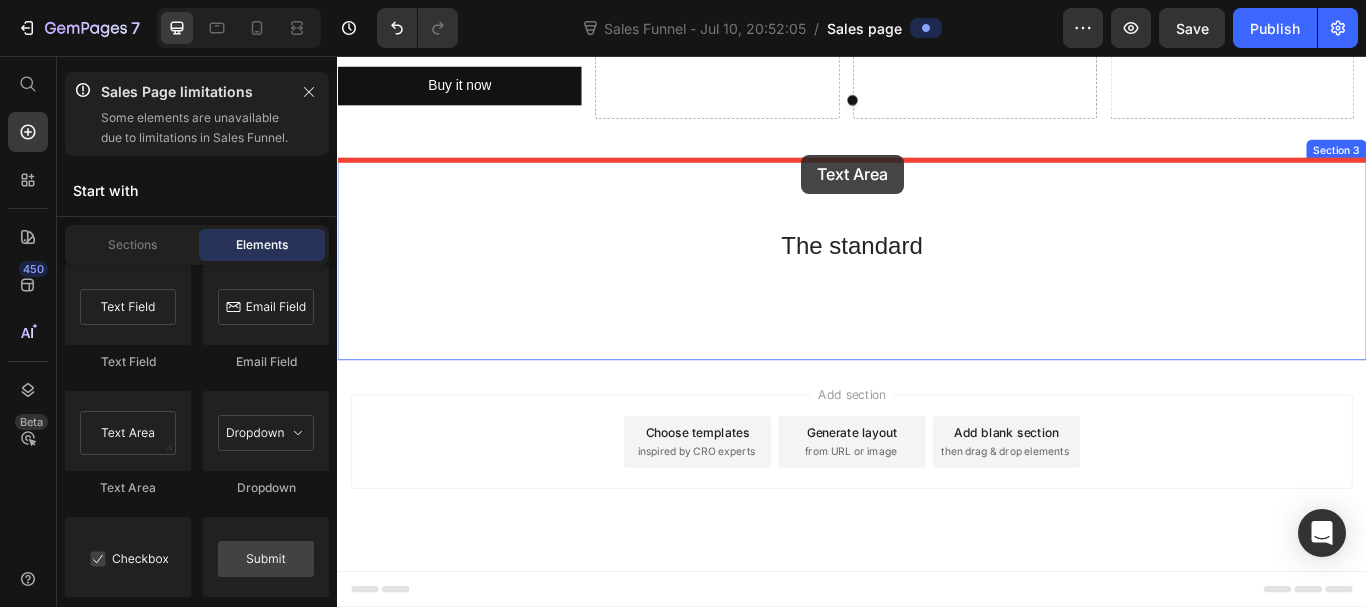 drag, startPoint x: 475, startPoint y: 526, endPoint x: 878, endPoint y: 171, distance: 537.06055 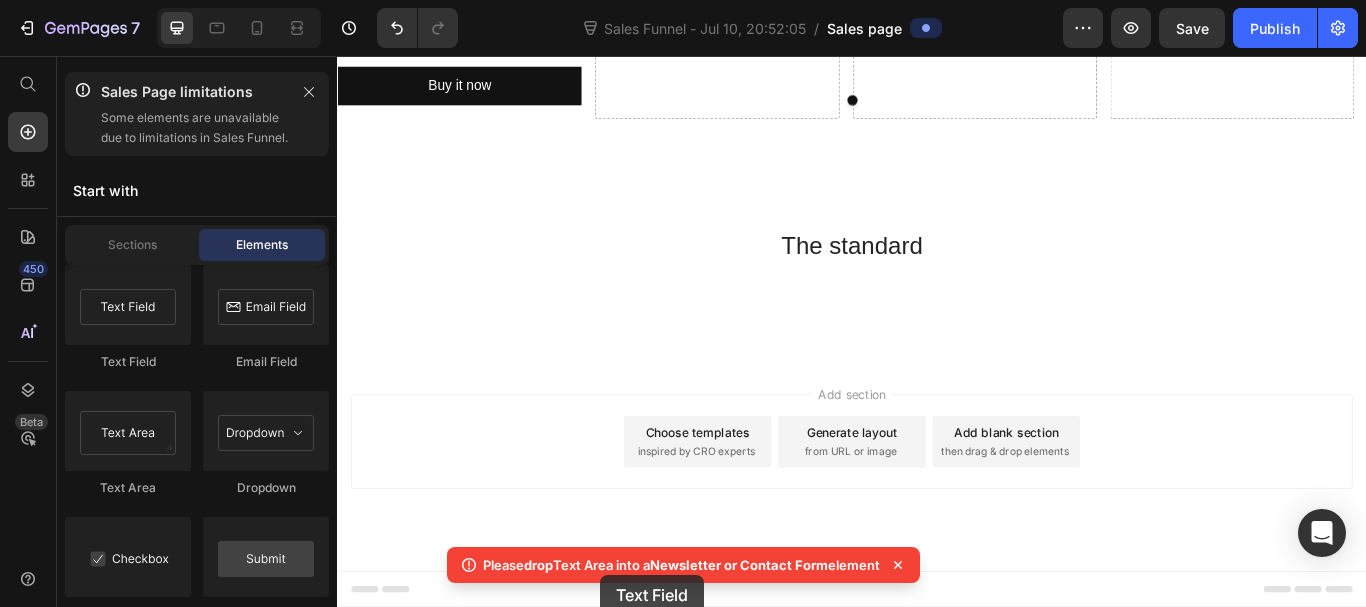 scroll, scrollTop: 2363, scrollLeft: 0, axis: vertical 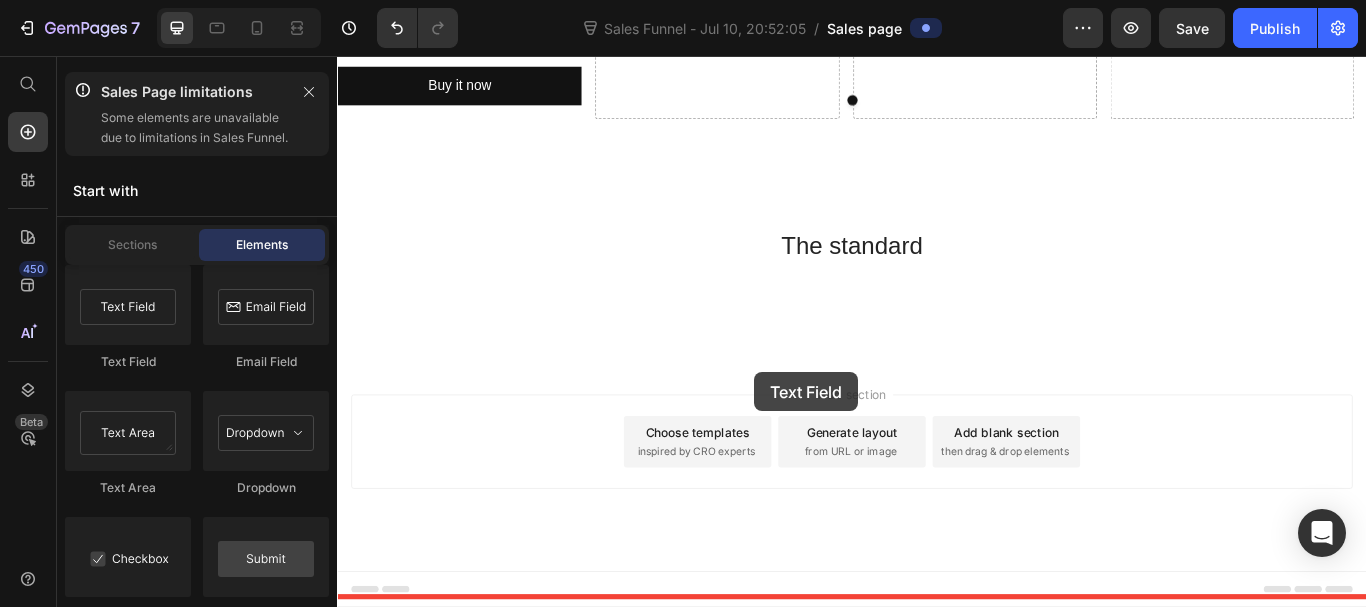 drag, startPoint x: 493, startPoint y: 408, endPoint x: 823, endPoint y: 425, distance: 330.4376 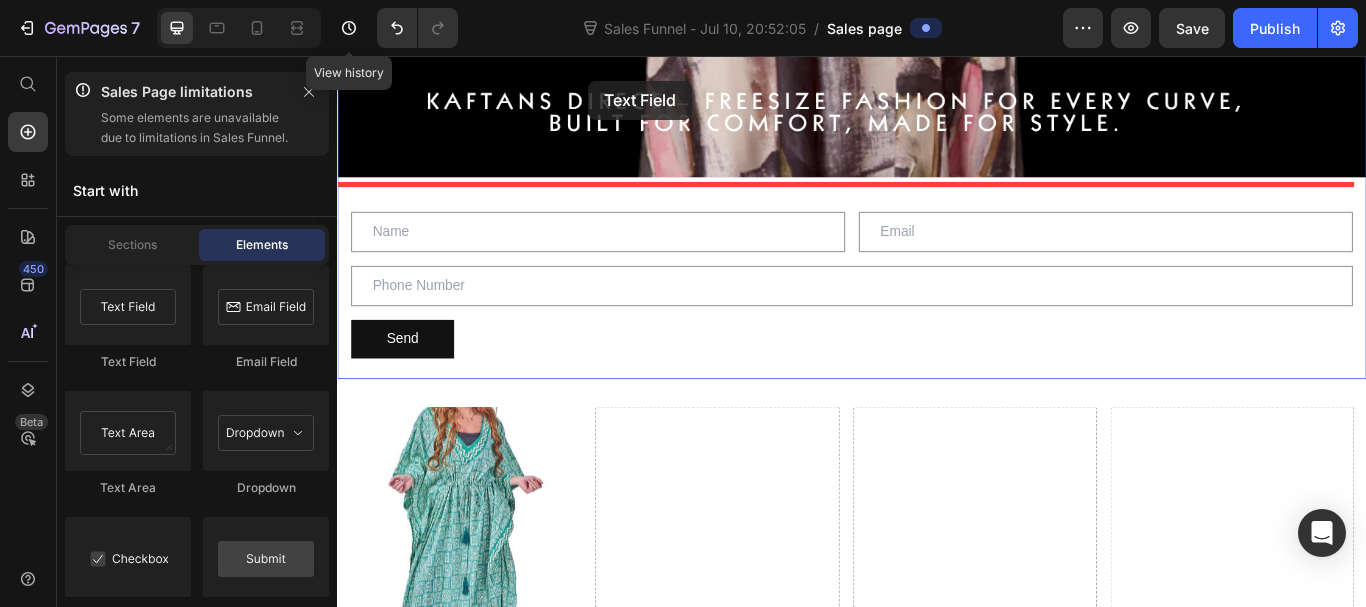 scroll, scrollTop: 620, scrollLeft: 0, axis: vertical 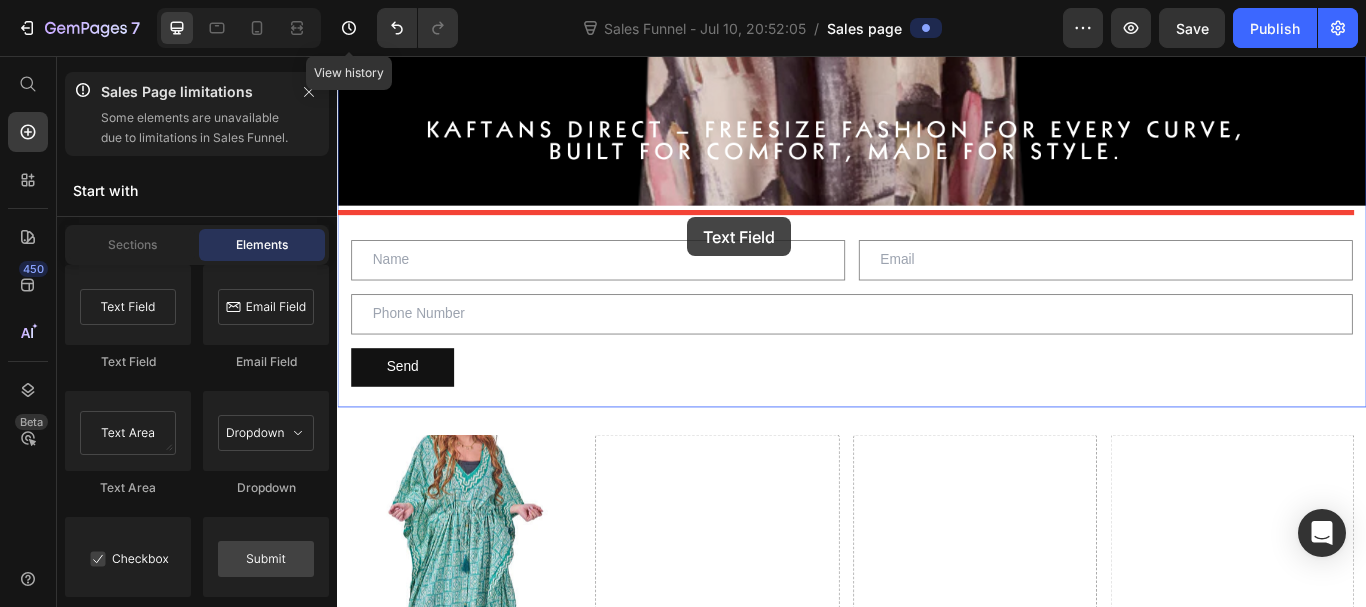 drag, startPoint x: 451, startPoint y: 399, endPoint x: 745, endPoint y: 244, distance: 332.35675 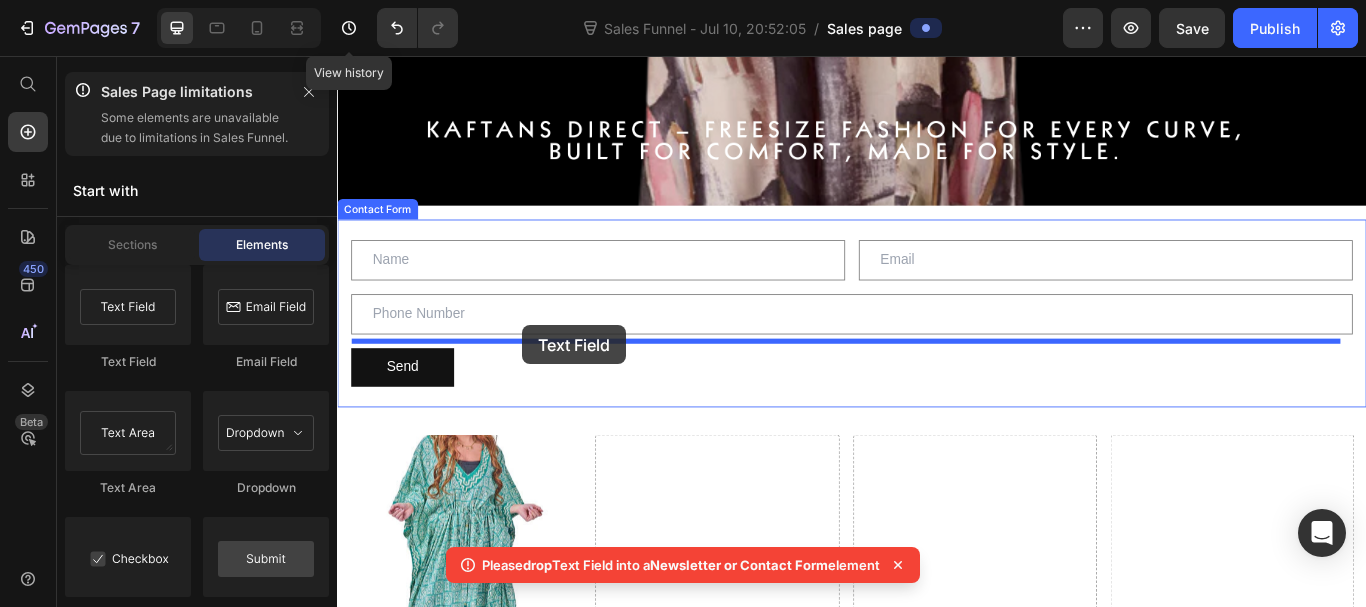 drag, startPoint x: 444, startPoint y: 403, endPoint x: 553, endPoint y: 370, distance: 113.88591 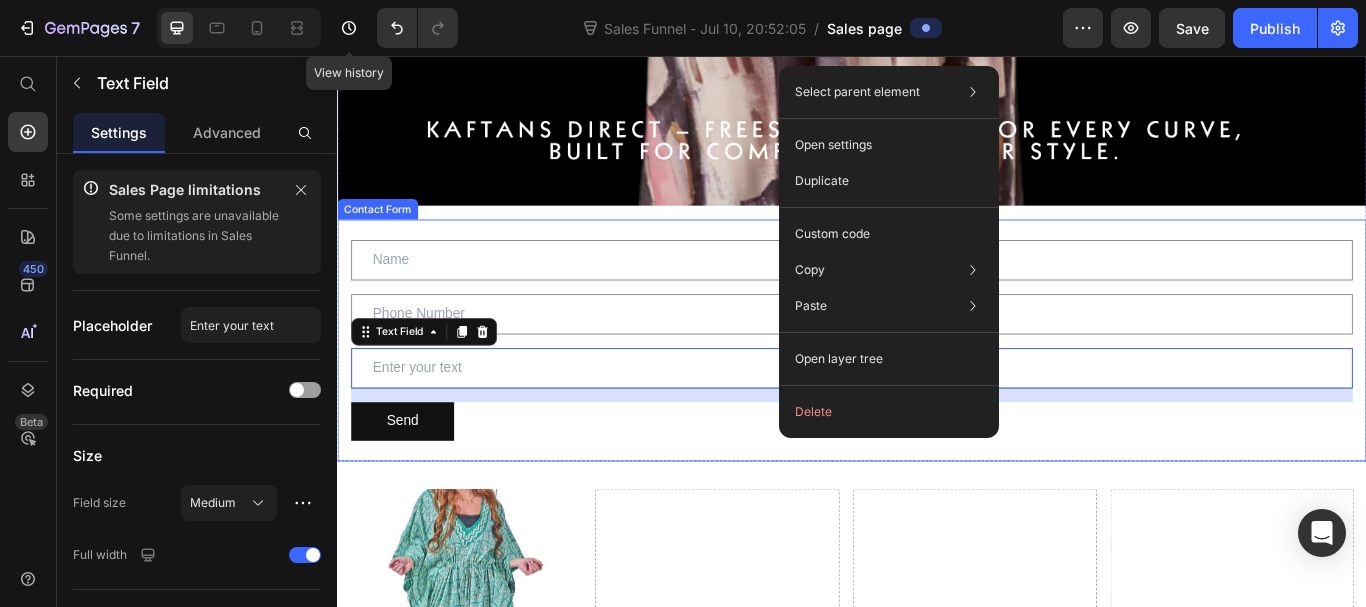 click on "Text Field Email Field Row Text Field Text Field   16 Send Submit Button Contact Form" at bounding box center (937, 387) 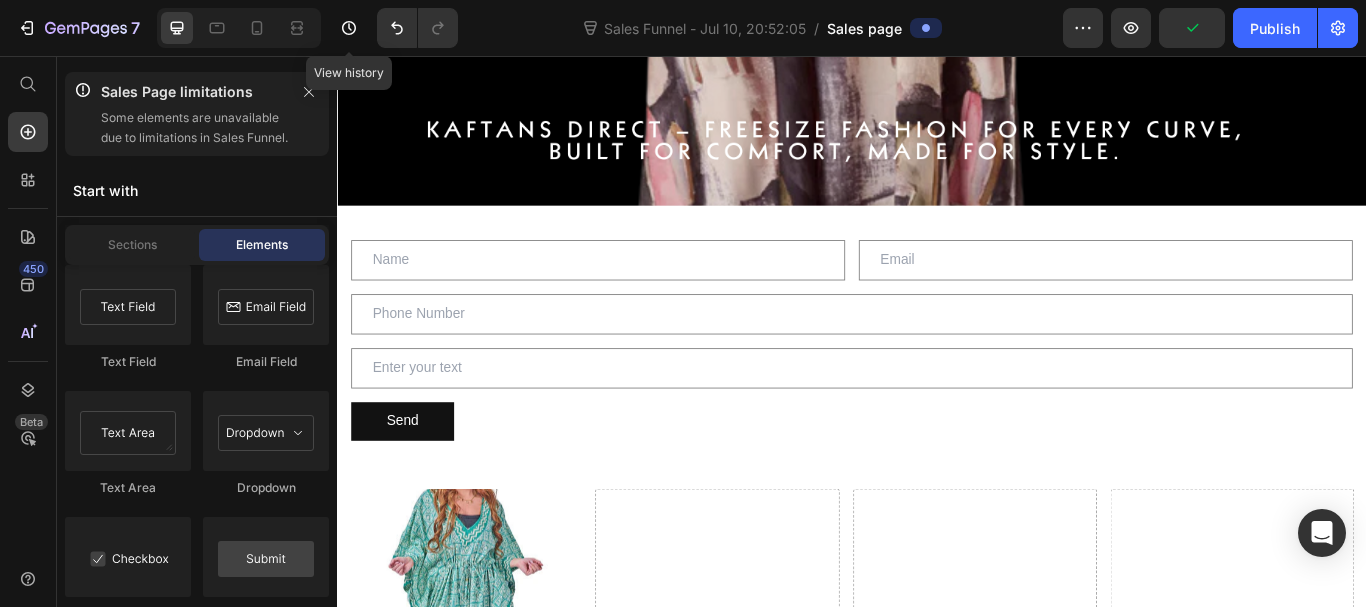 drag, startPoint x: 1530, startPoint y: 241, endPoint x: 395, endPoint y: 421, distance: 1149.1844 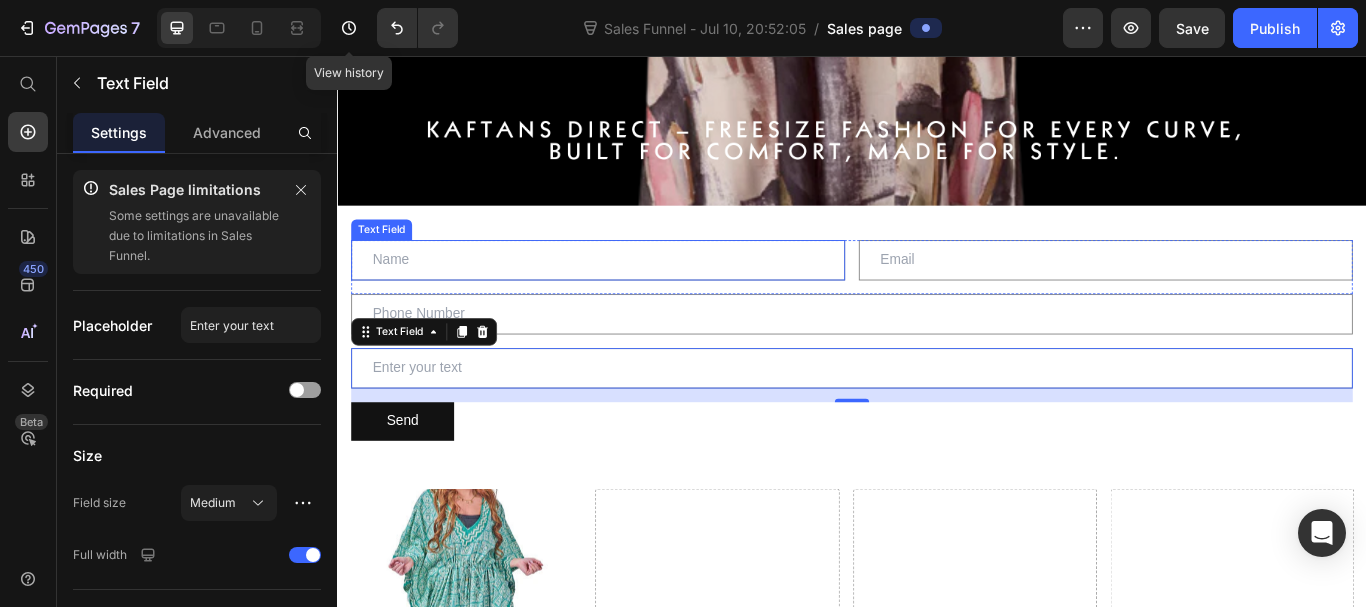 drag, startPoint x: 370, startPoint y: 372, endPoint x: 370, endPoint y: 303, distance: 69 